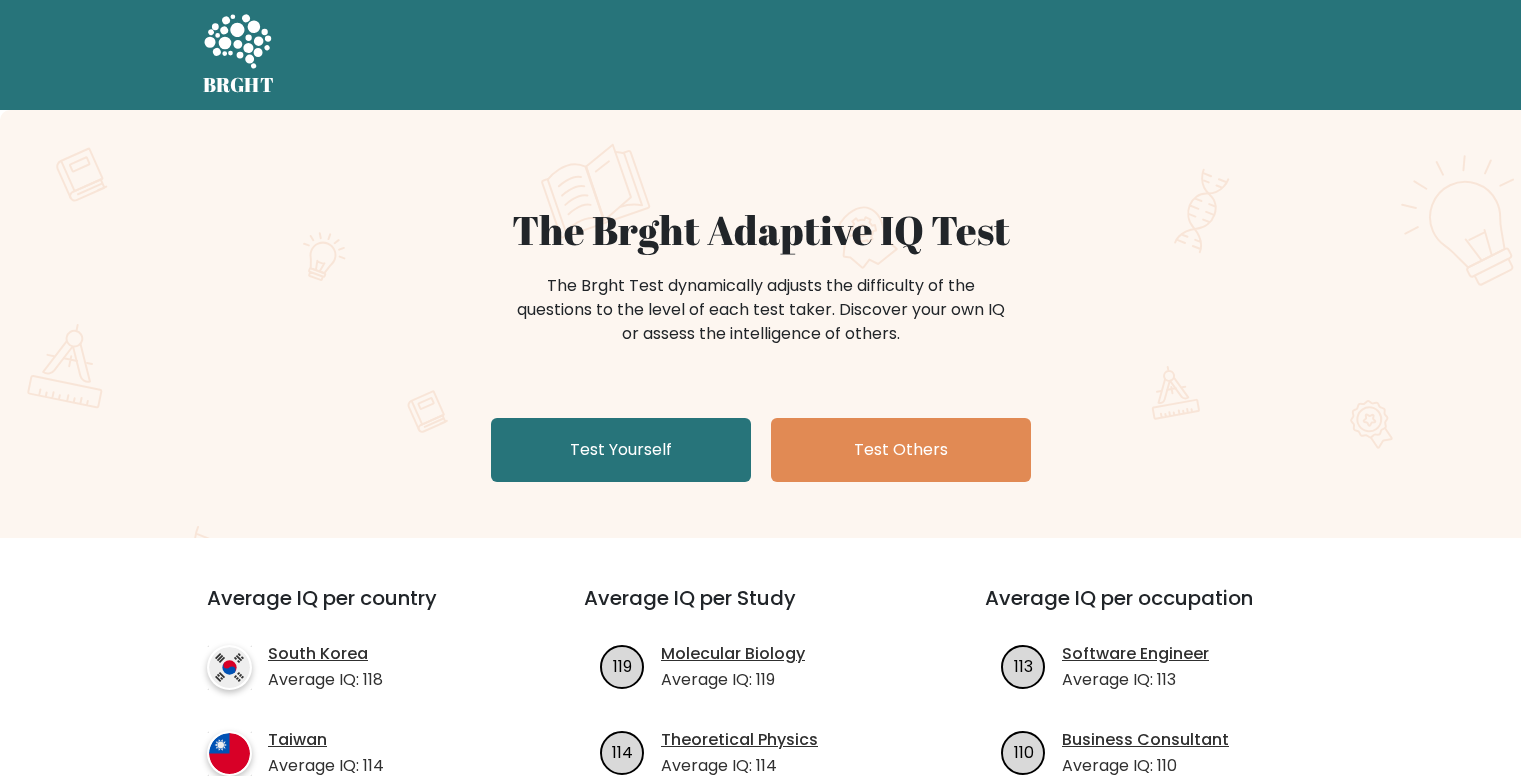 scroll, scrollTop: 0, scrollLeft: 0, axis: both 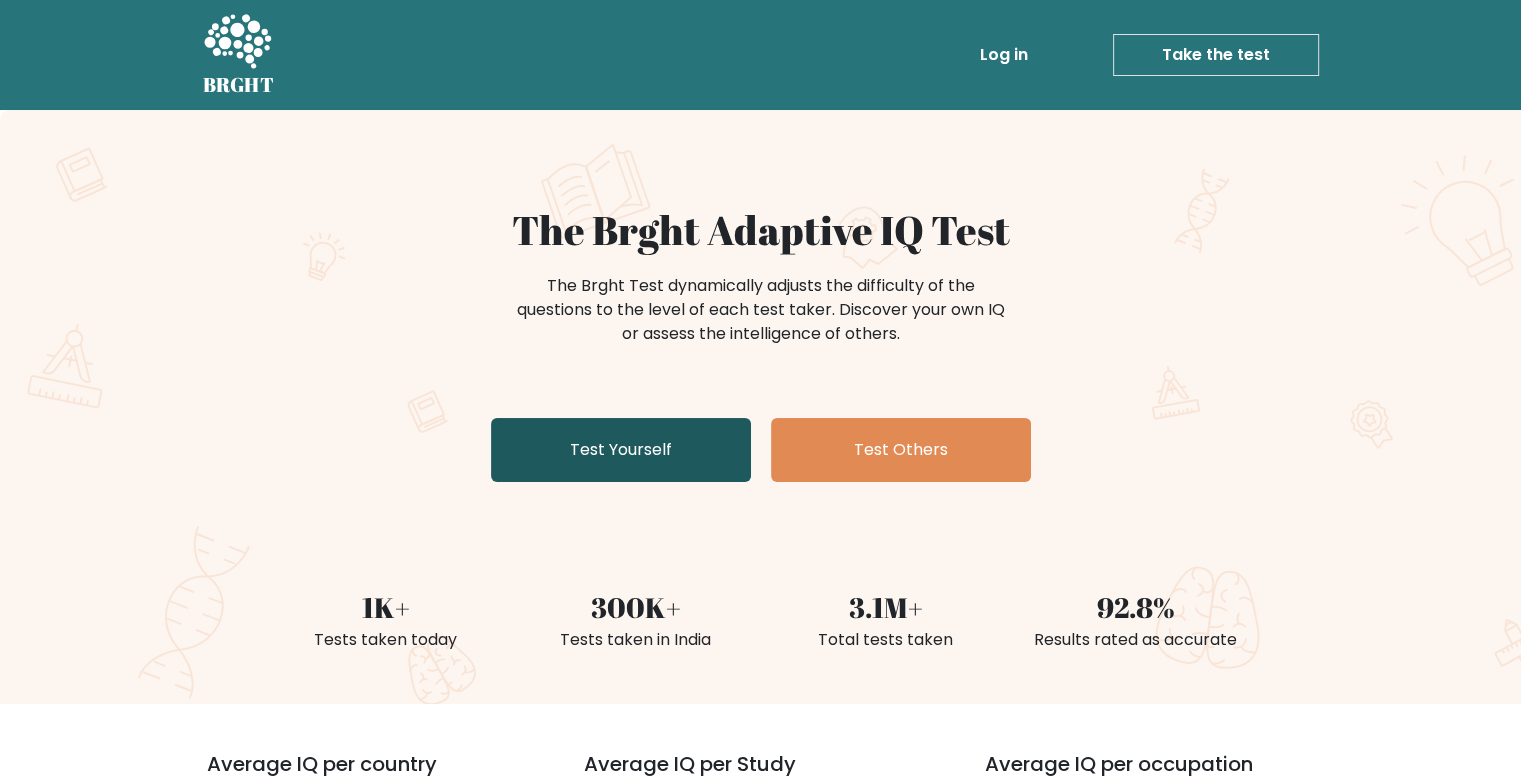 click on "Test Yourself" at bounding box center [621, 450] 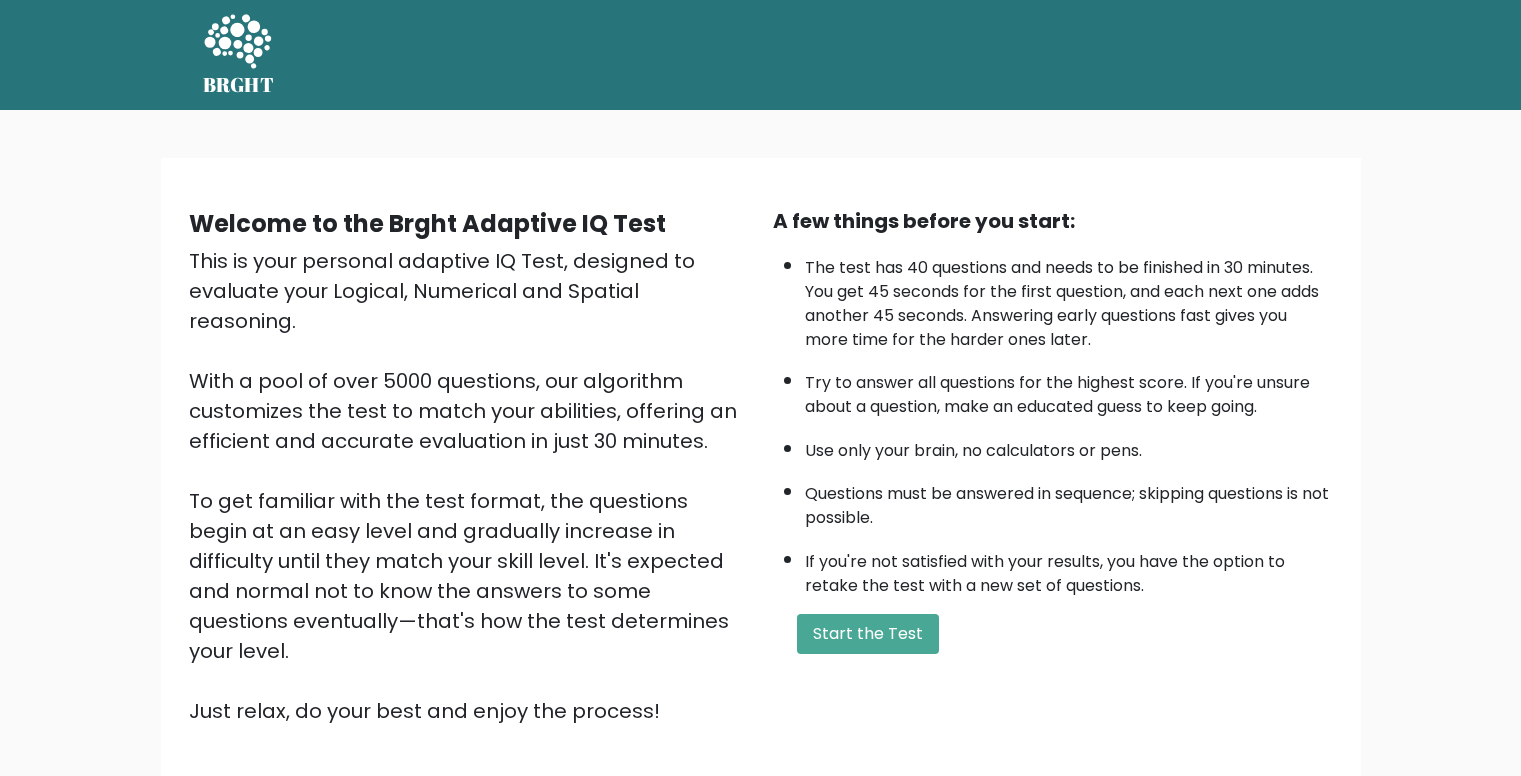 scroll, scrollTop: 0, scrollLeft: 0, axis: both 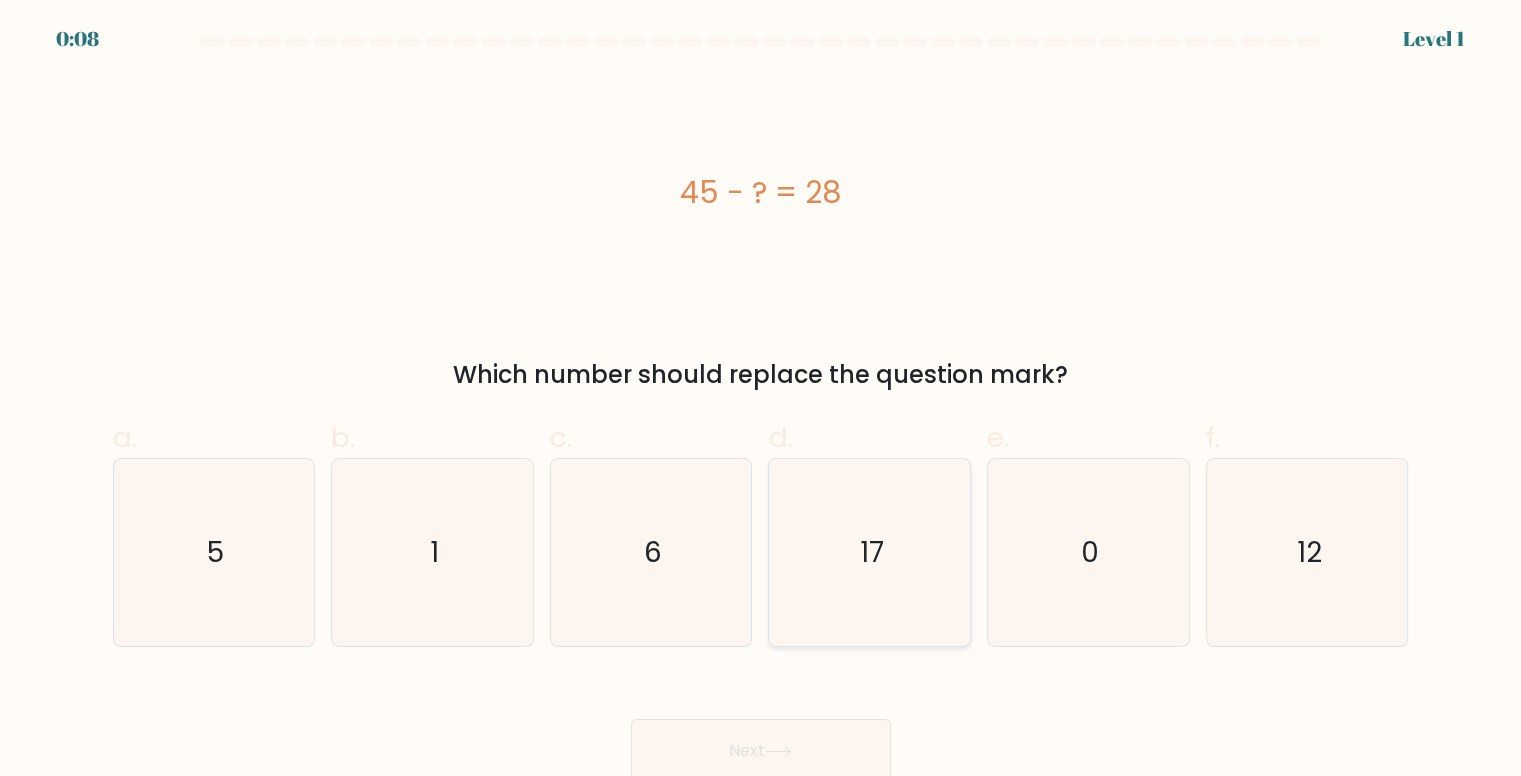 click on "17" at bounding box center [872, 552] 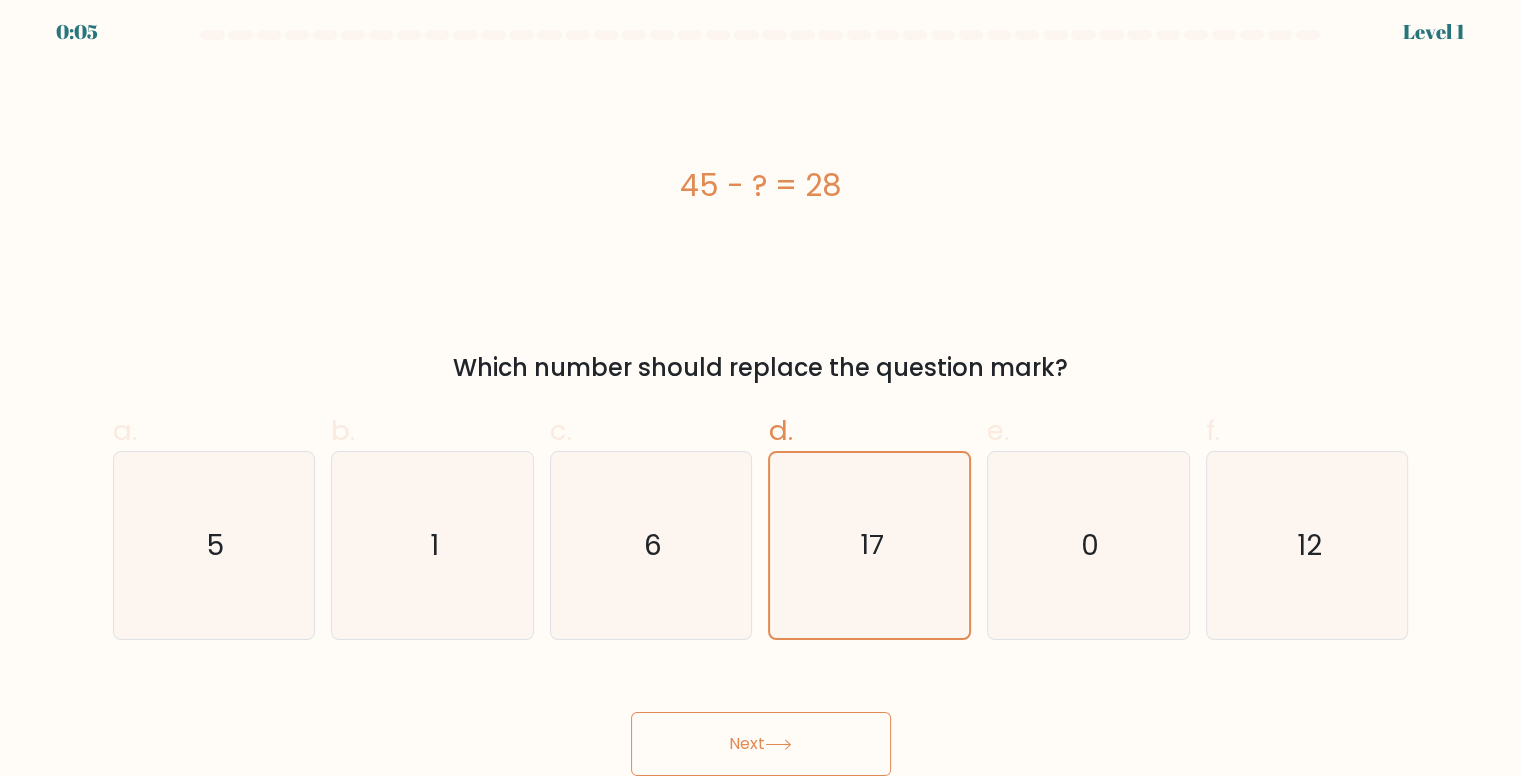 click at bounding box center [778, 744] 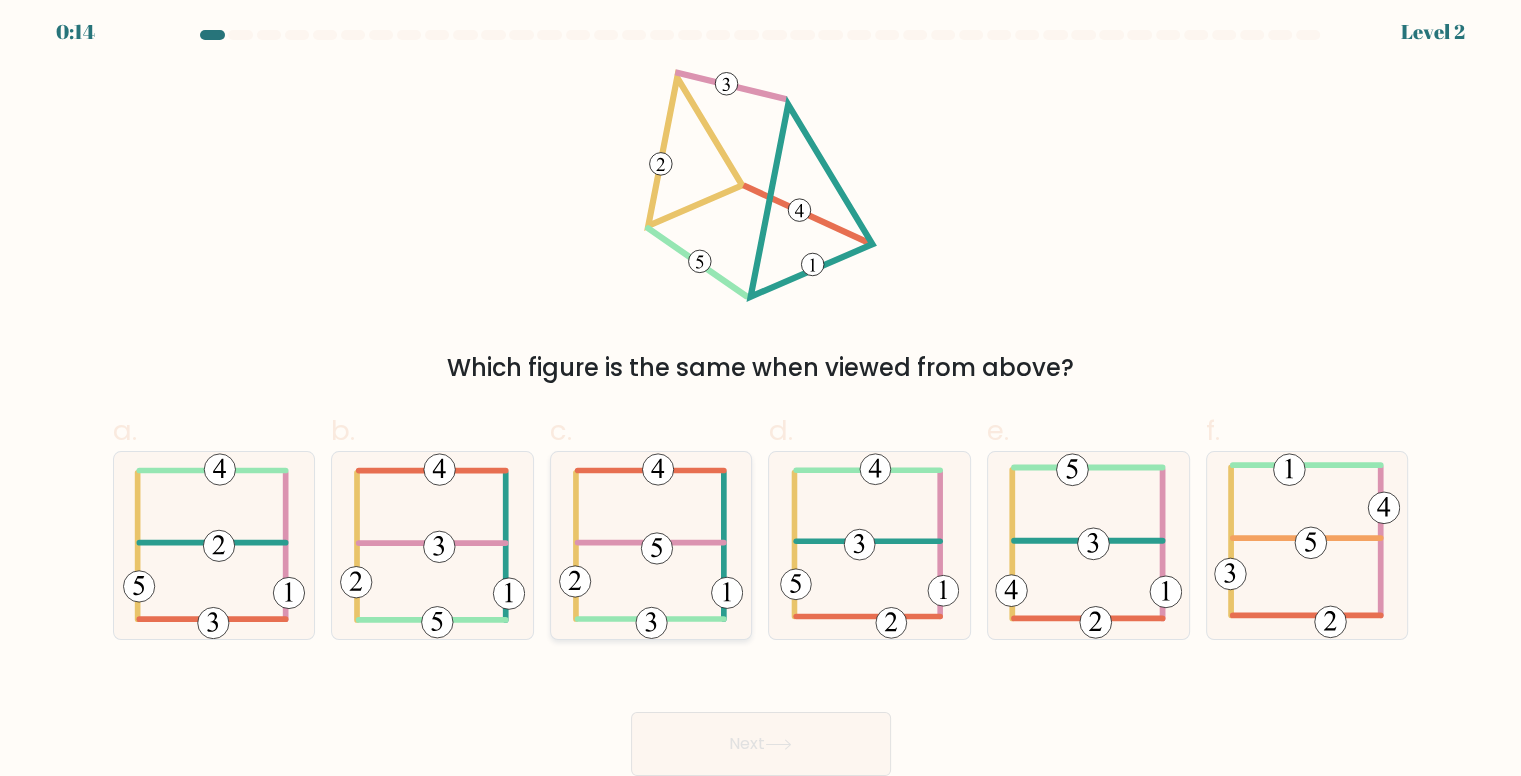 click on "c." at bounding box center [761, 387] 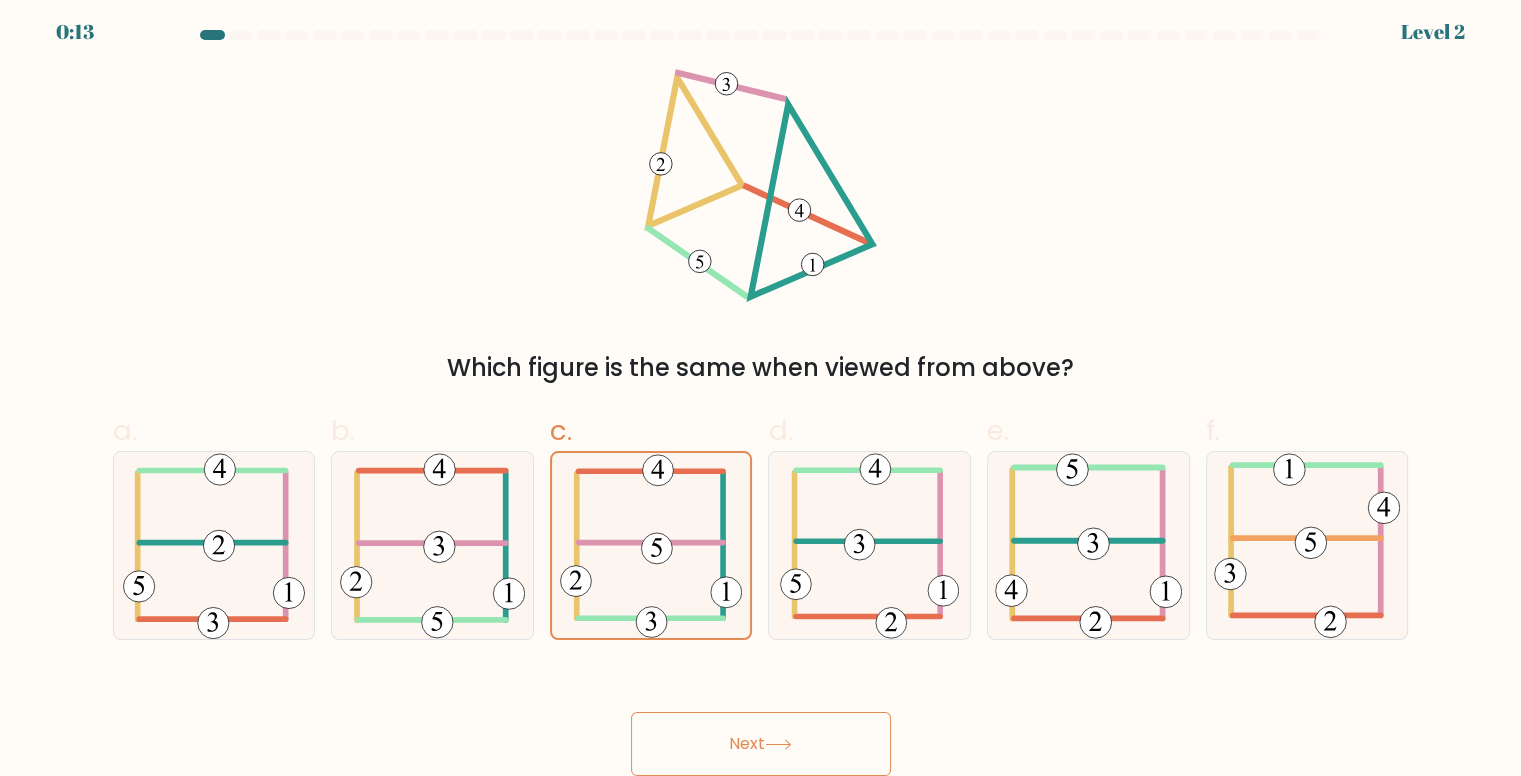 click on "Next" at bounding box center [761, 744] 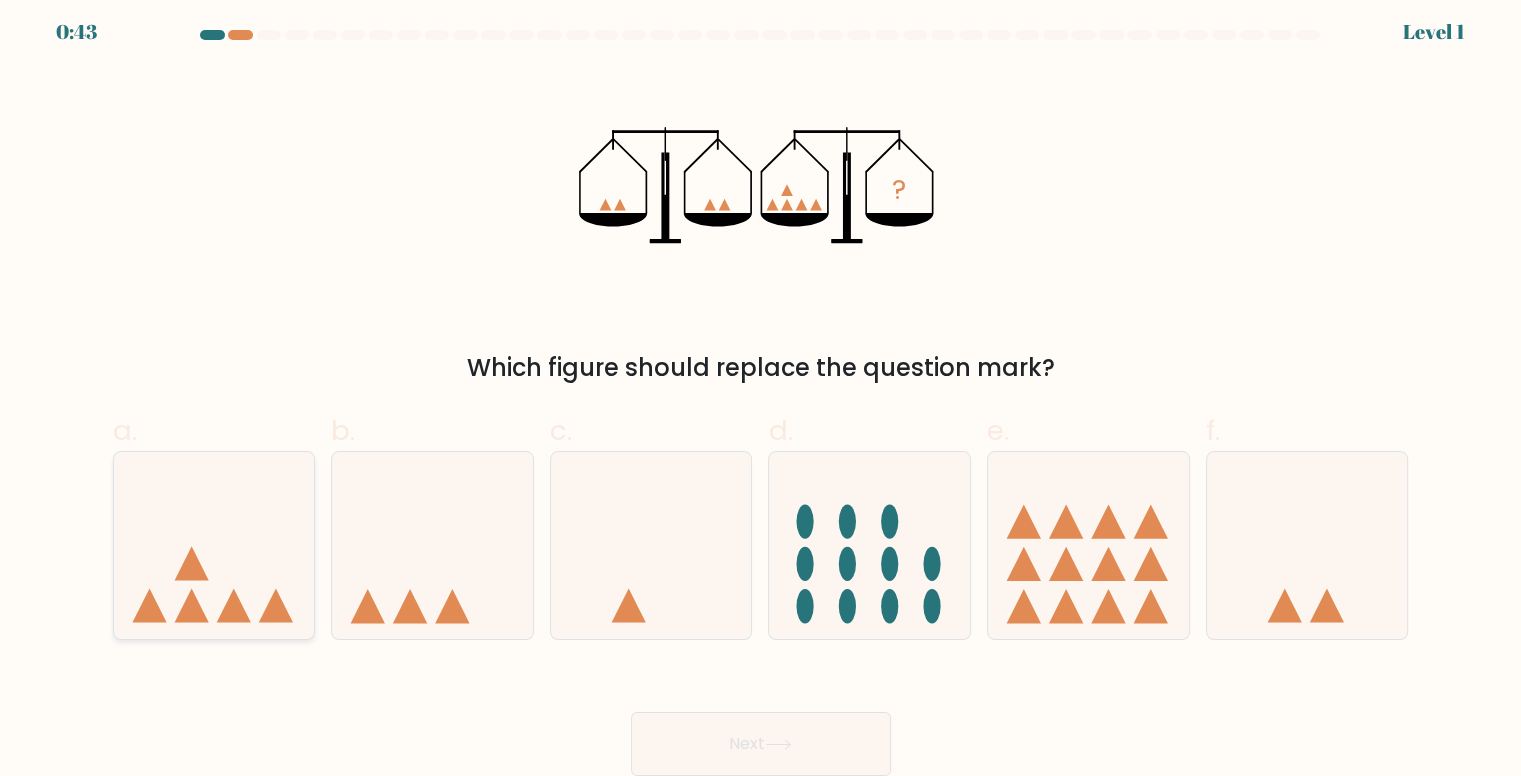 click on "a." at bounding box center [761, 387] 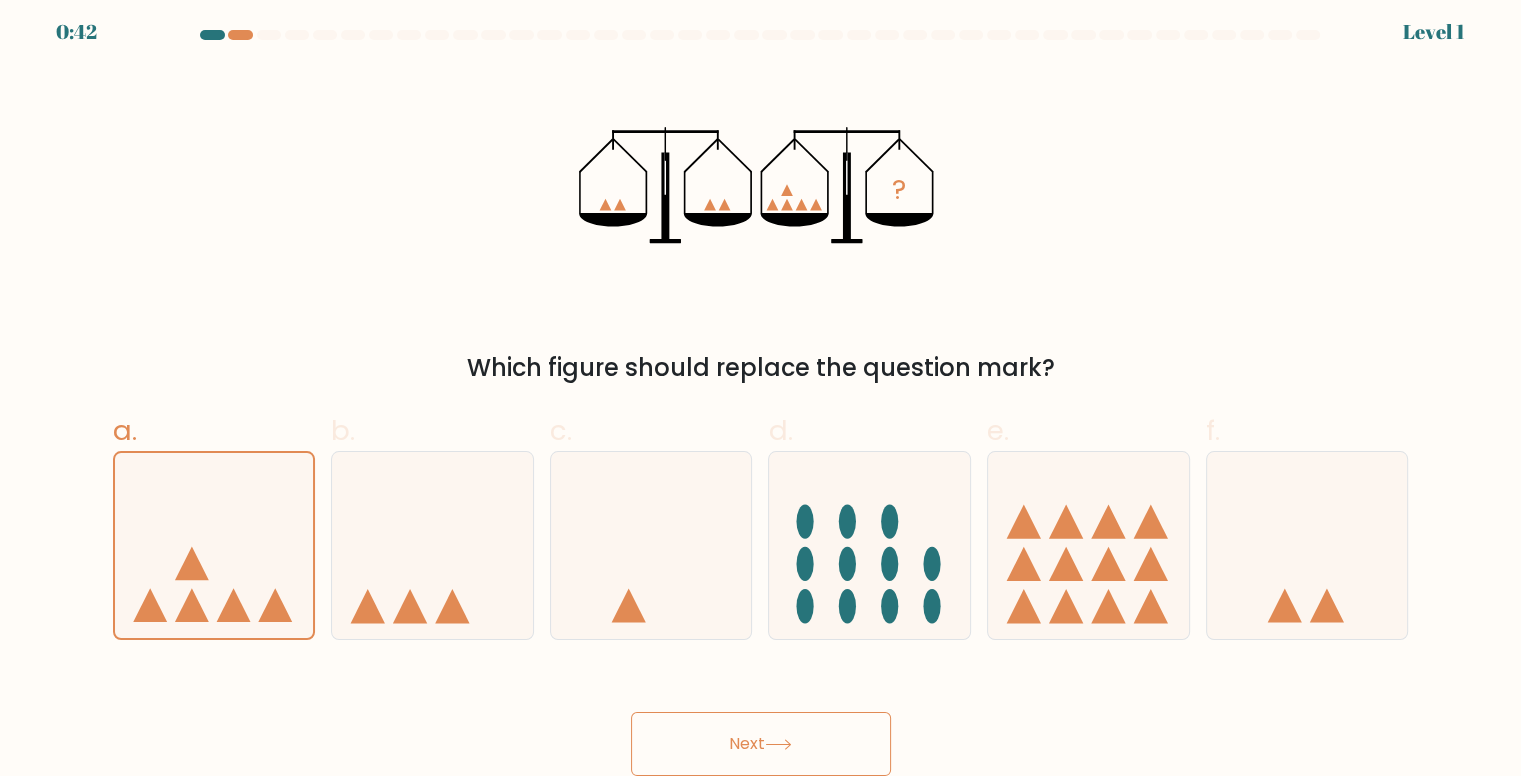 click on "Next" at bounding box center (761, 744) 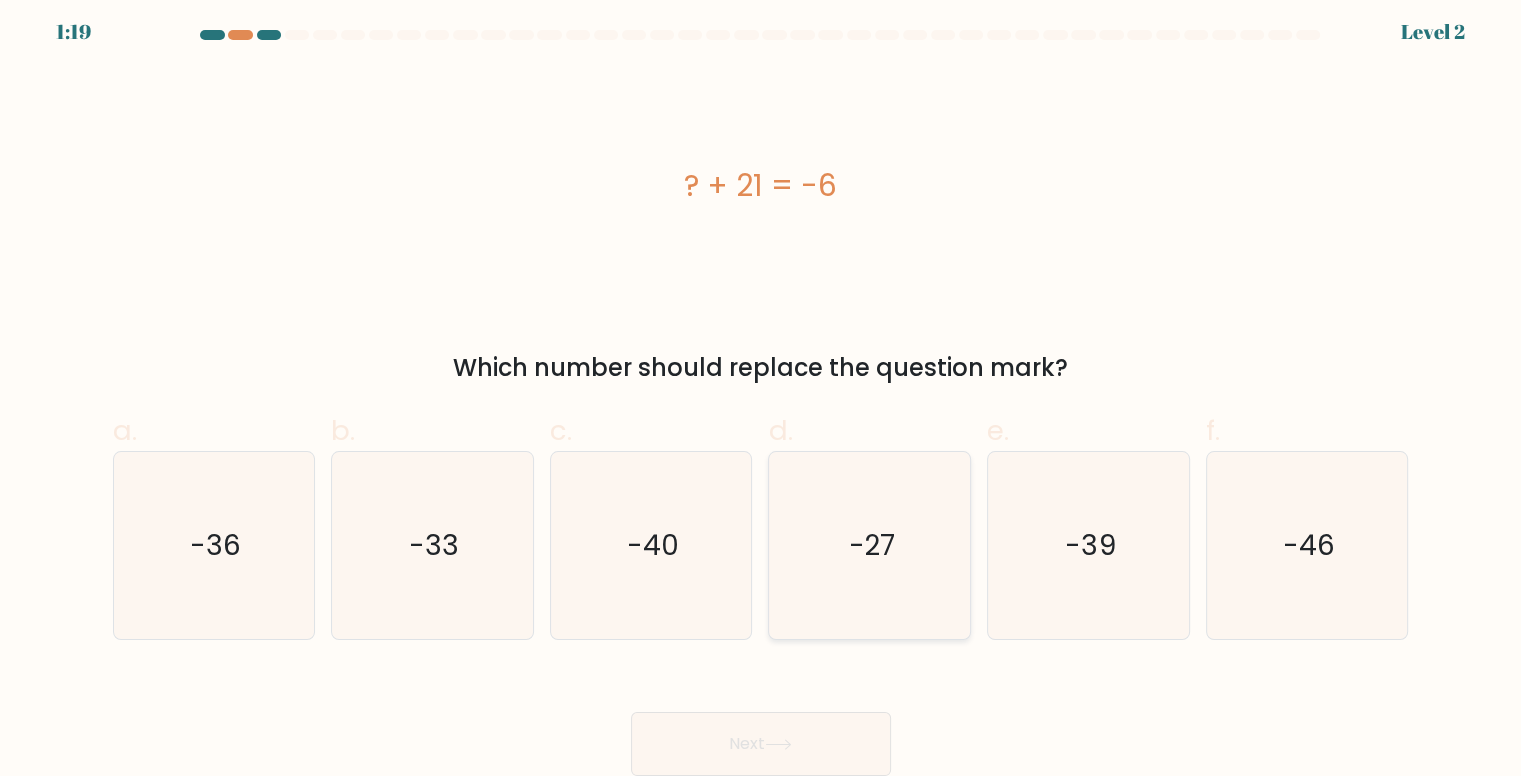 click on "-27" at bounding box center [871, 545] 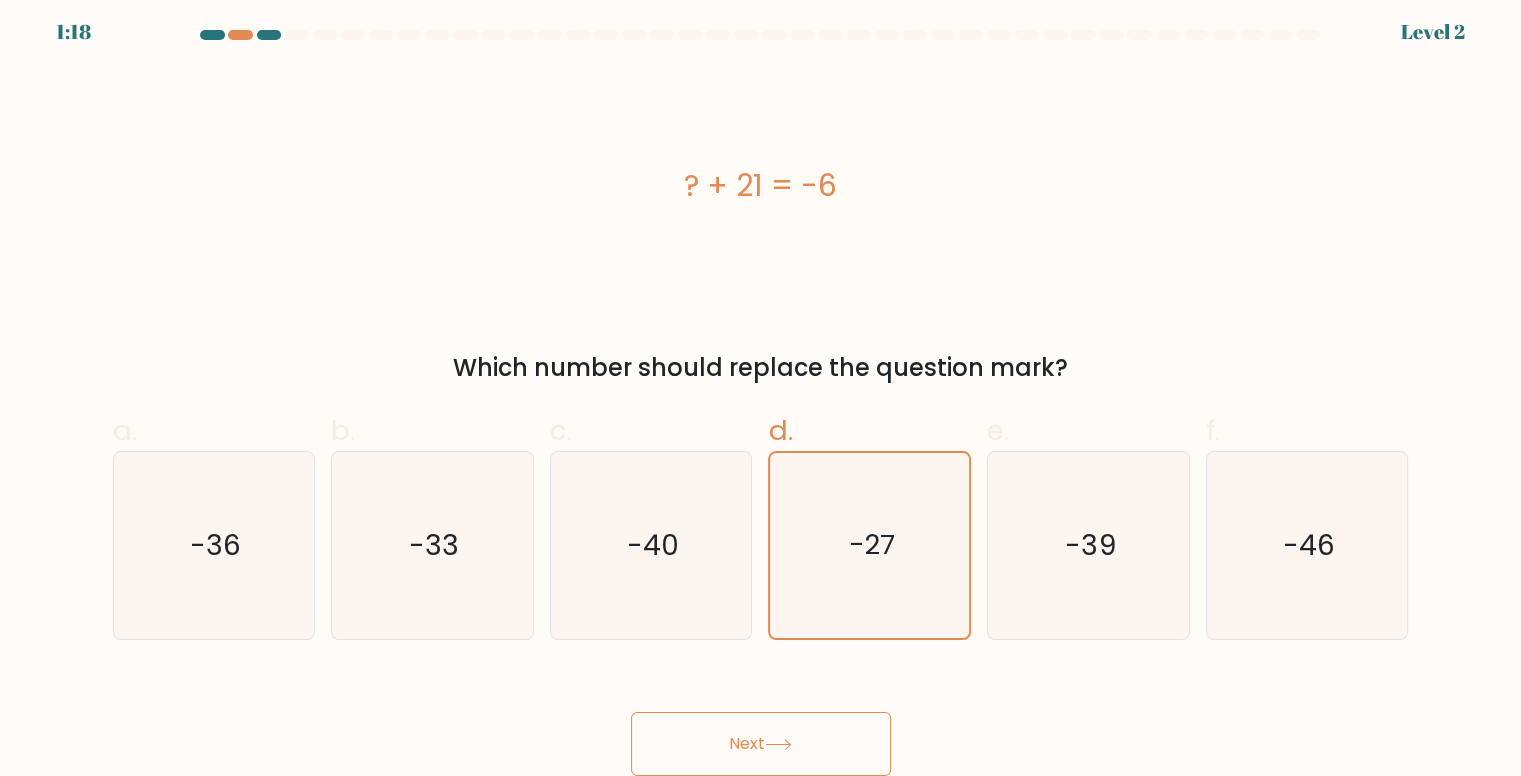 click on "Next" at bounding box center (761, 744) 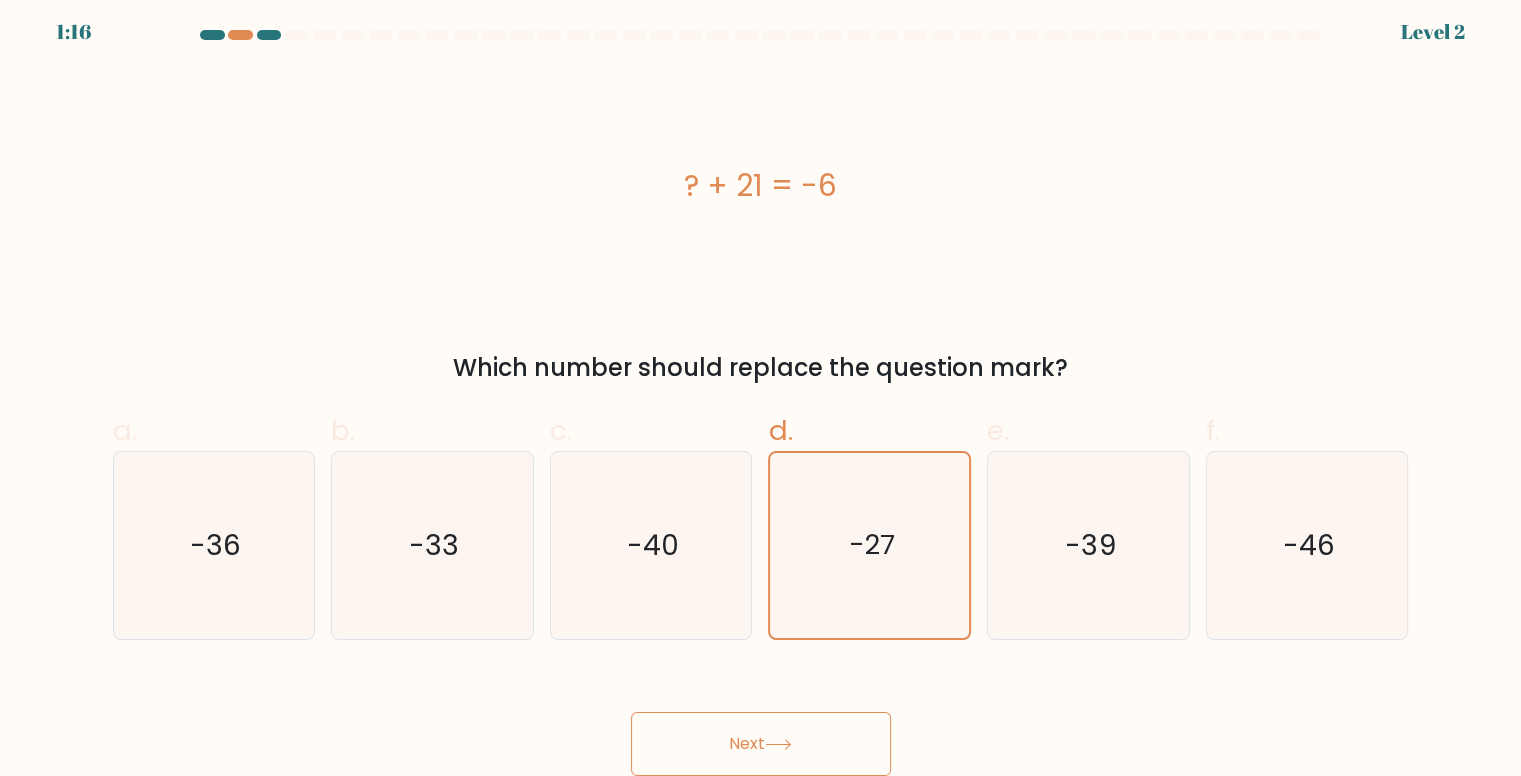 click on "Next" at bounding box center (761, 744) 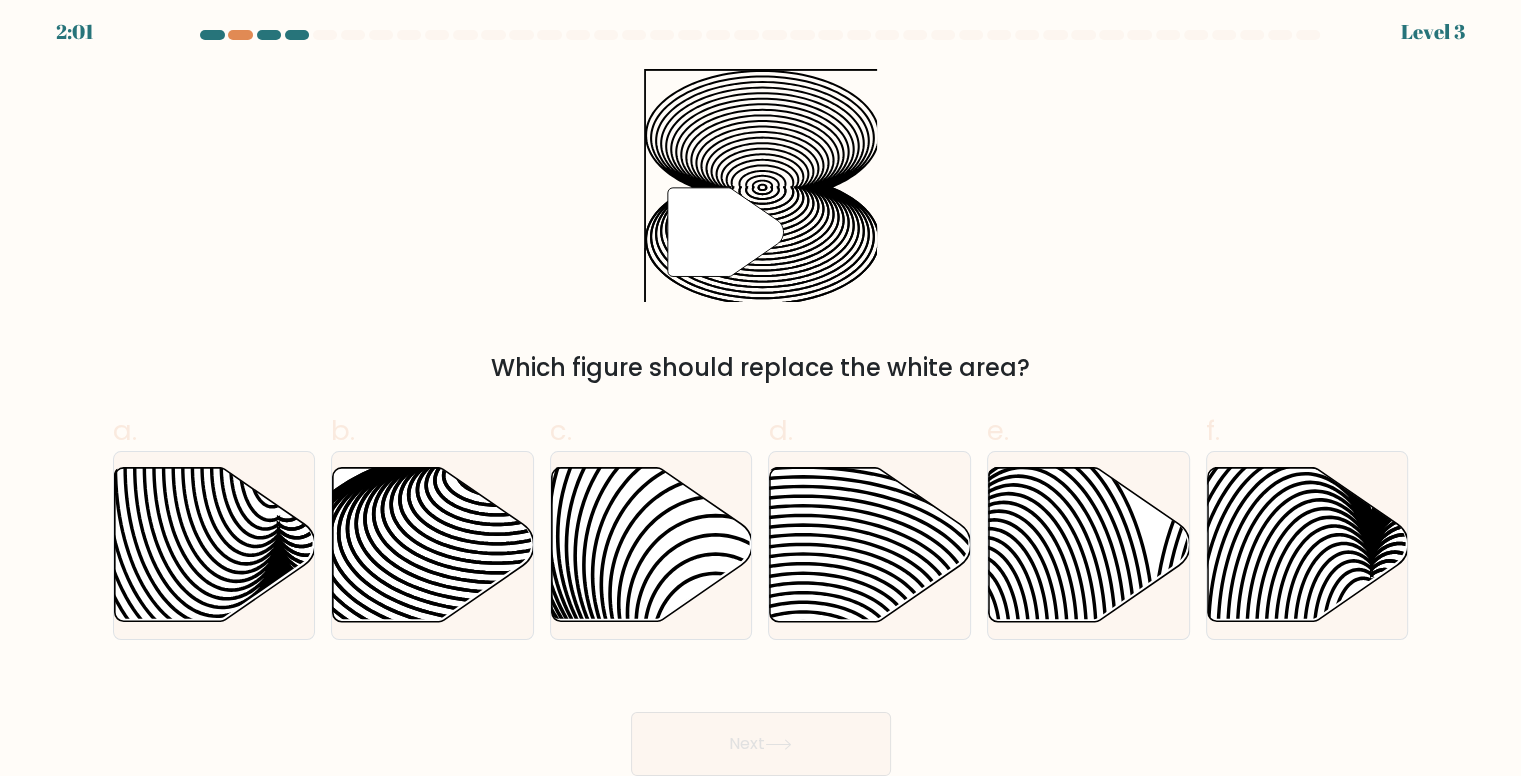 scroll, scrollTop: 0, scrollLeft: 0, axis: both 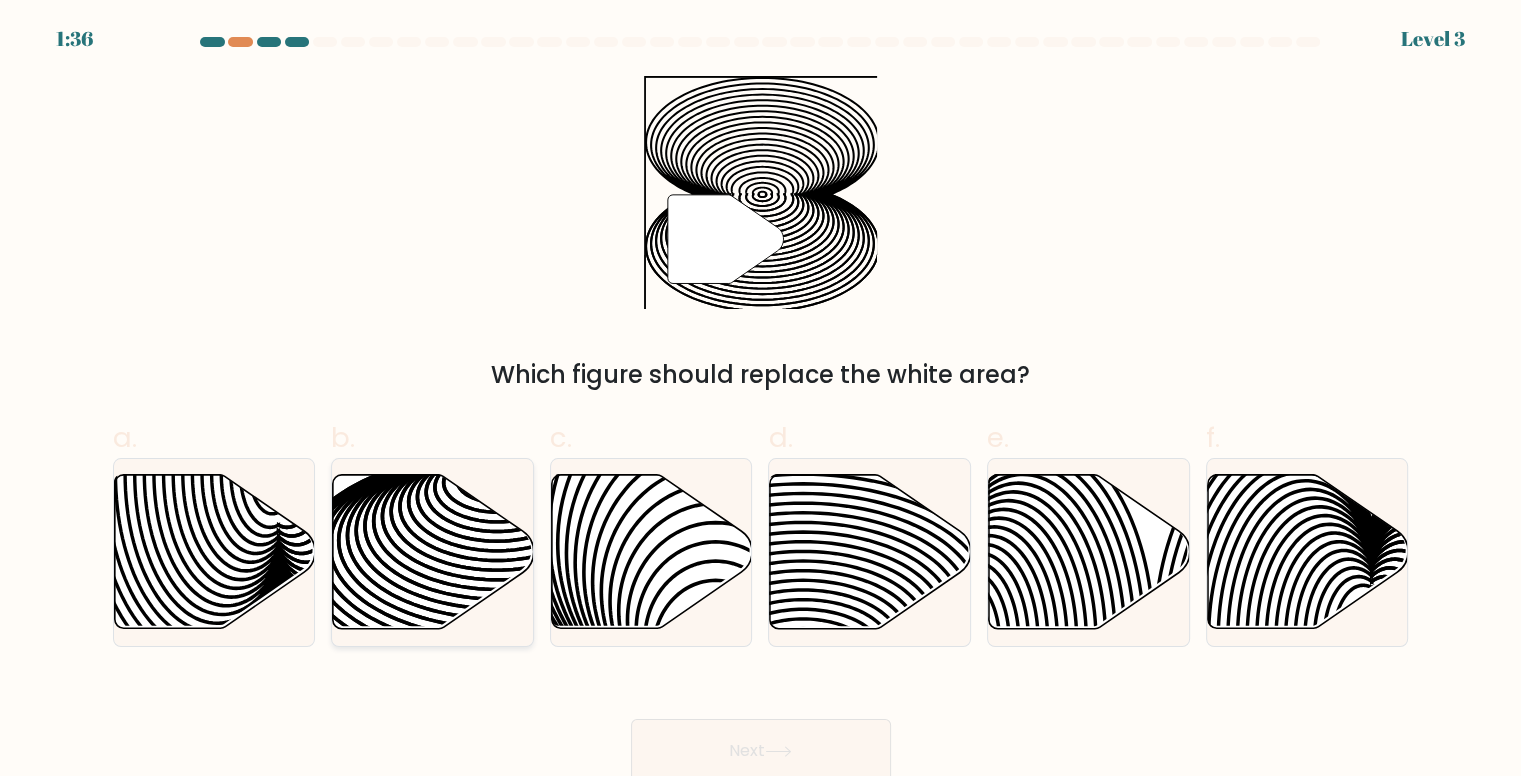 click at bounding box center (497, 575) 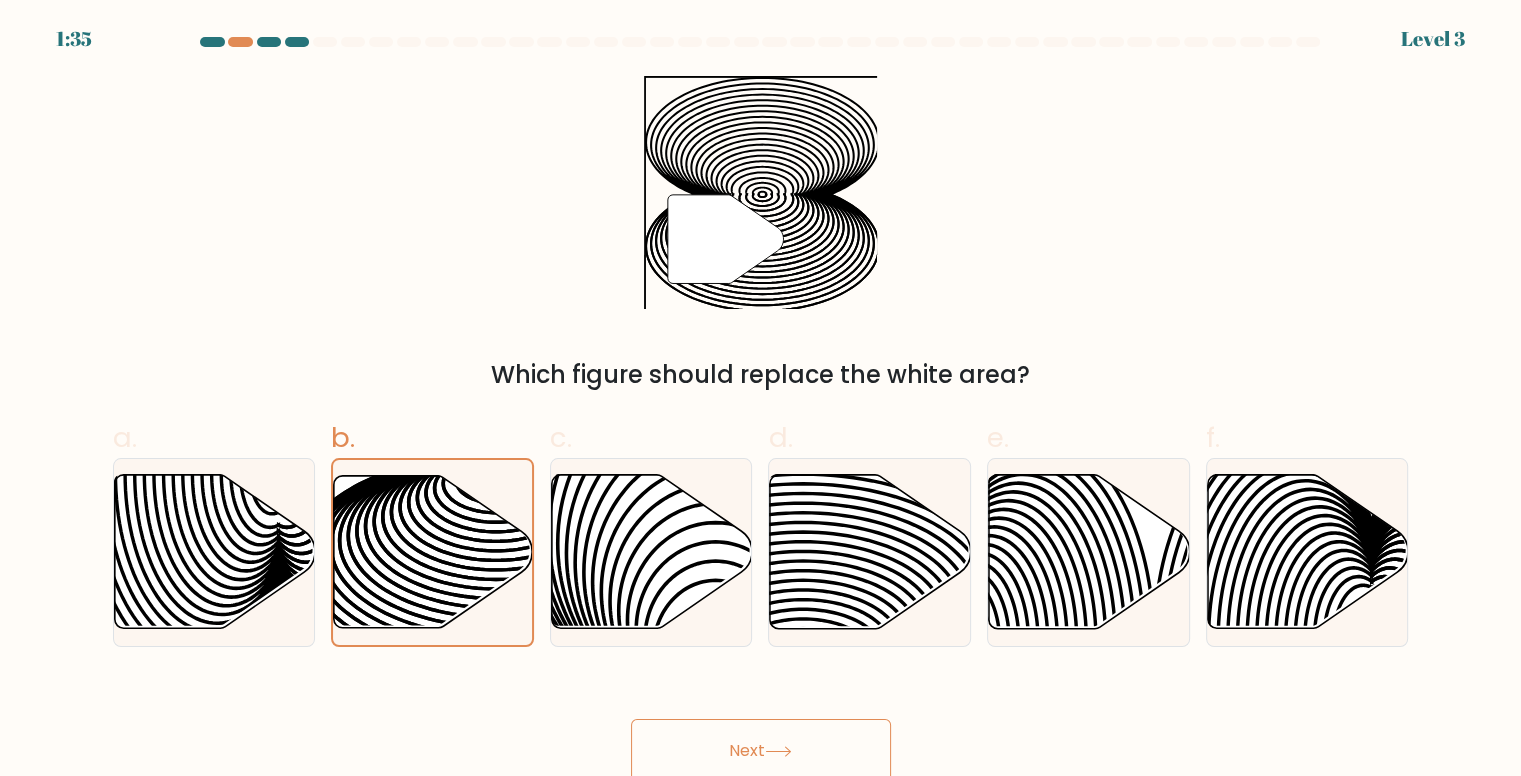 click on "Next" at bounding box center (761, 751) 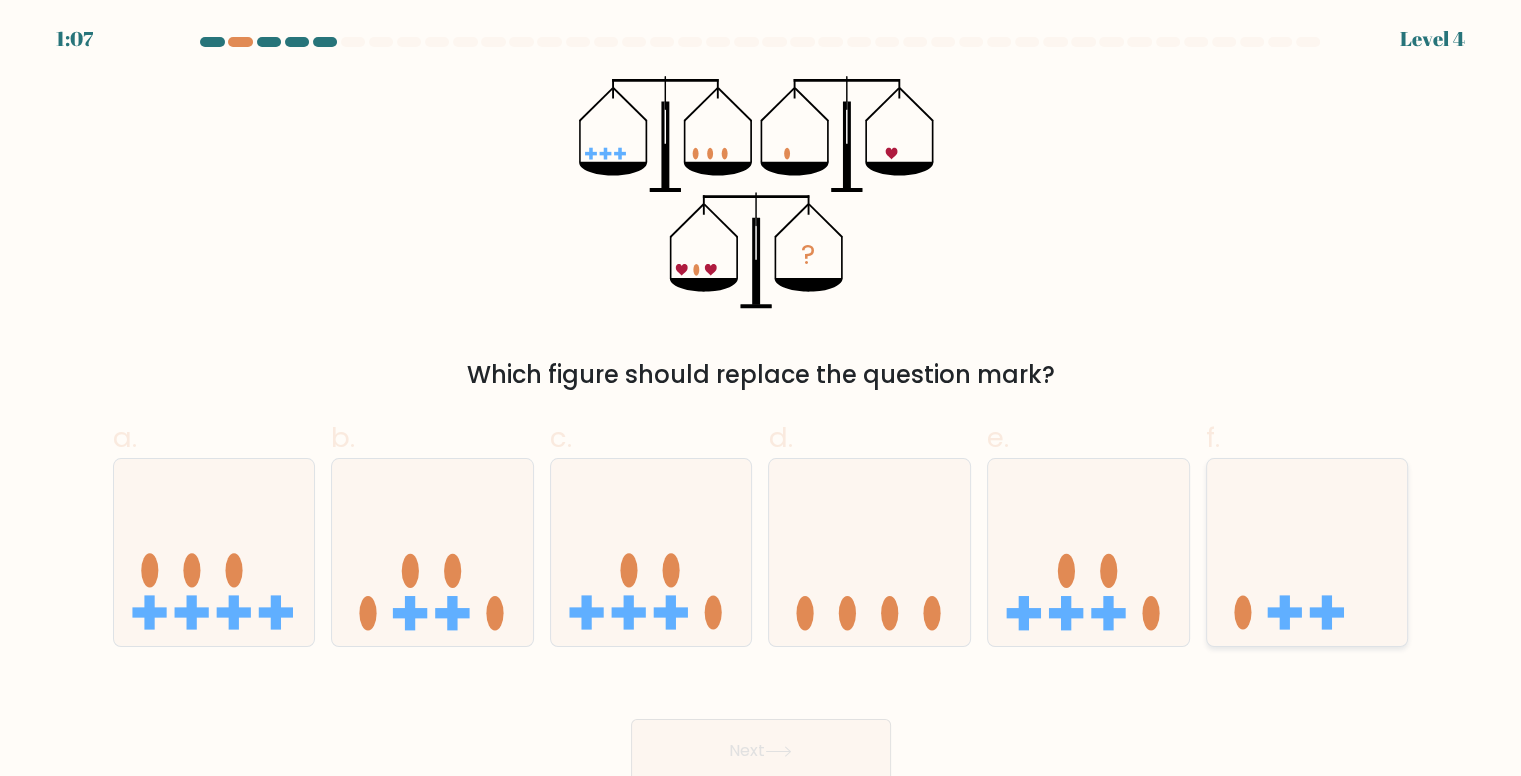 click at bounding box center (1285, 613) 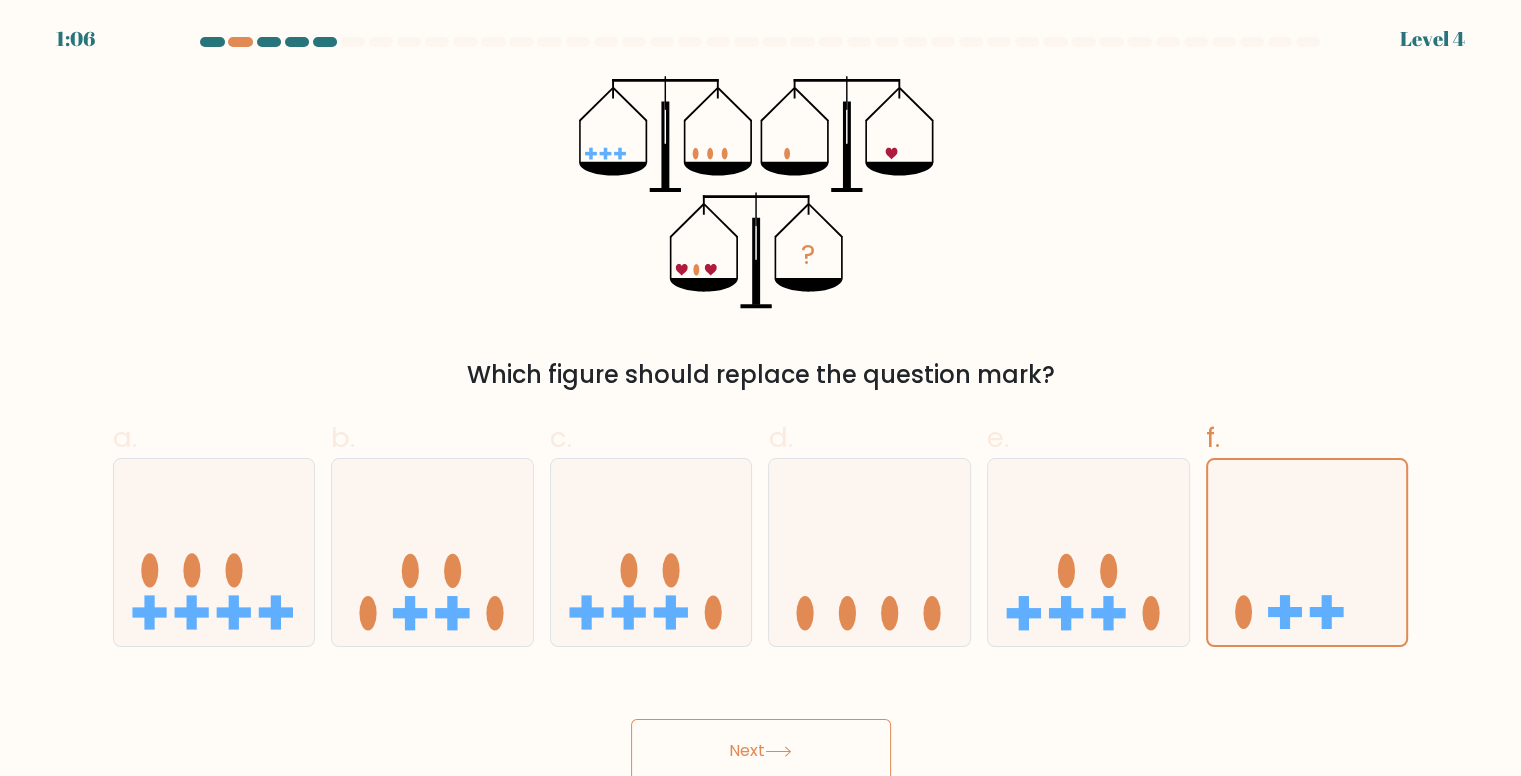click on "Next" at bounding box center (761, 751) 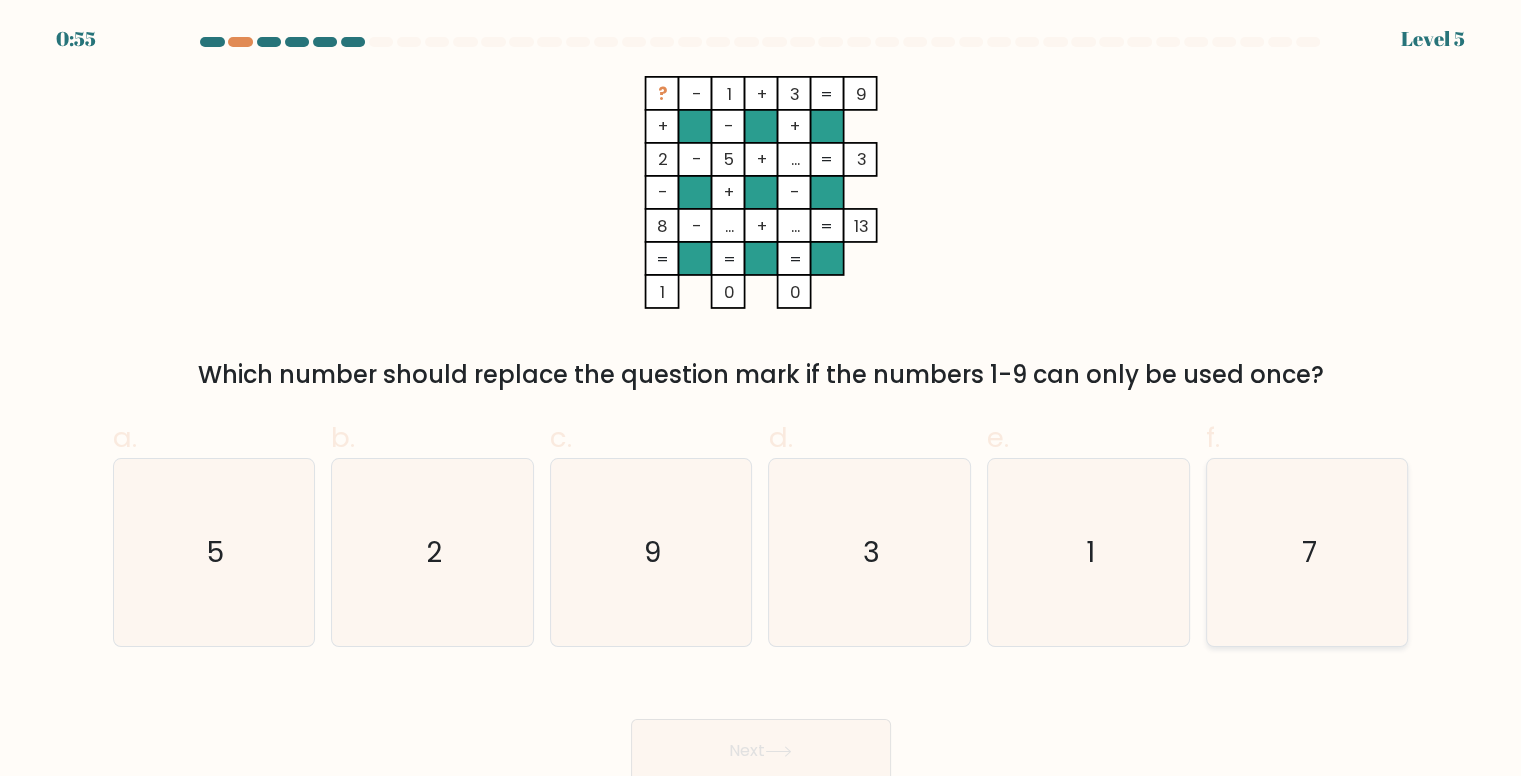 click on "7" at bounding box center [1308, 552] 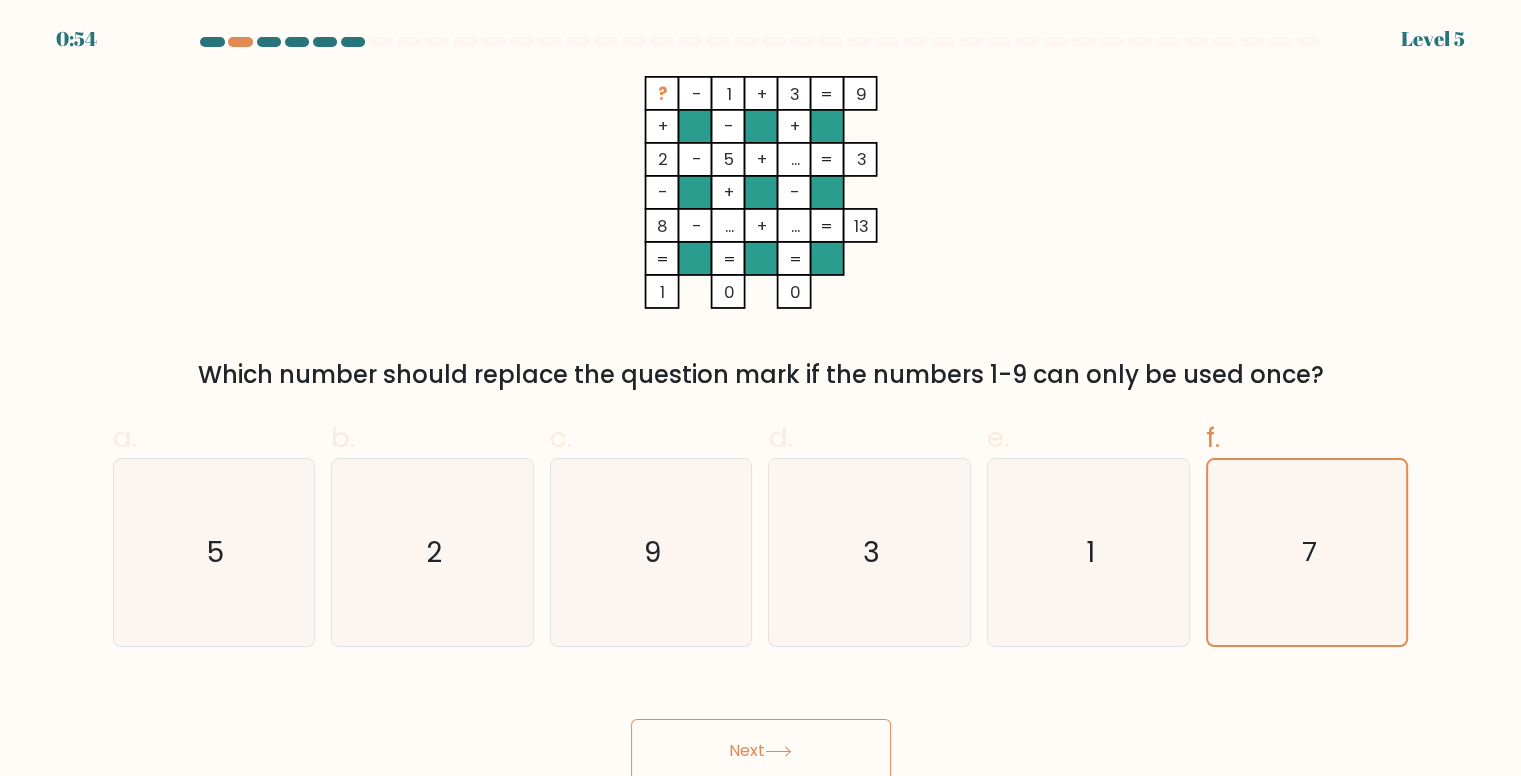 click on "Next" at bounding box center (761, 751) 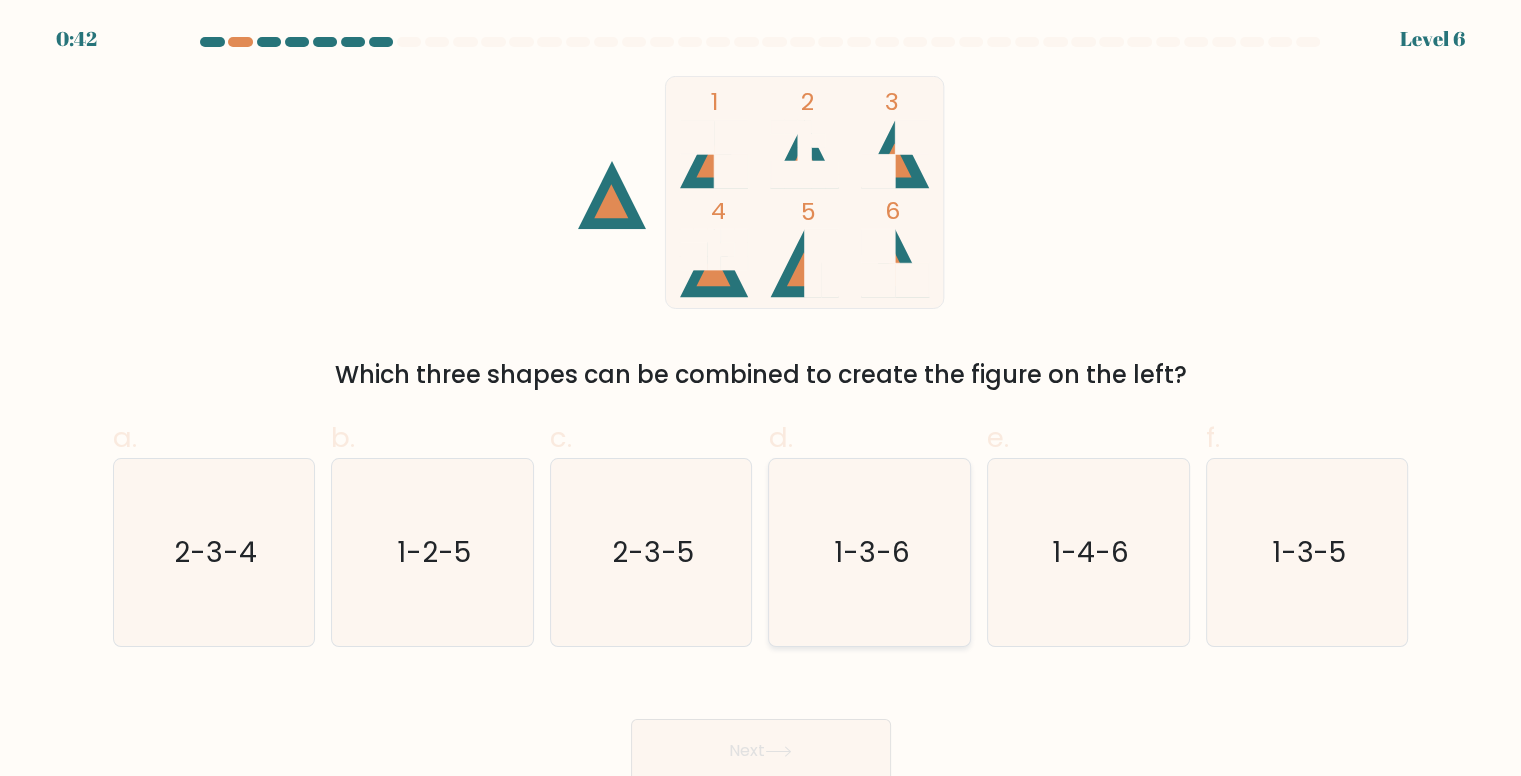 drag, startPoint x: 871, startPoint y: 541, endPoint x: 860, endPoint y: 553, distance: 16.27882 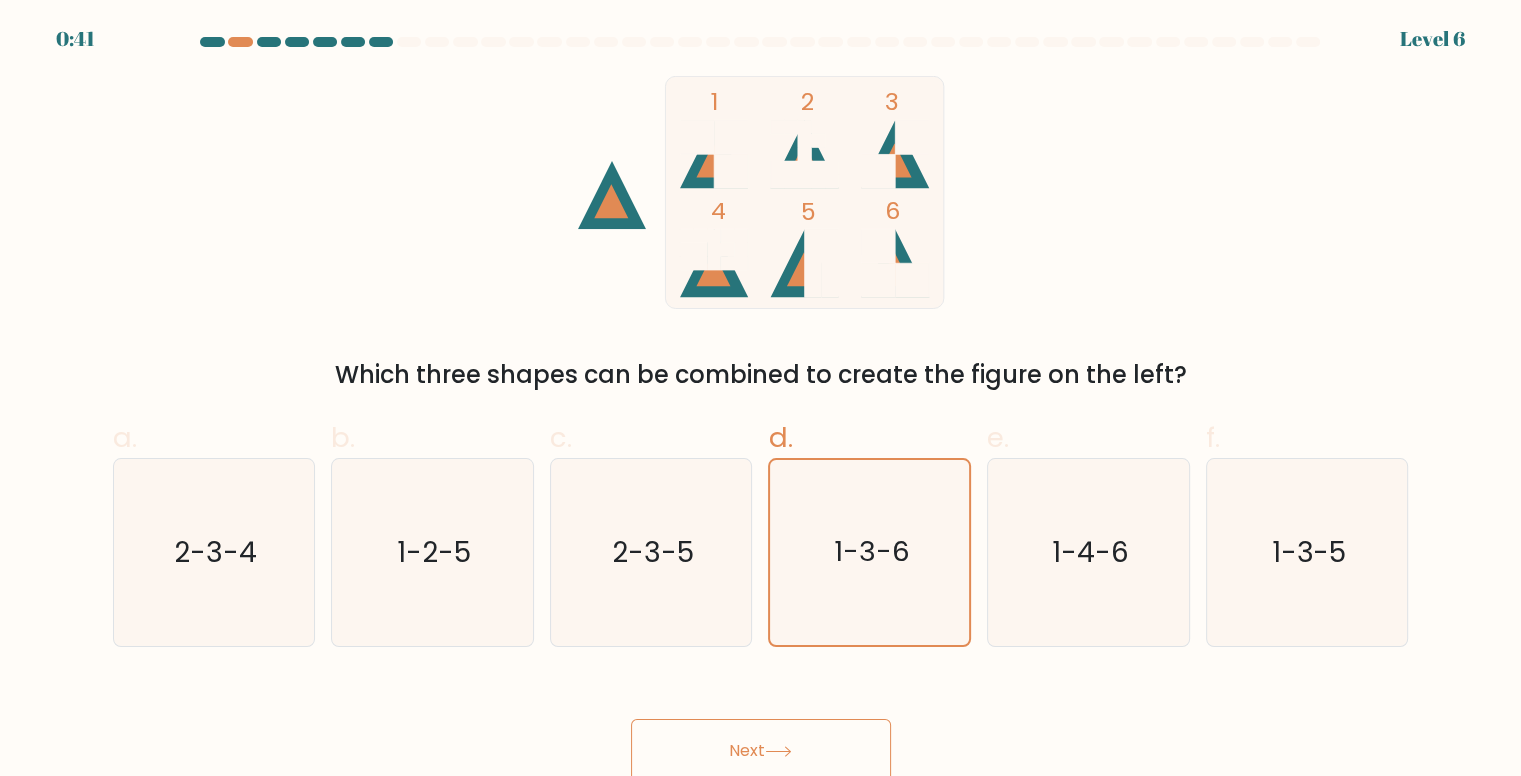 click on "Next" at bounding box center [761, 751] 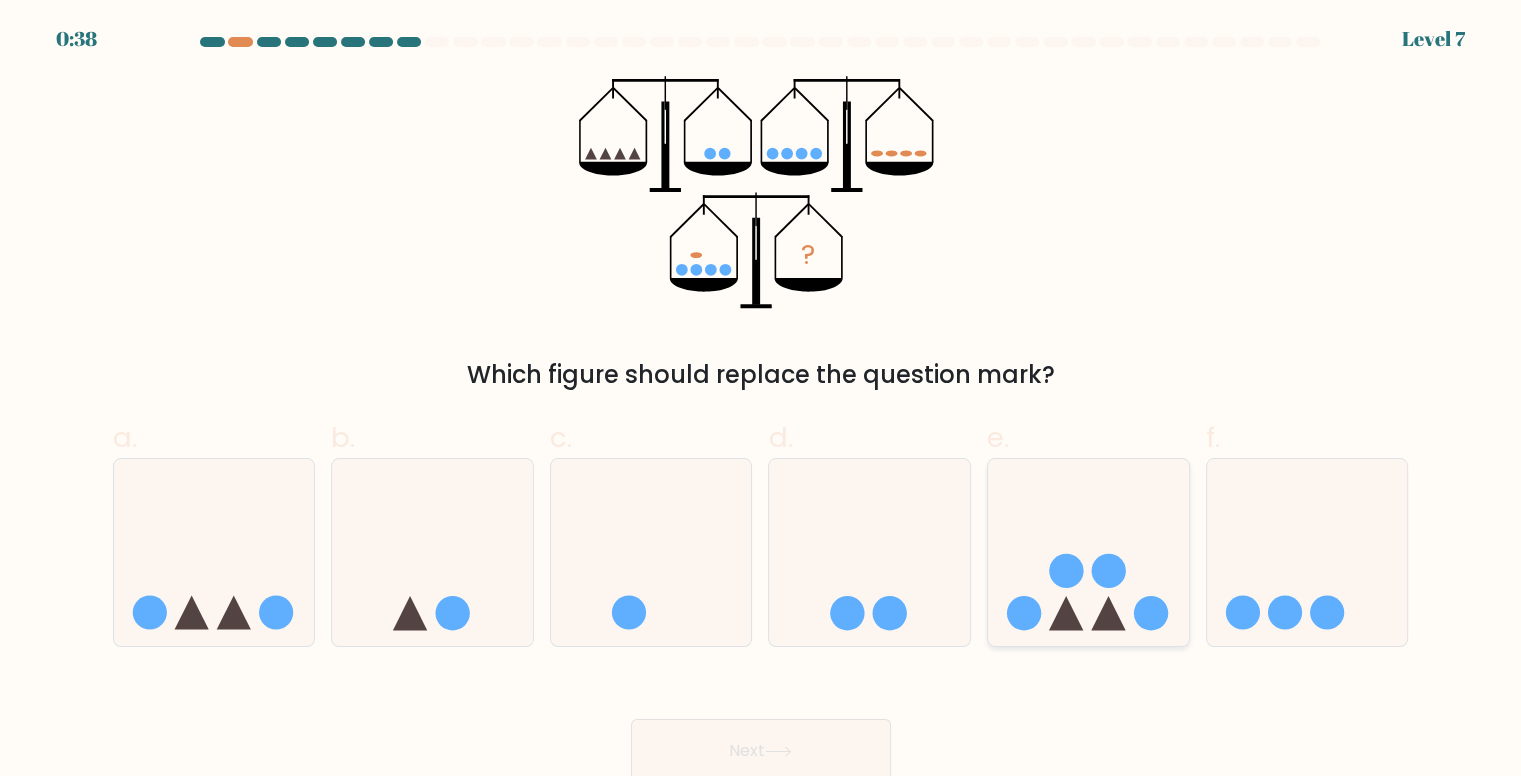 click at bounding box center (1024, 613) 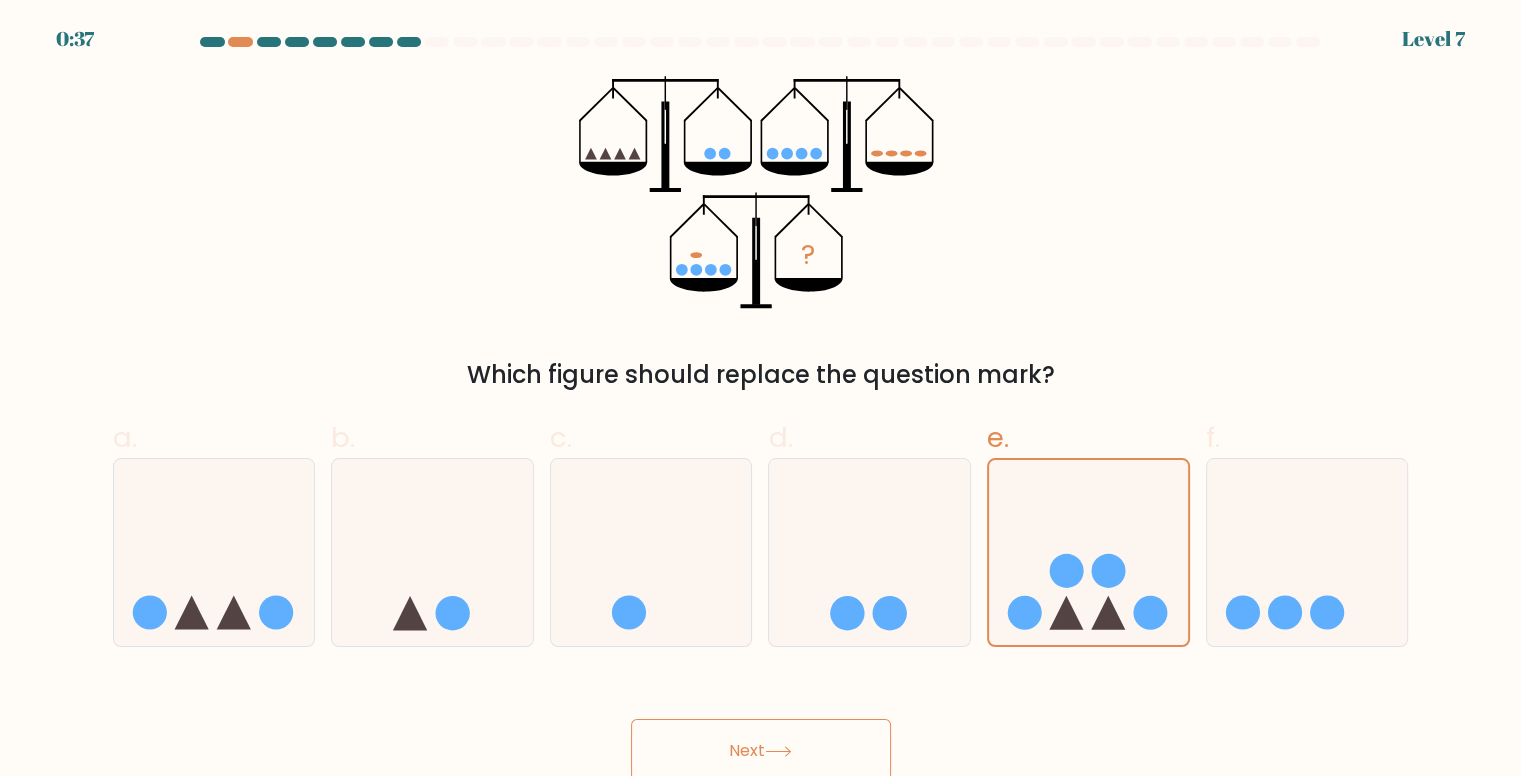 click at bounding box center [778, 751] 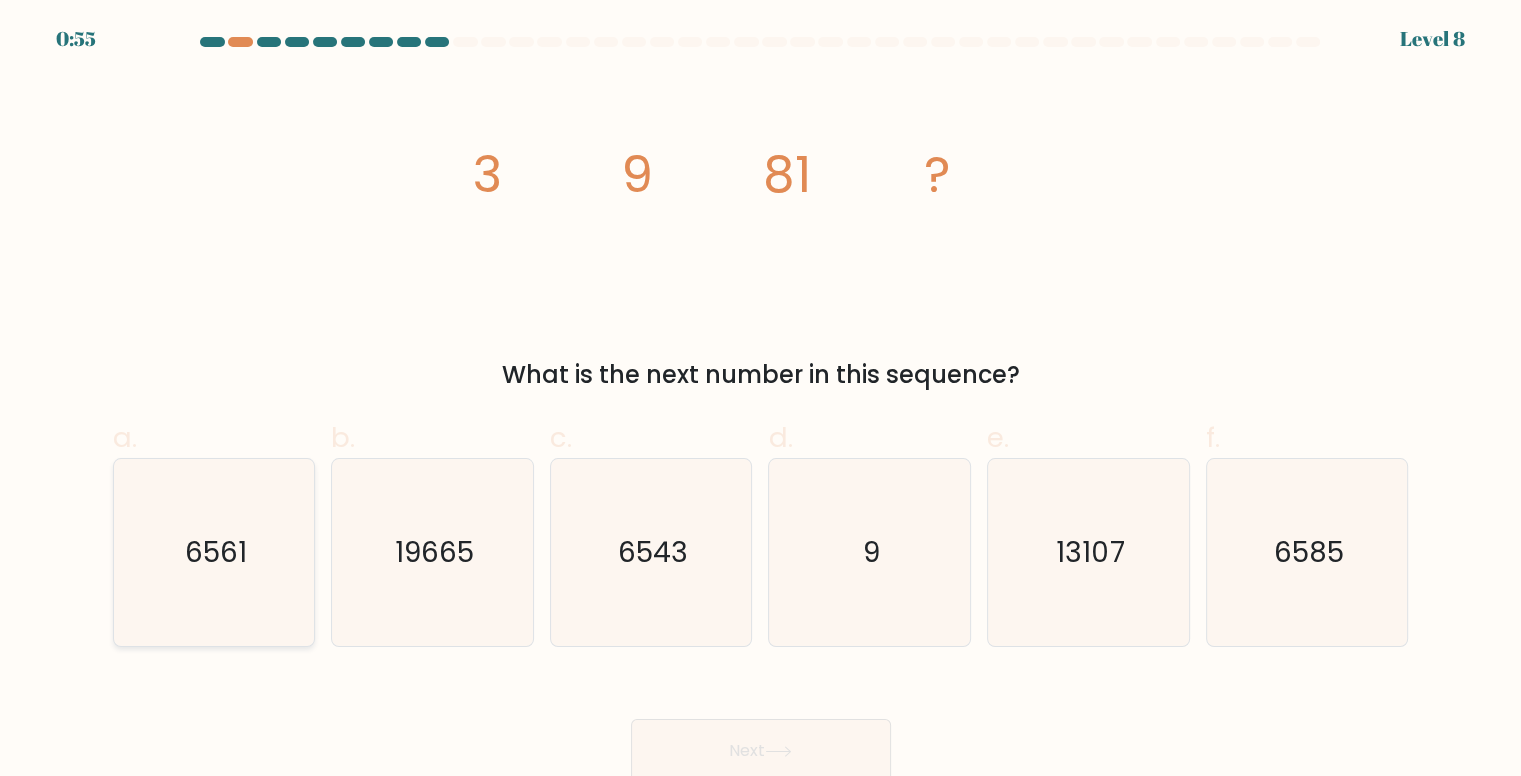 click on "6561" at bounding box center (214, 552) 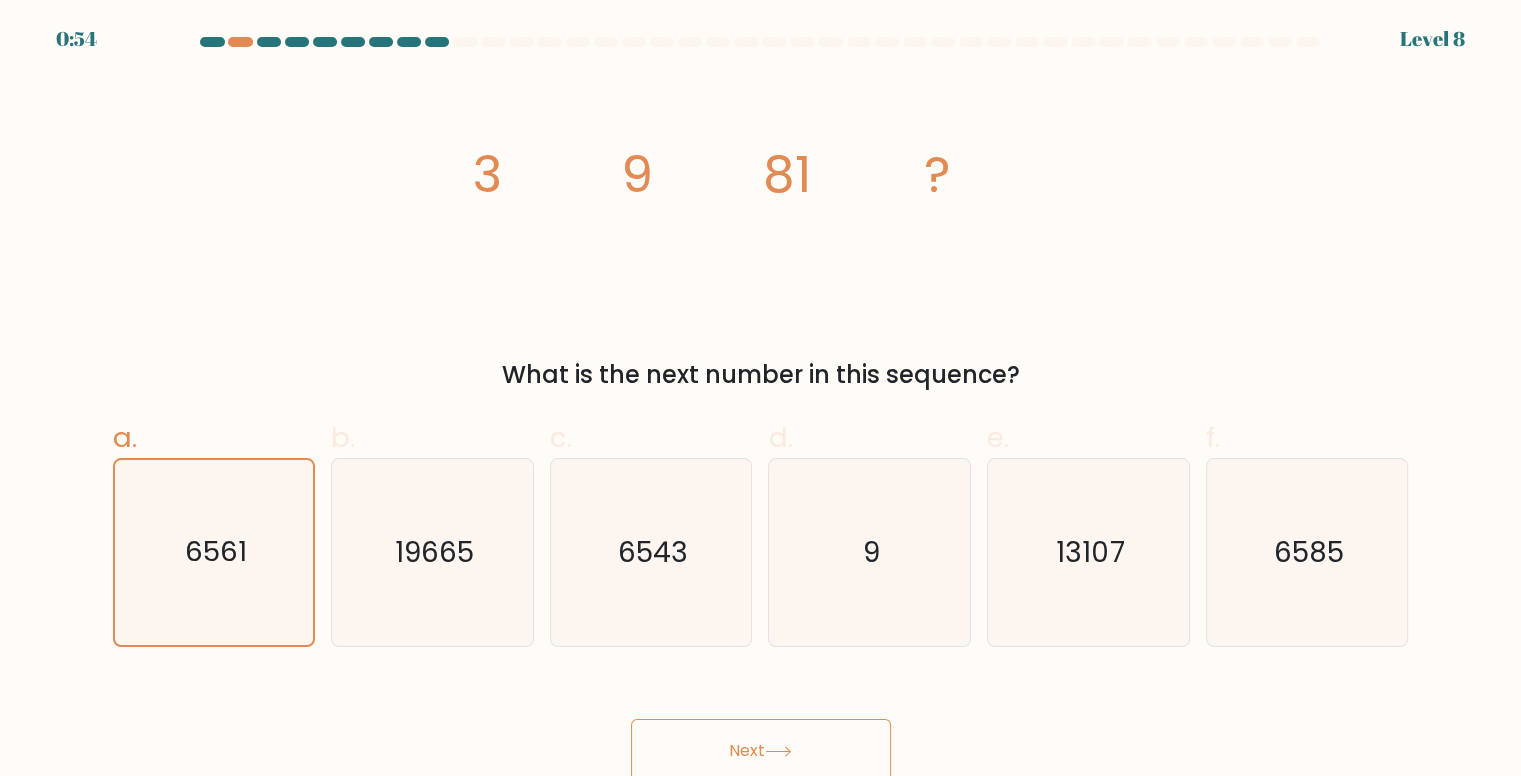 click at bounding box center (778, 751) 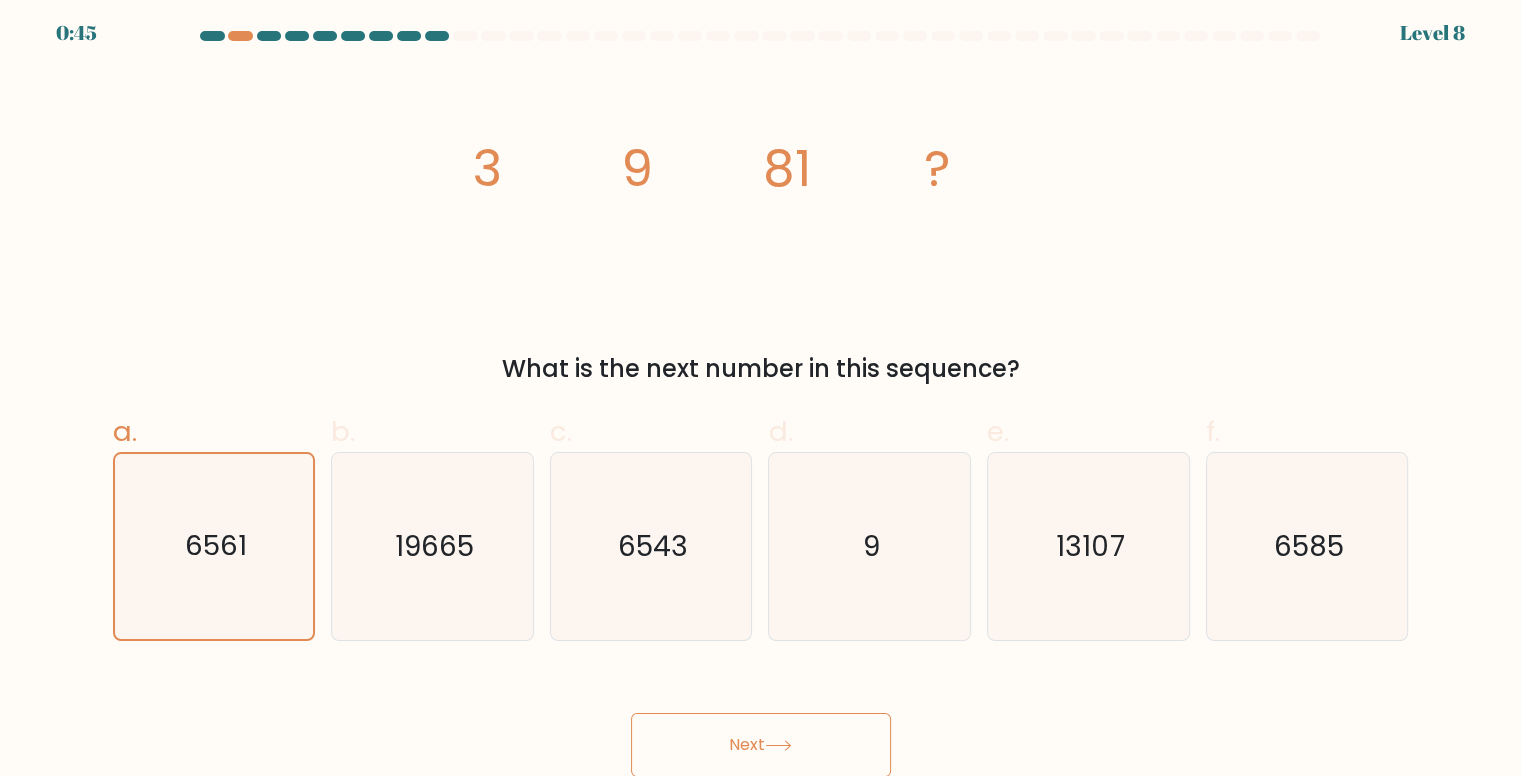 scroll, scrollTop: 8, scrollLeft: 0, axis: vertical 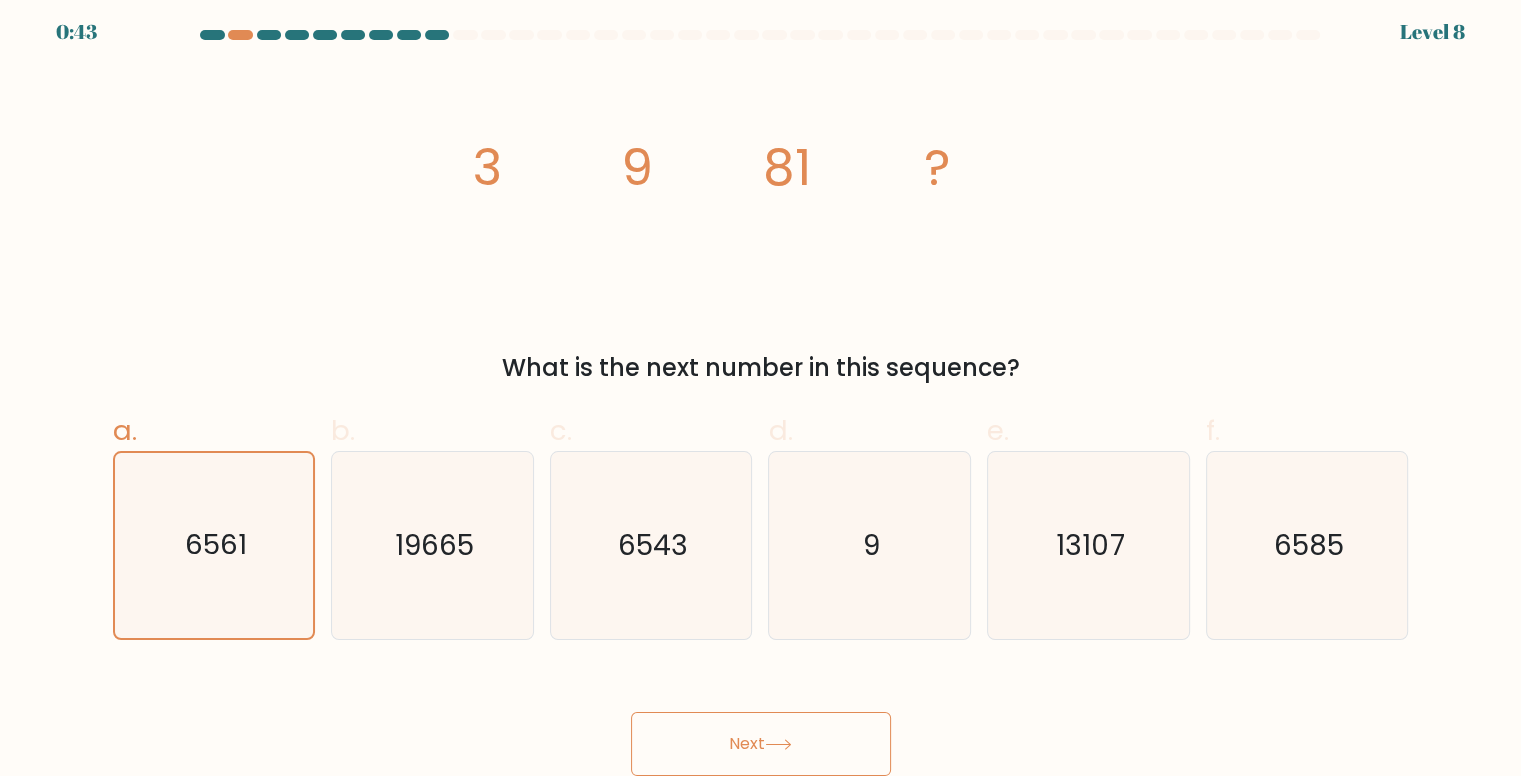 click on "Next" at bounding box center [761, 744] 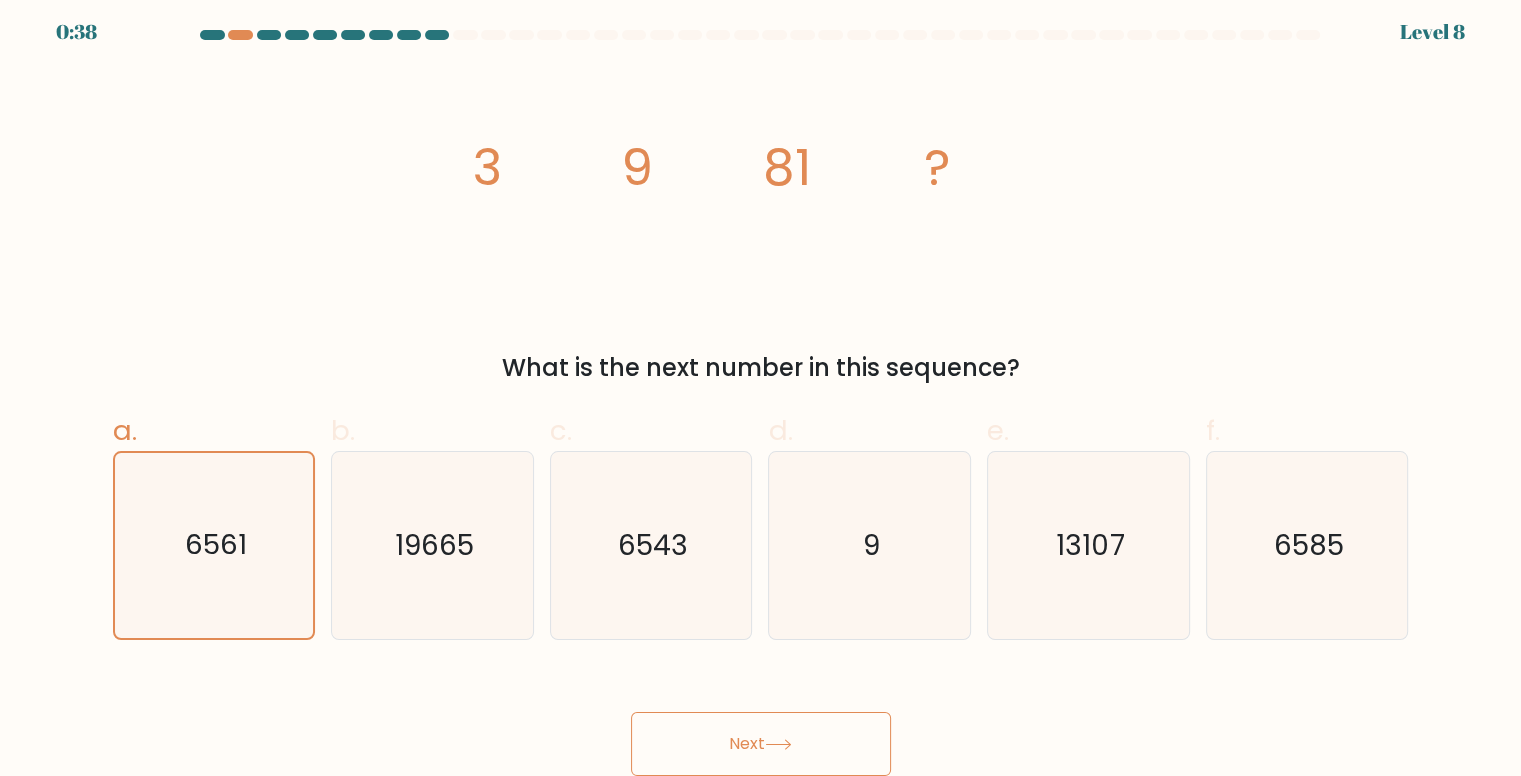 click on "Next" at bounding box center [761, 744] 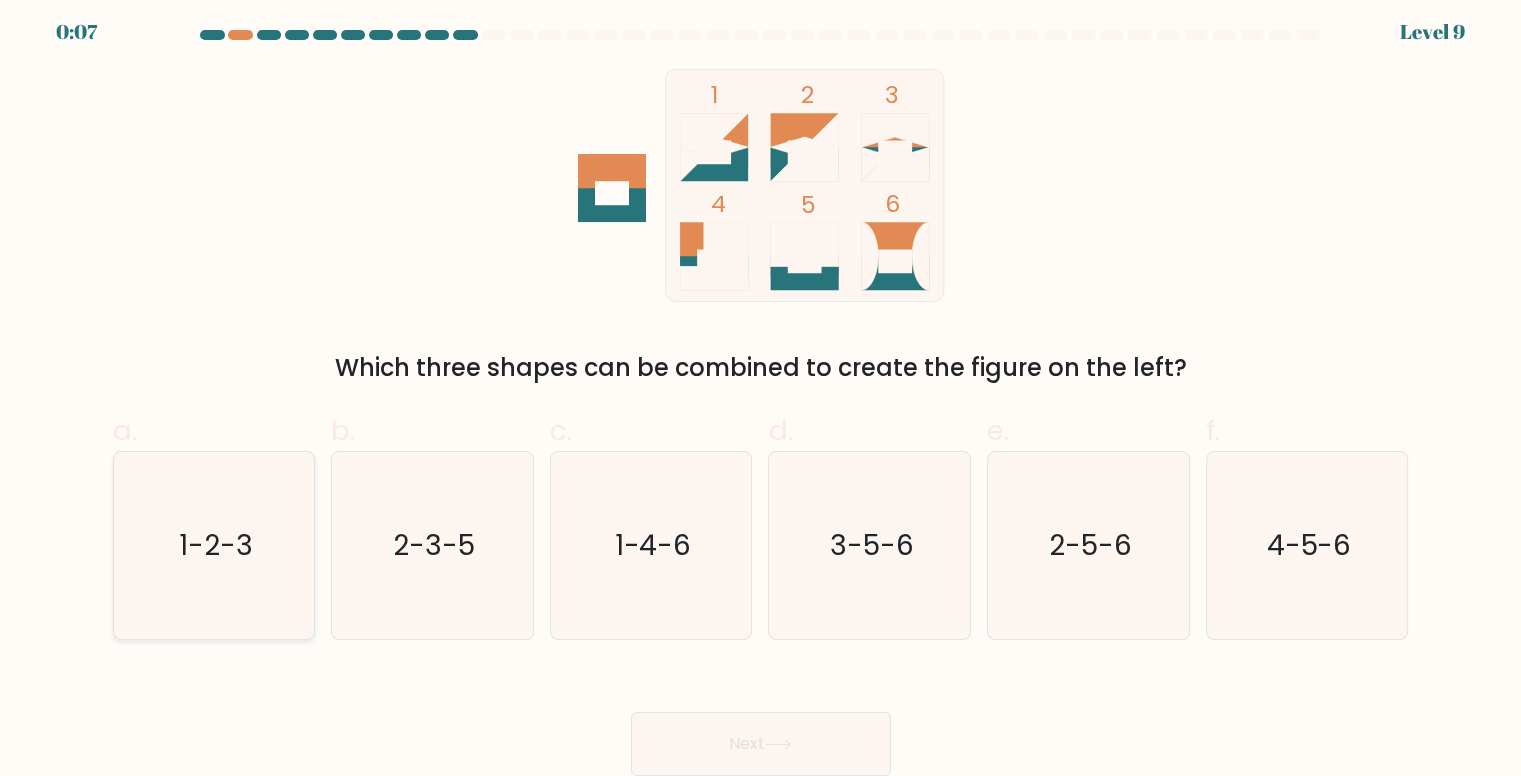 click on "1-2-3" at bounding box center [216, 545] 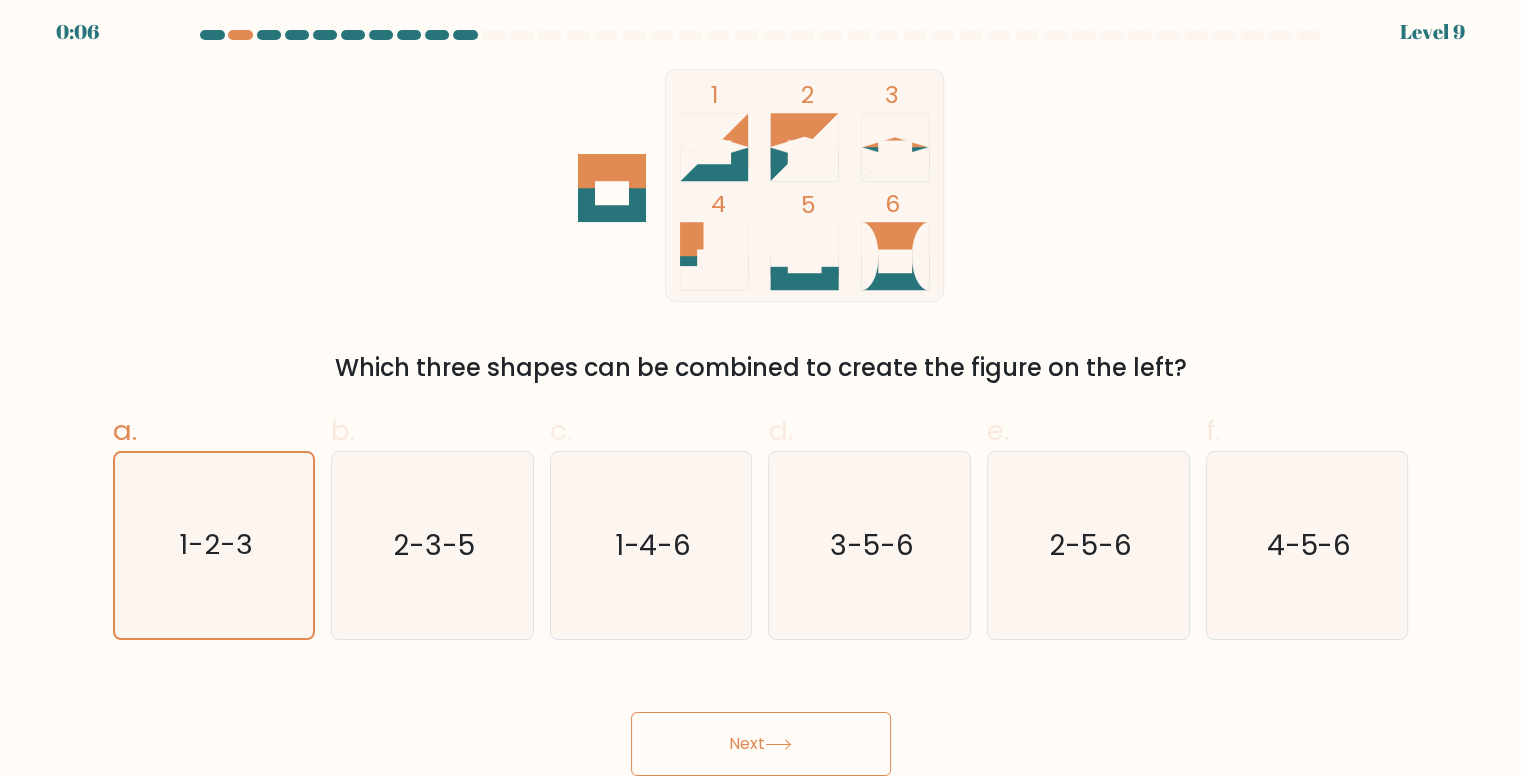 click on "Next" at bounding box center (761, 744) 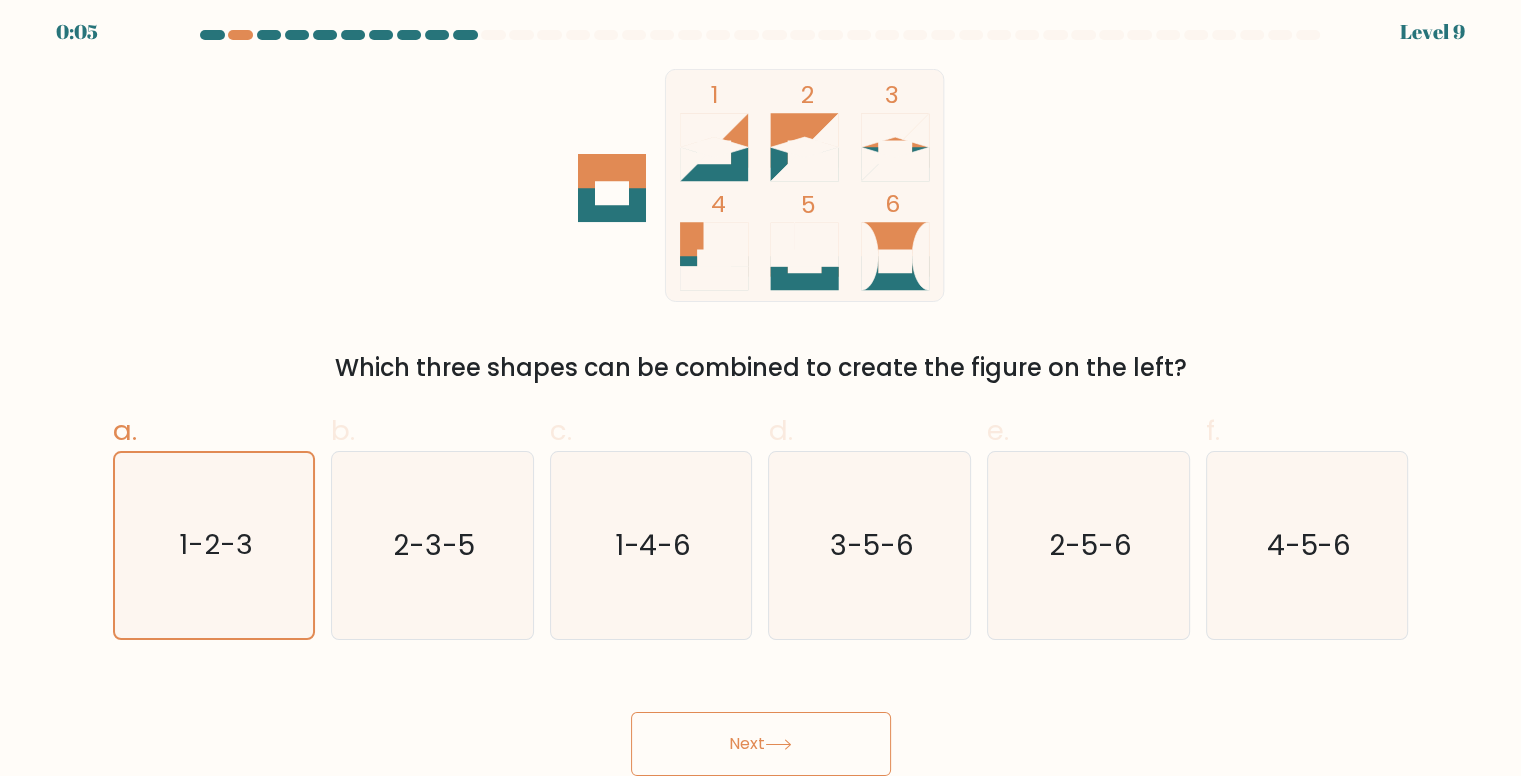 click on "Next" at bounding box center [761, 744] 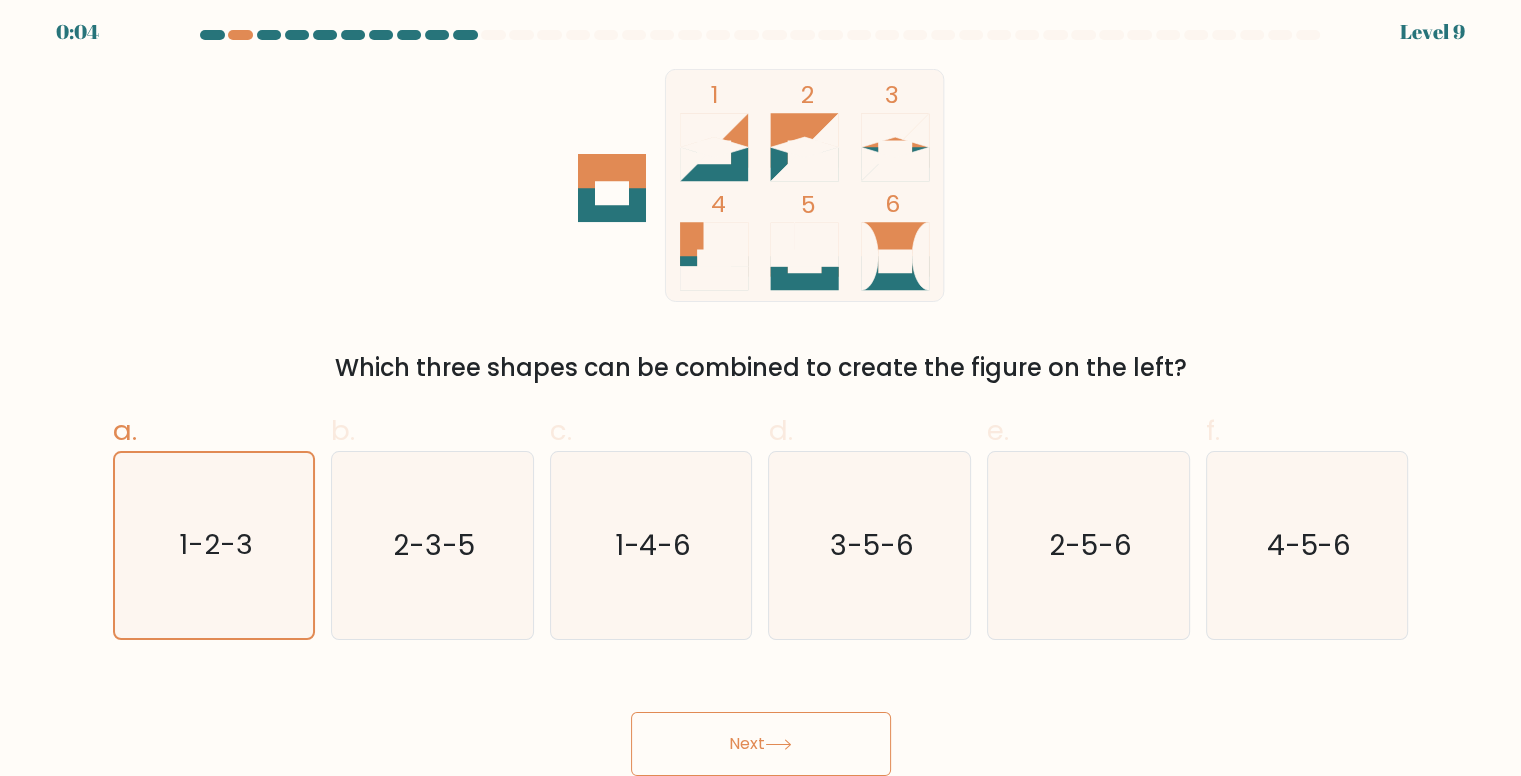 click on "Next" at bounding box center (761, 744) 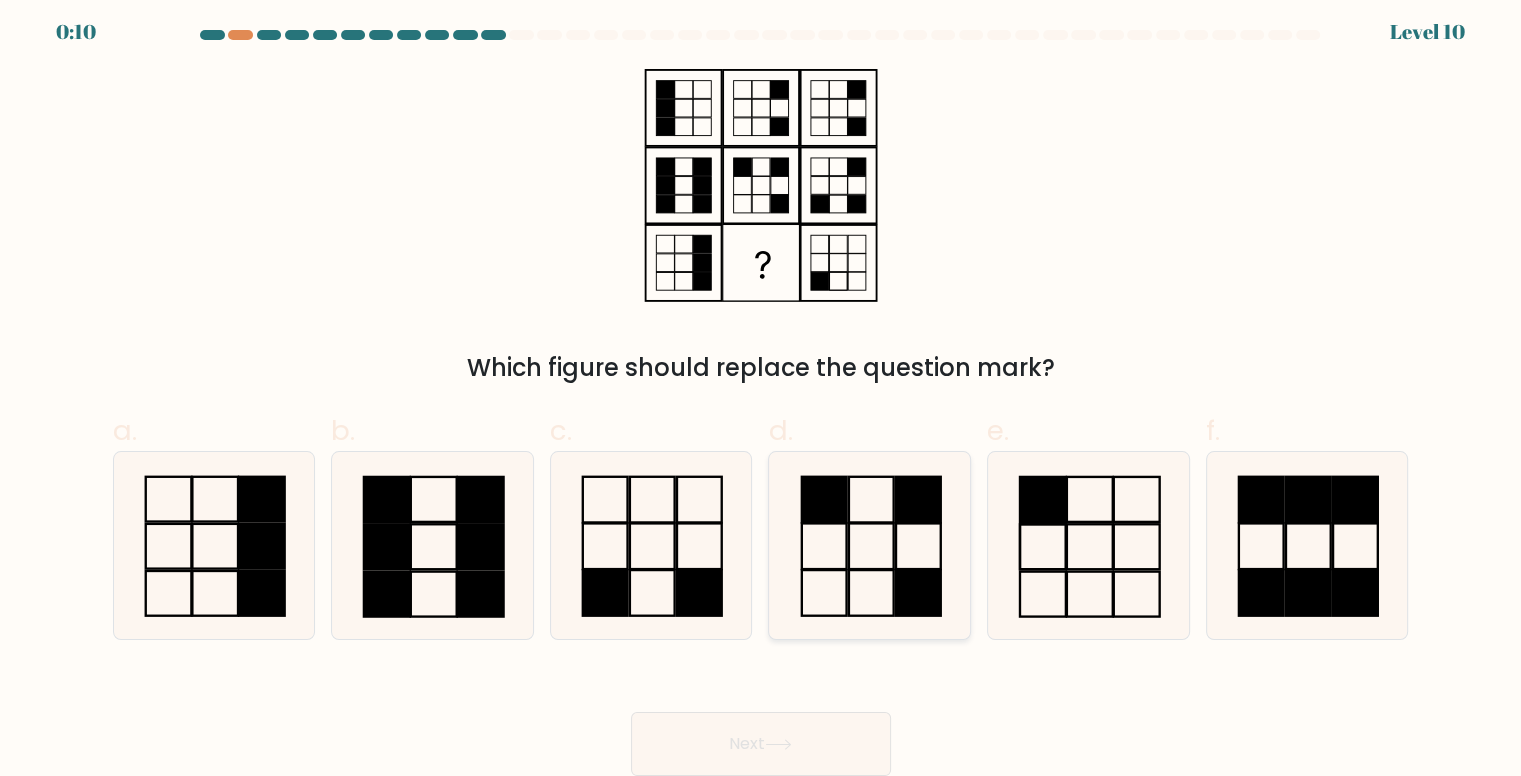click at bounding box center (870, 545) 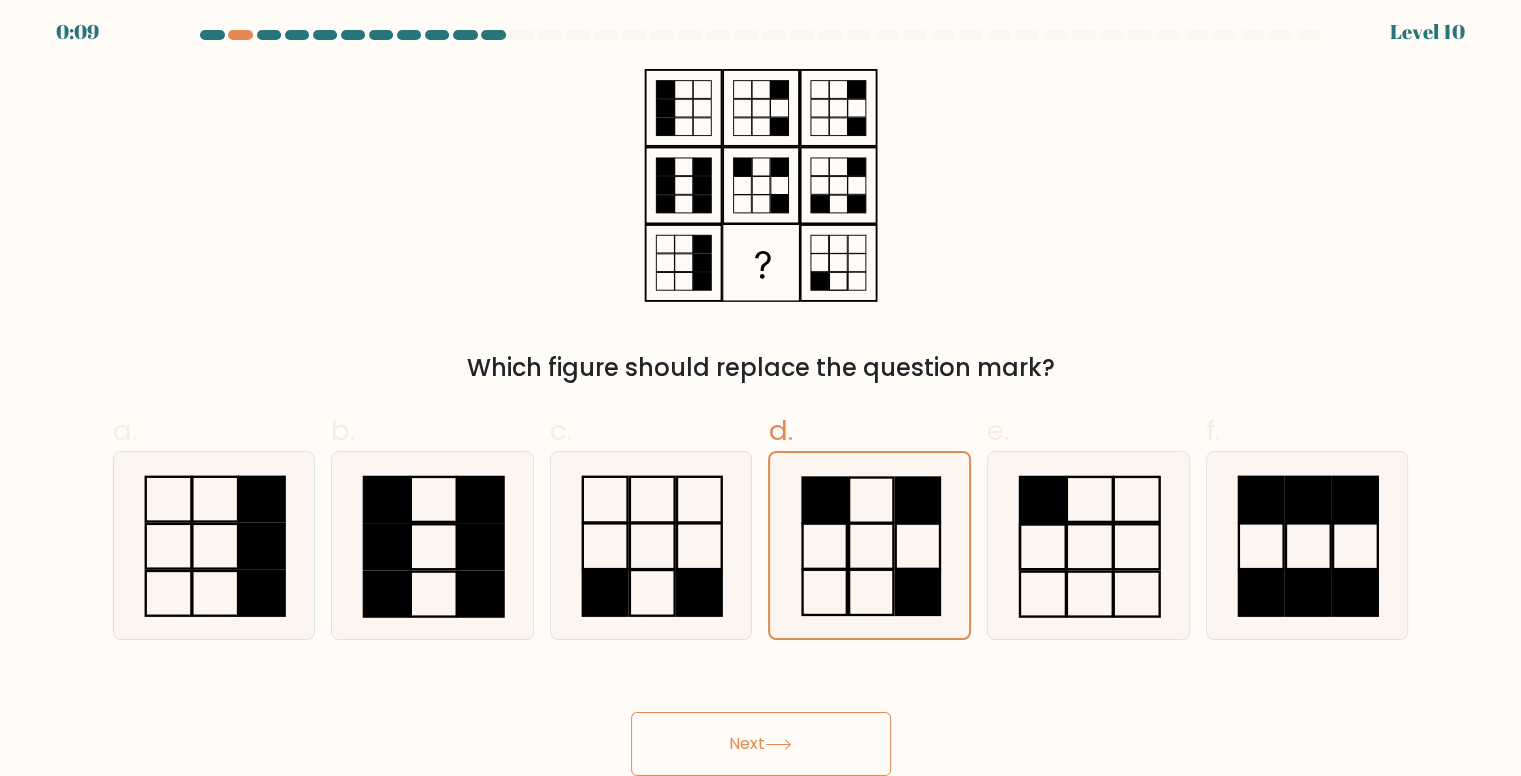click at bounding box center (778, 744) 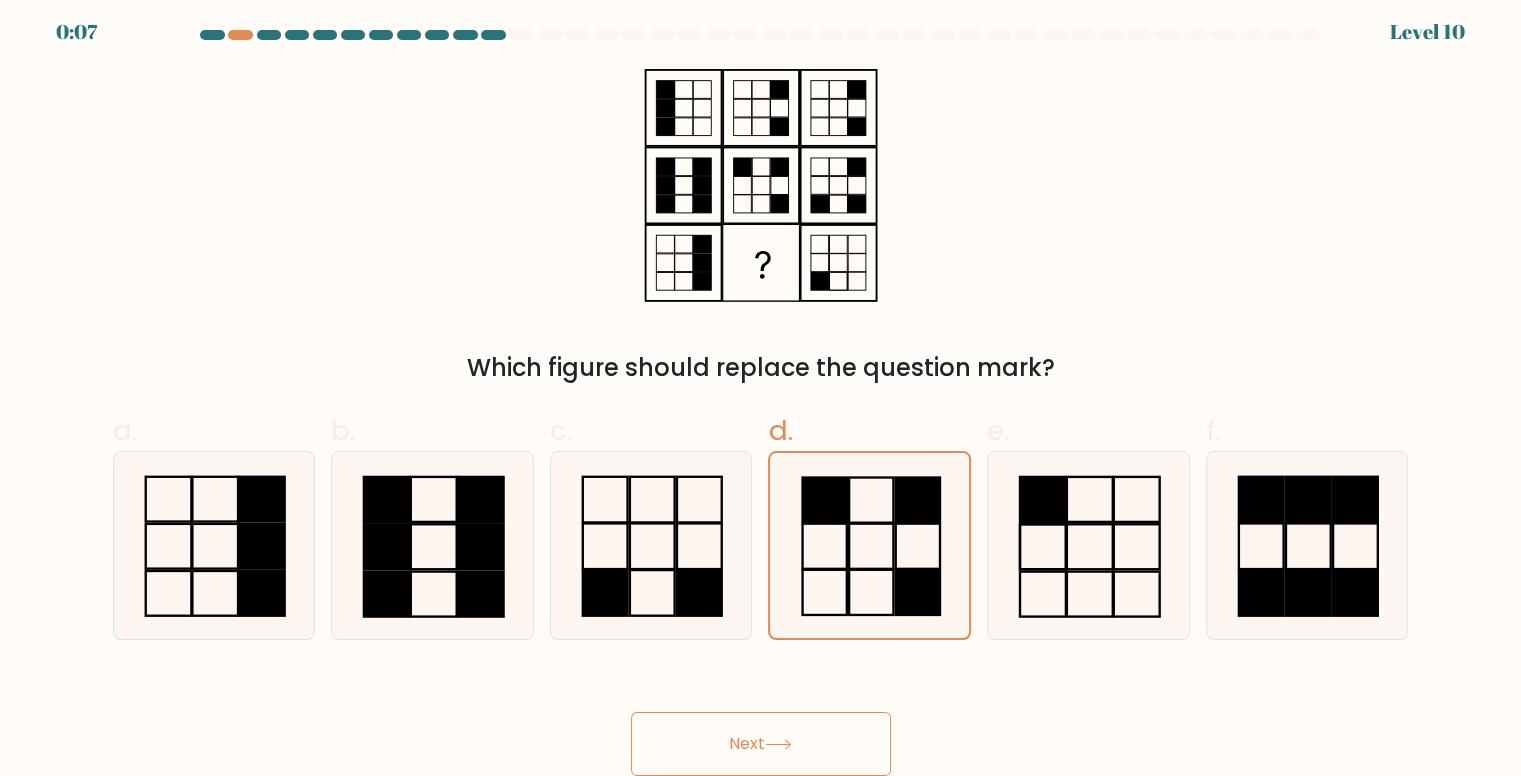 click at bounding box center [778, 744] 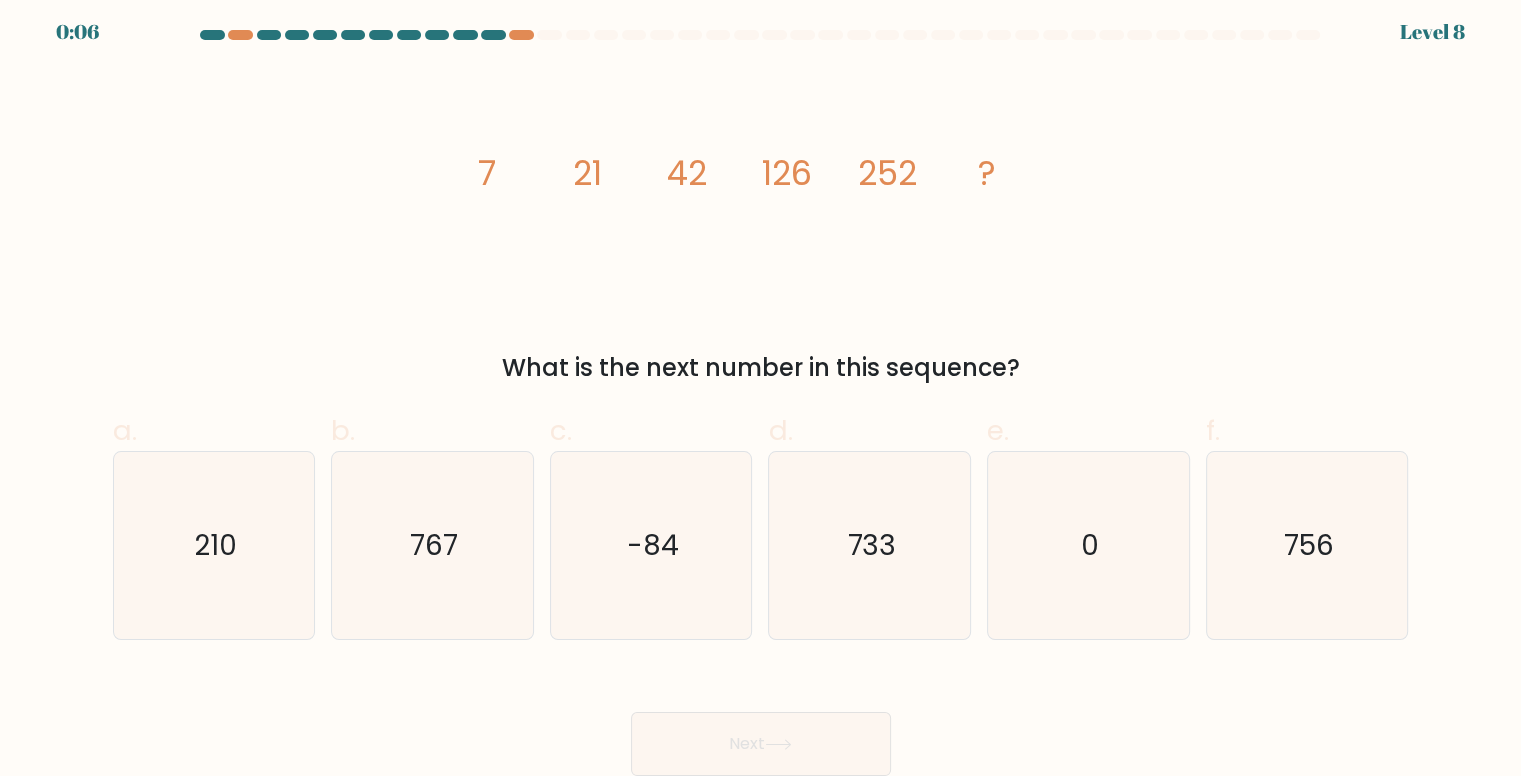 click at bounding box center (778, 744) 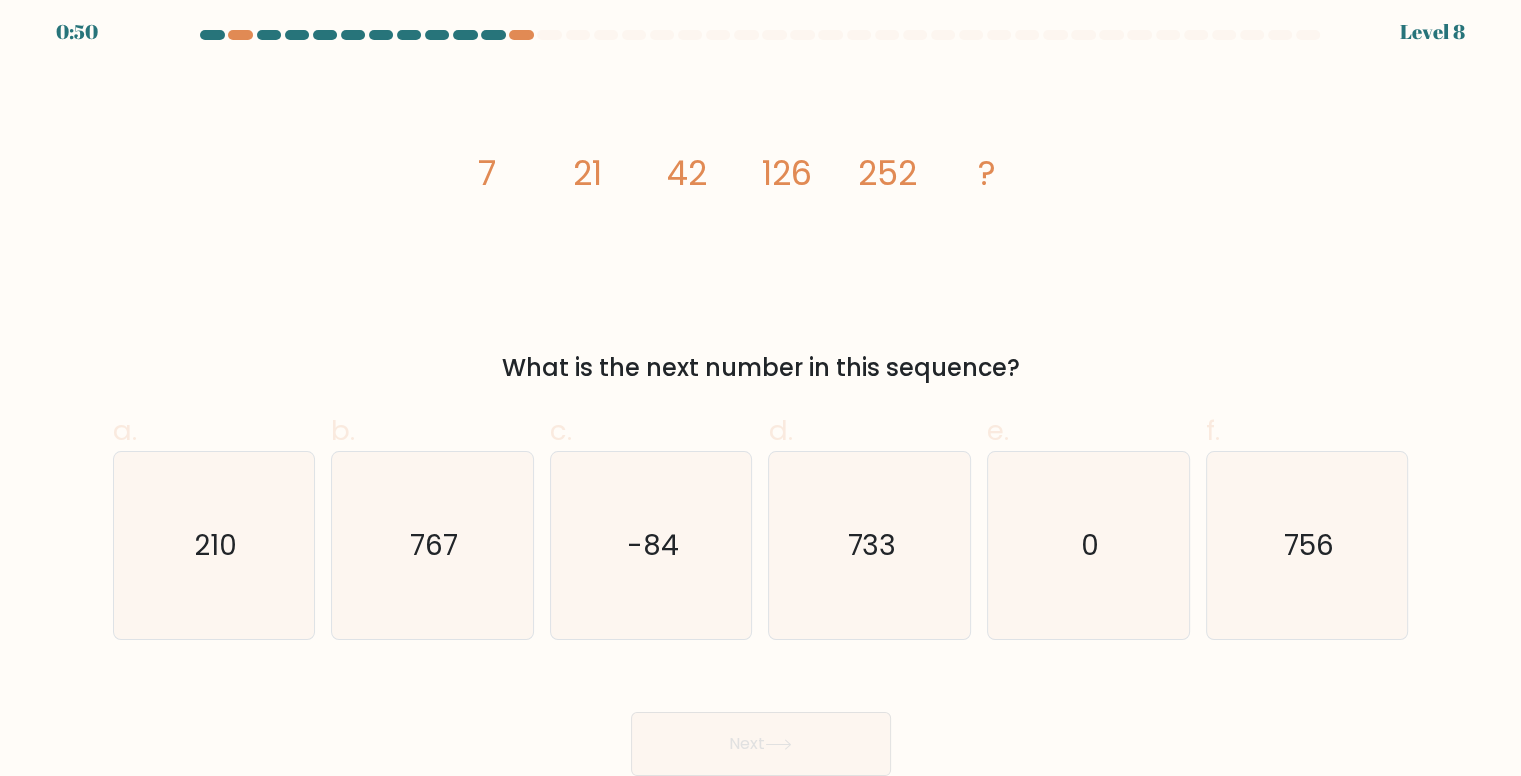 click on "What is the next number in this sequence?" at bounding box center [761, 368] 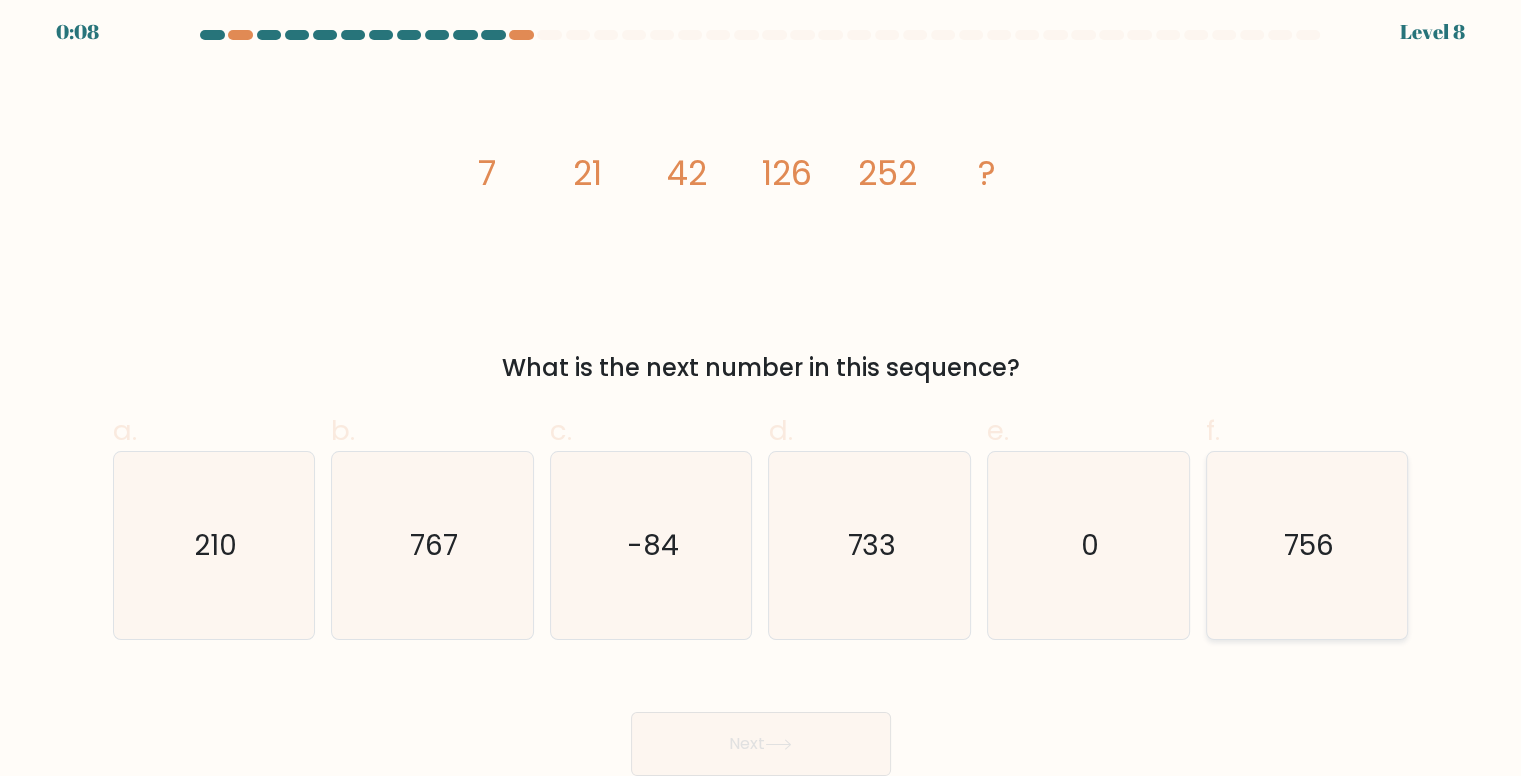 click on "756" at bounding box center [1309, 545] 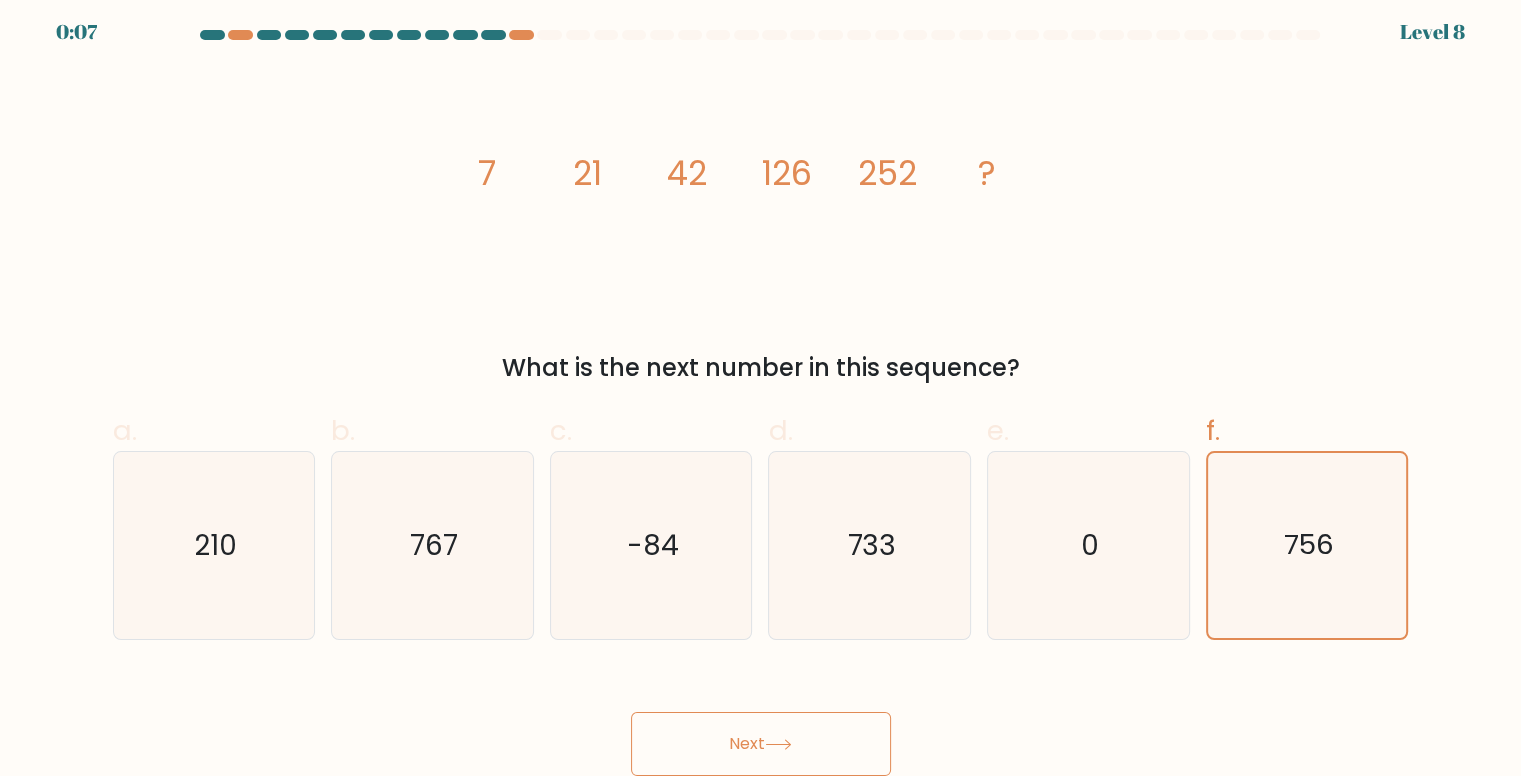 click on "Next" at bounding box center (761, 744) 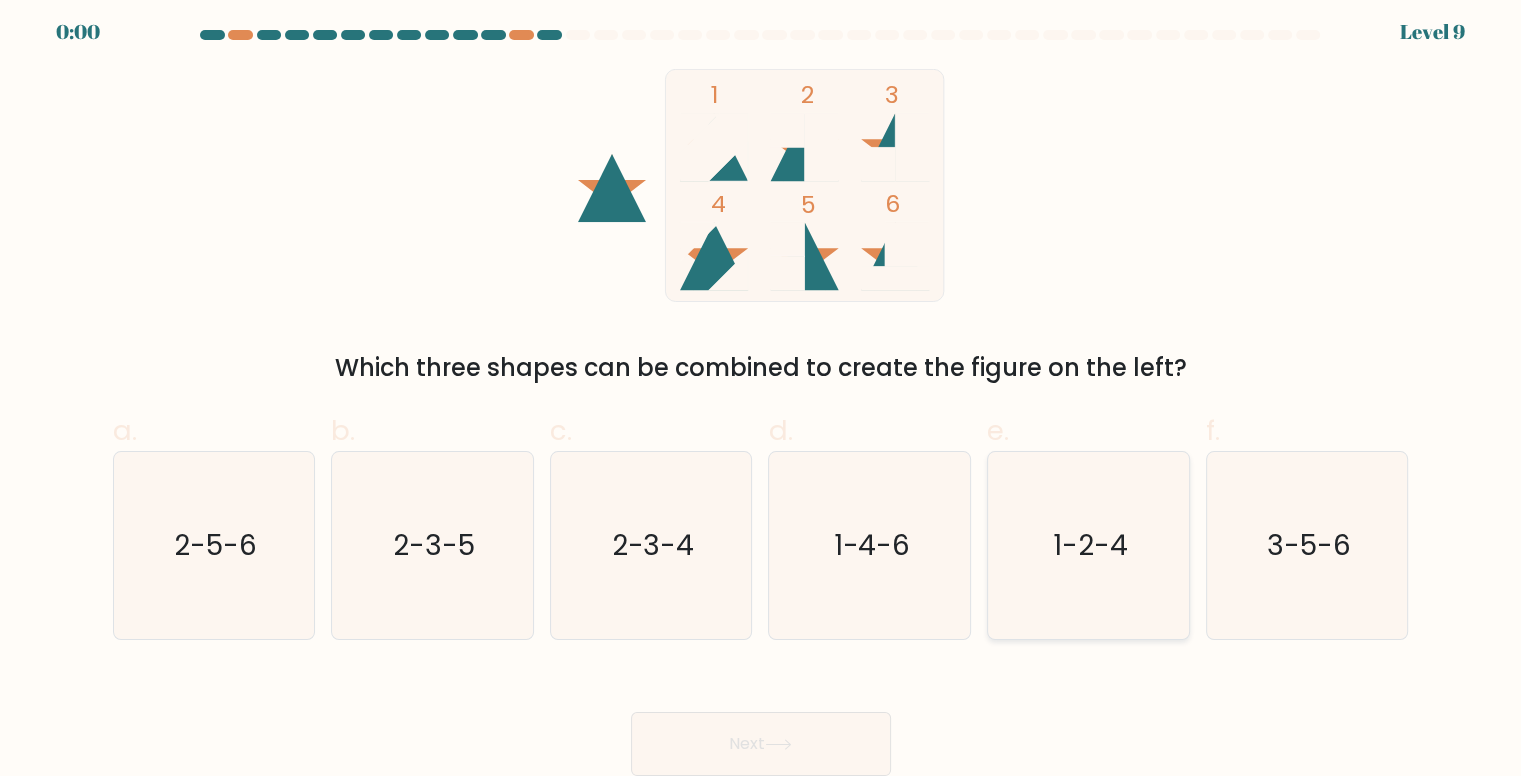 click on "1-2-4" at bounding box center (1090, 545) 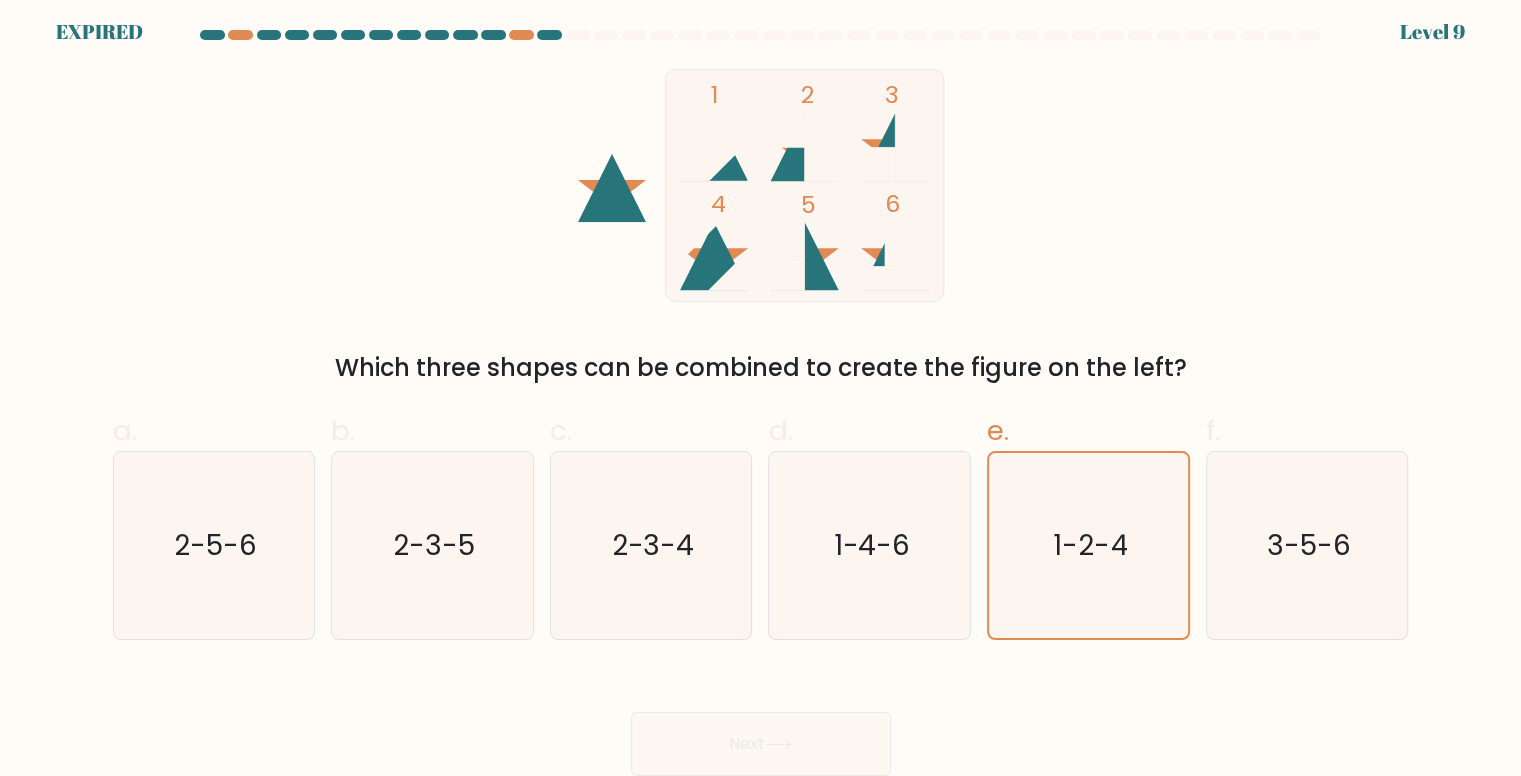 click on "Next" at bounding box center (761, 720) 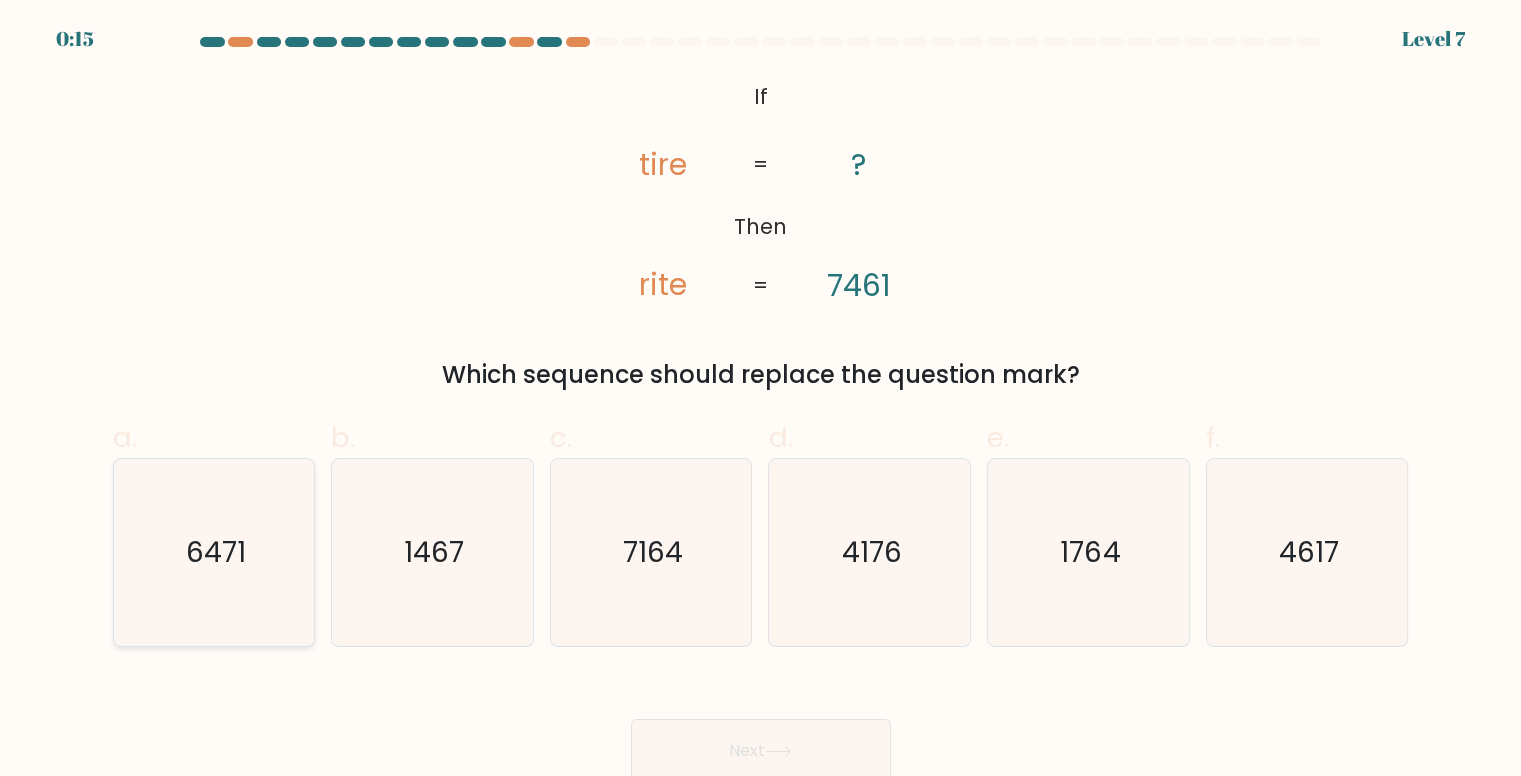 click on "6471" at bounding box center [216, 552] 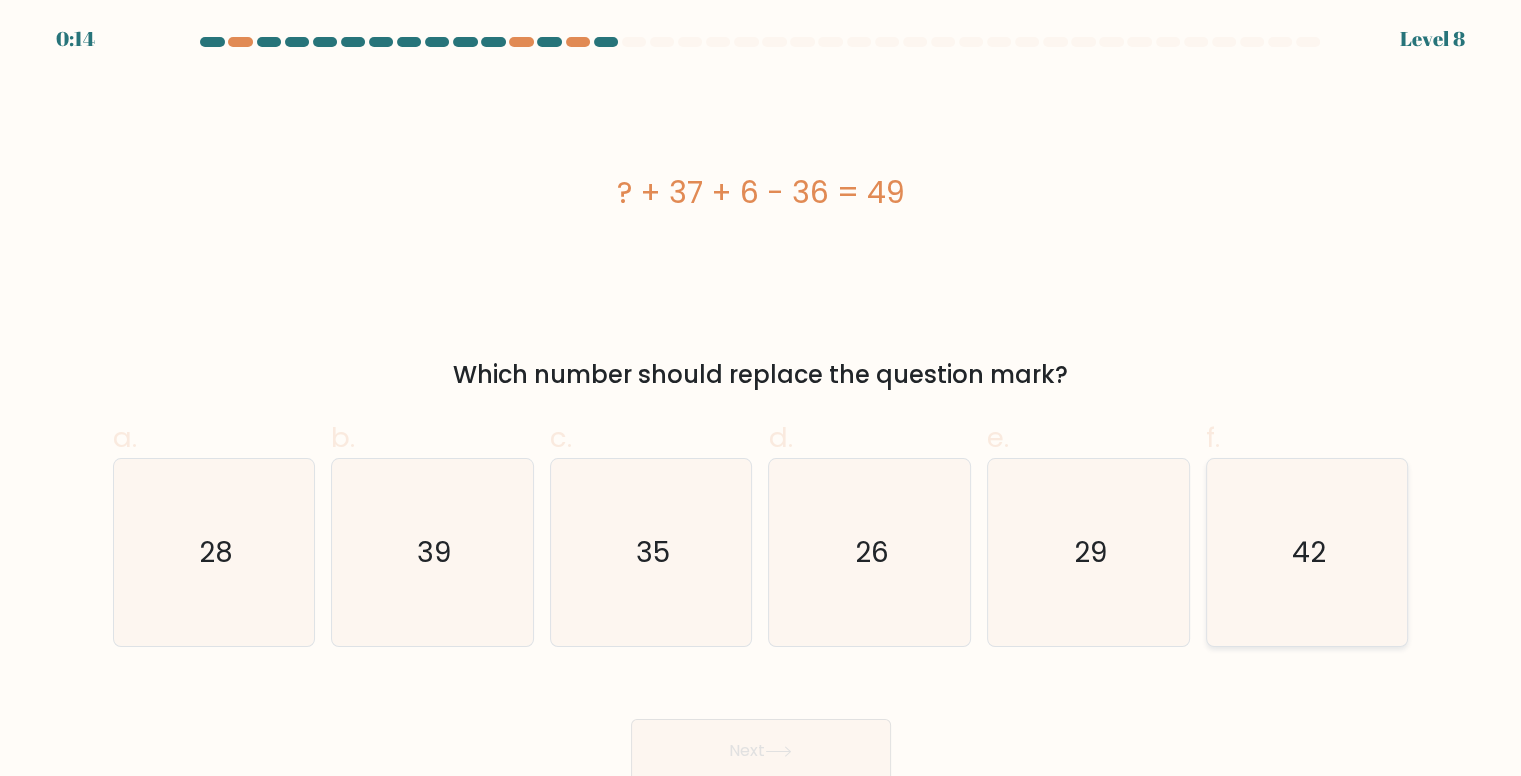 click on "42" at bounding box center (1309, 552) 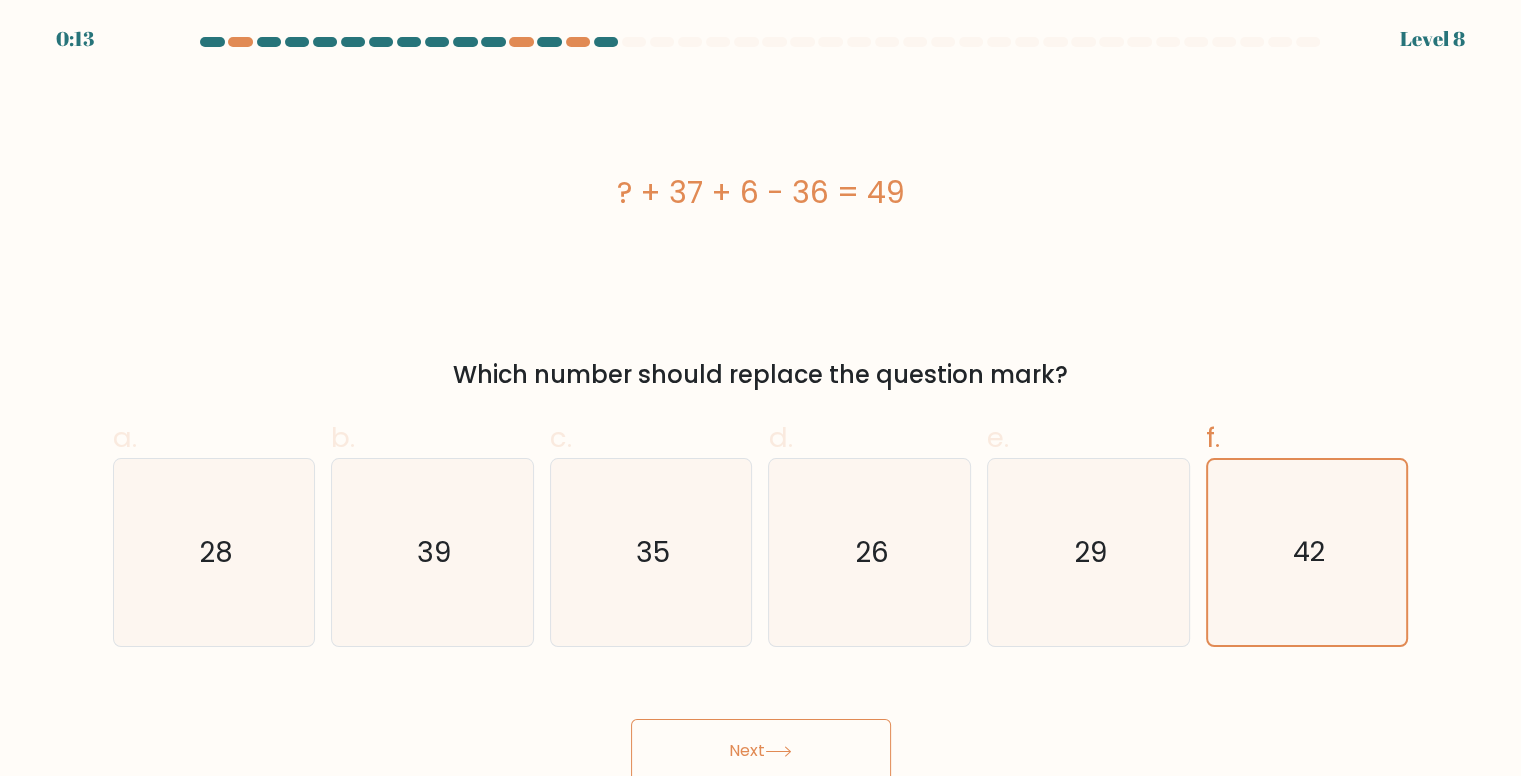 click on "Next" at bounding box center [761, 751] 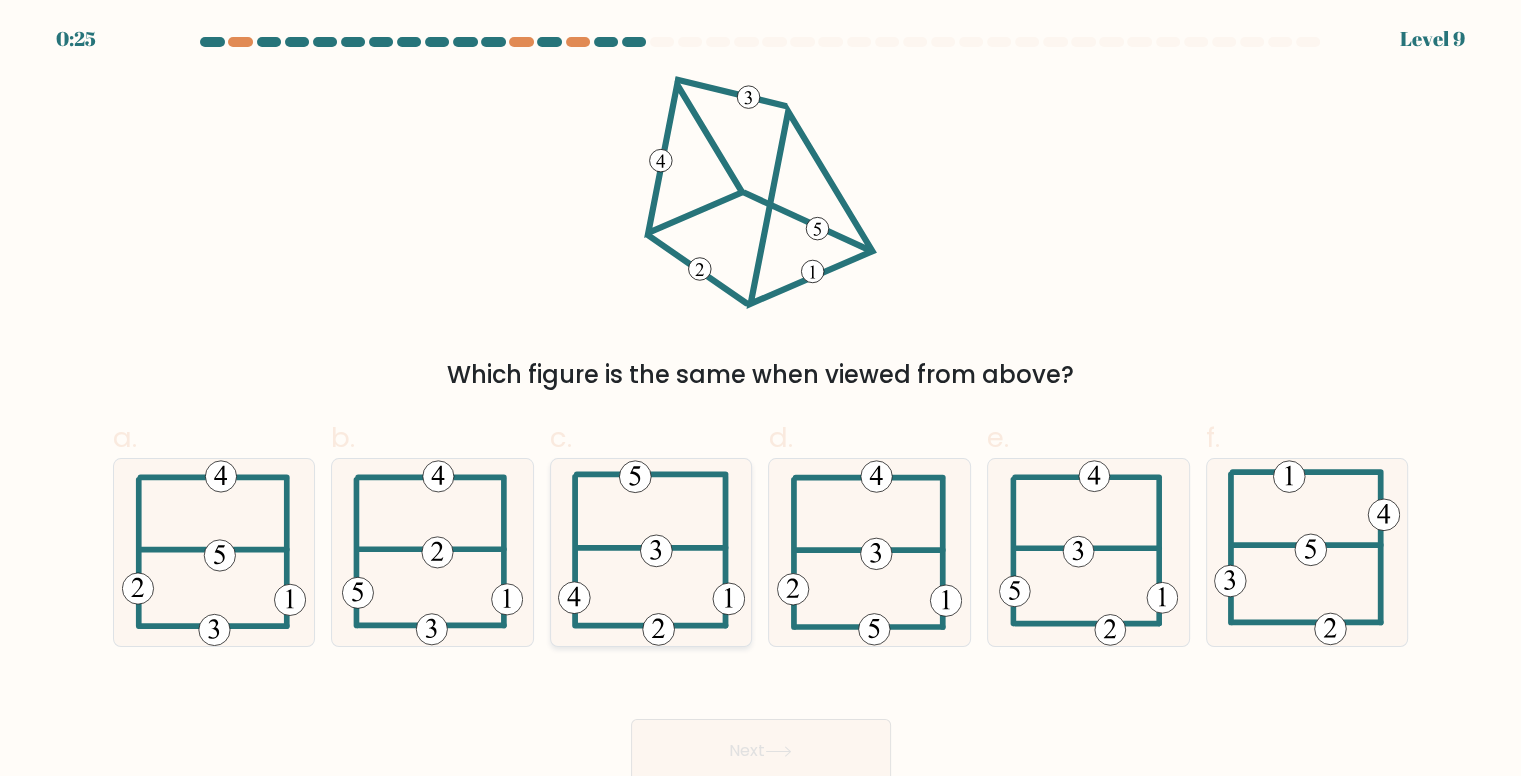 click at bounding box center (651, 552) 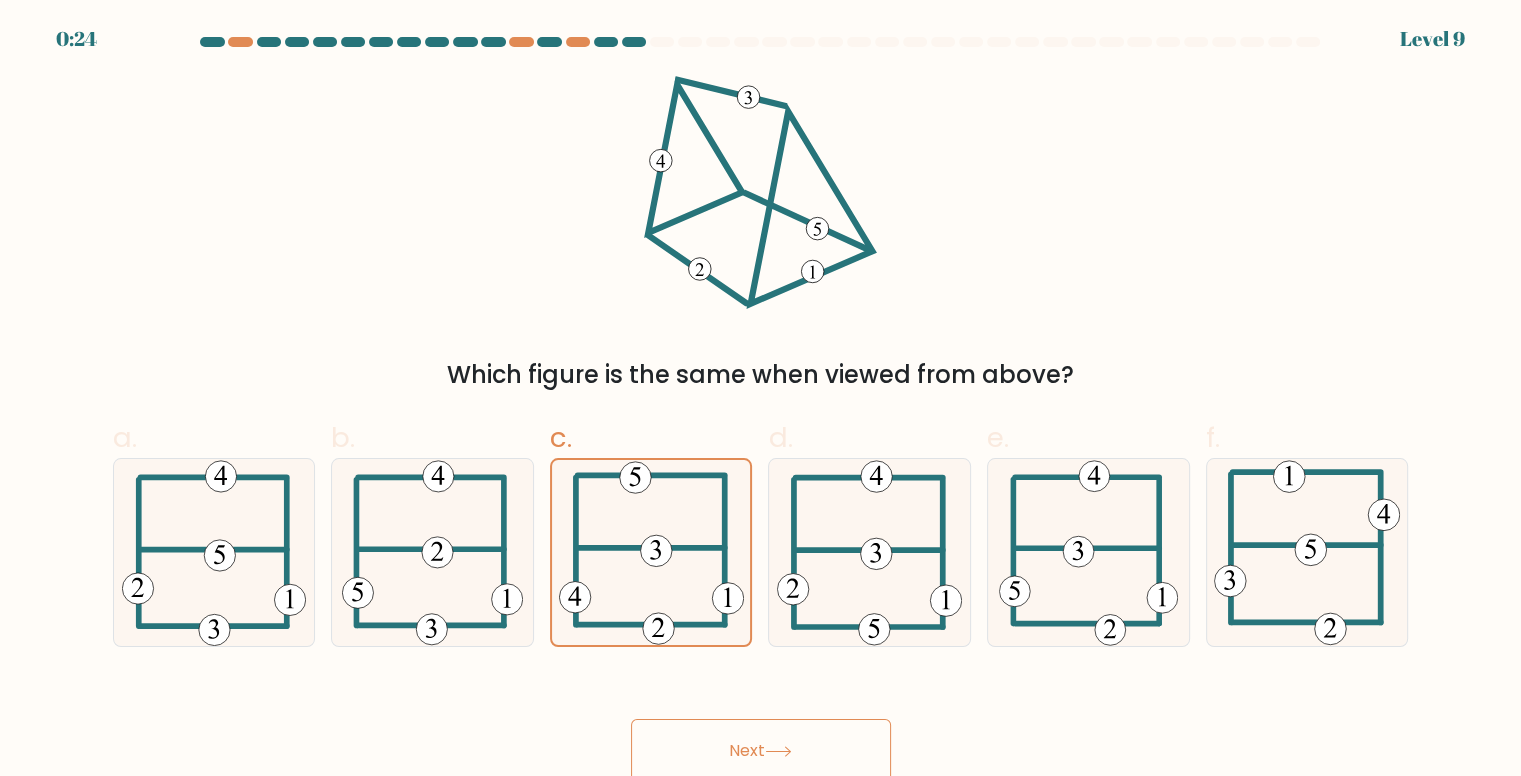 click on "Next" at bounding box center (761, 751) 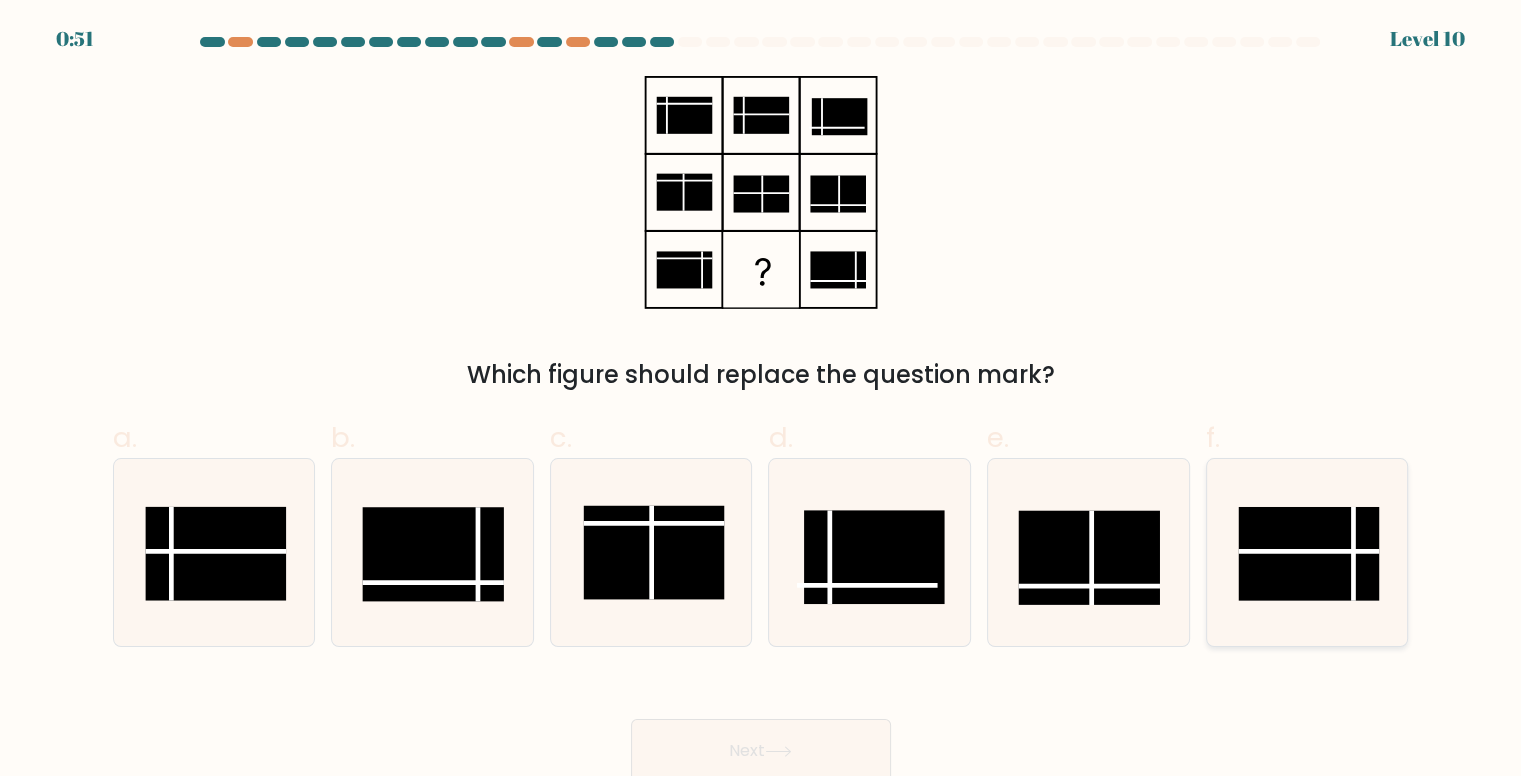 click at bounding box center [1308, 552] 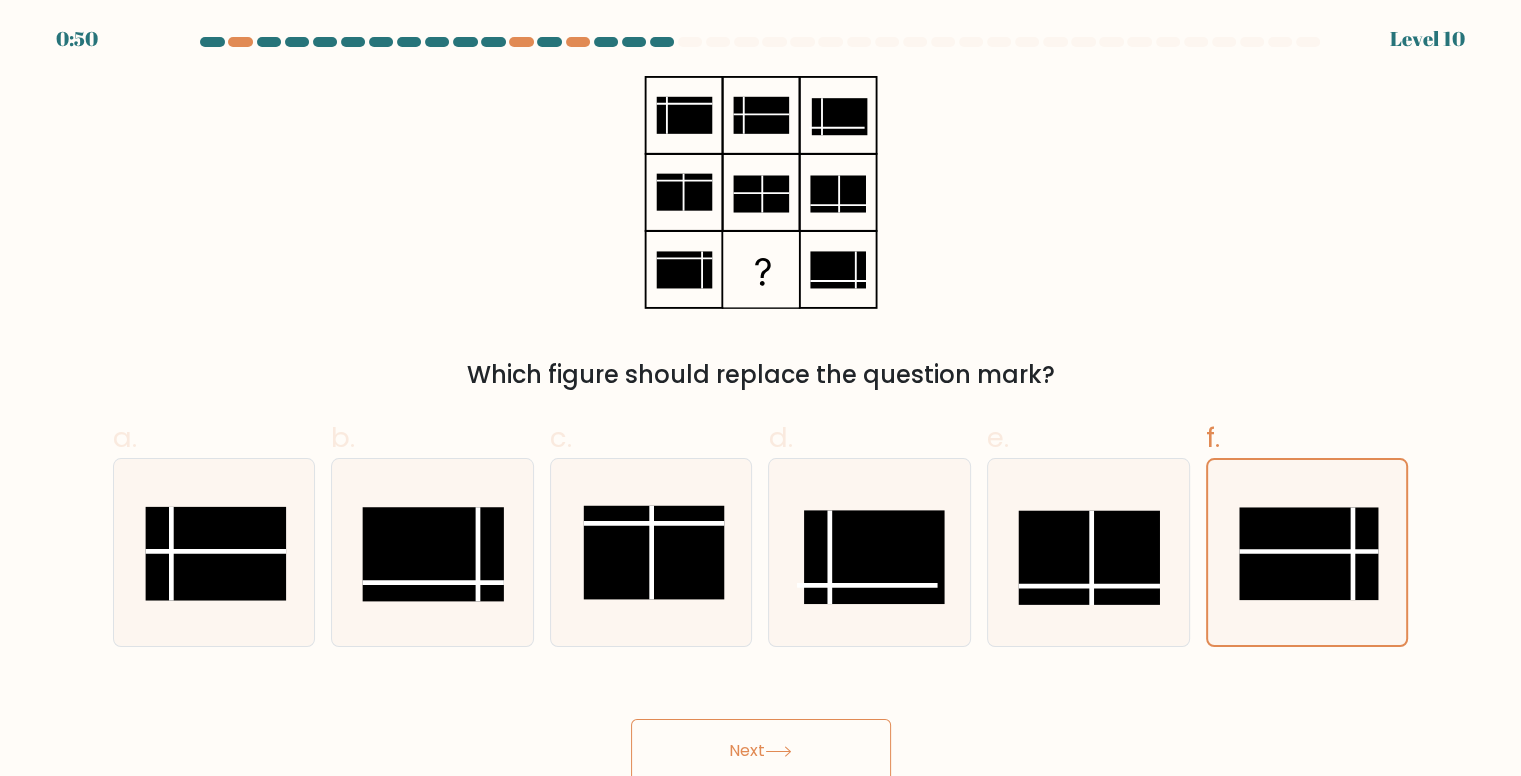 click on "Next" at bounding box center [761, 751] 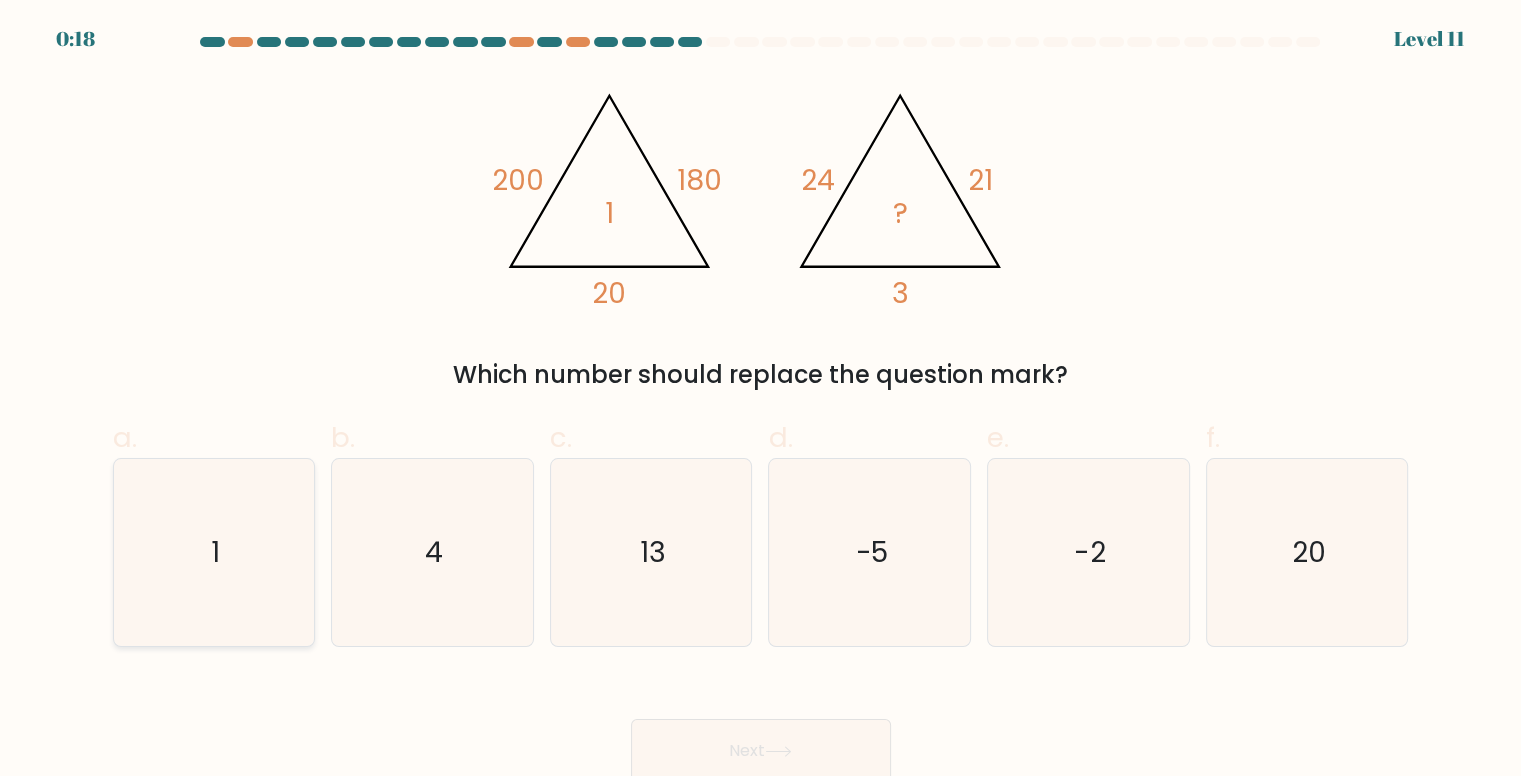 click on "1" at bounding box center (214, 552) 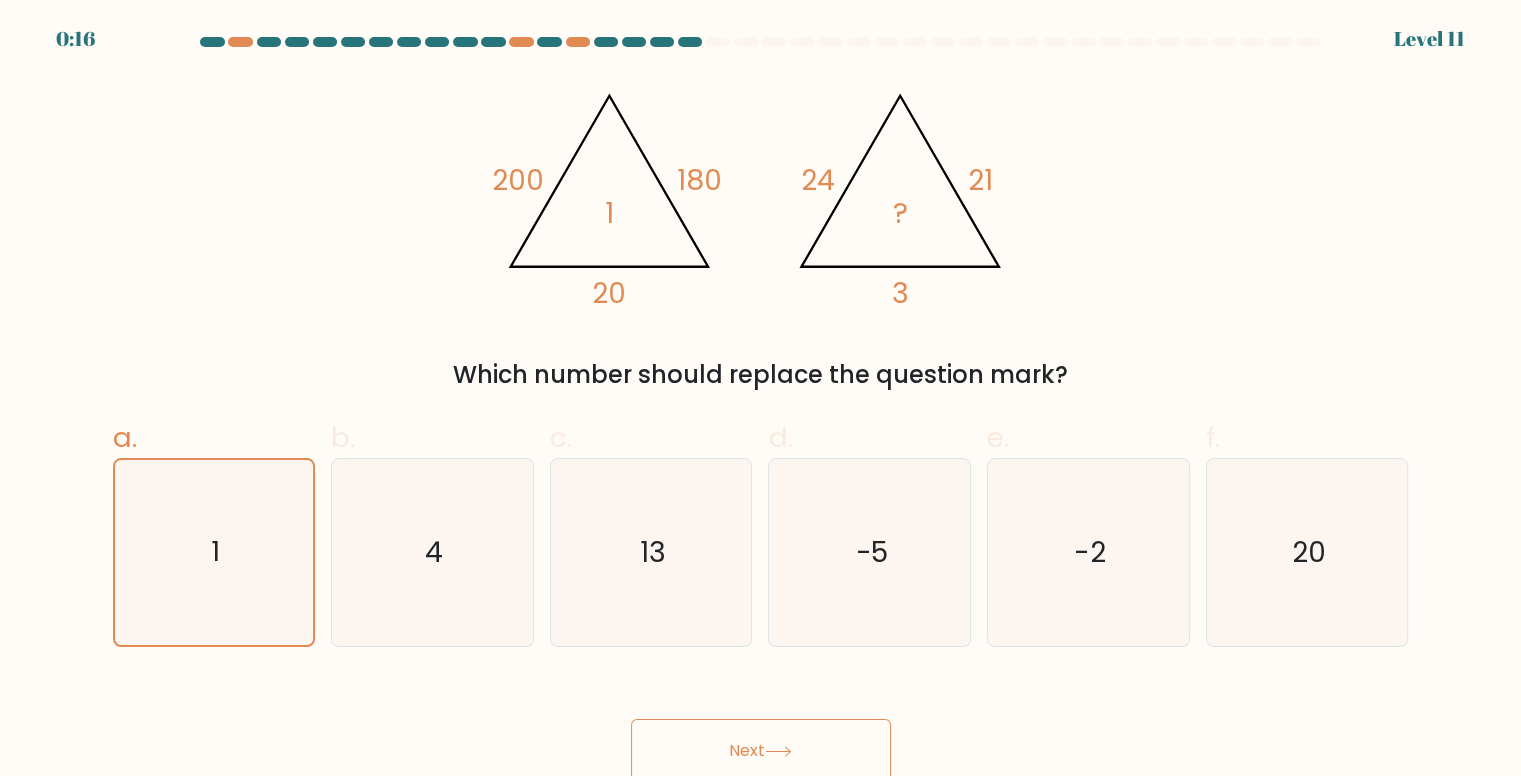 click at bounding box center [778, 751] 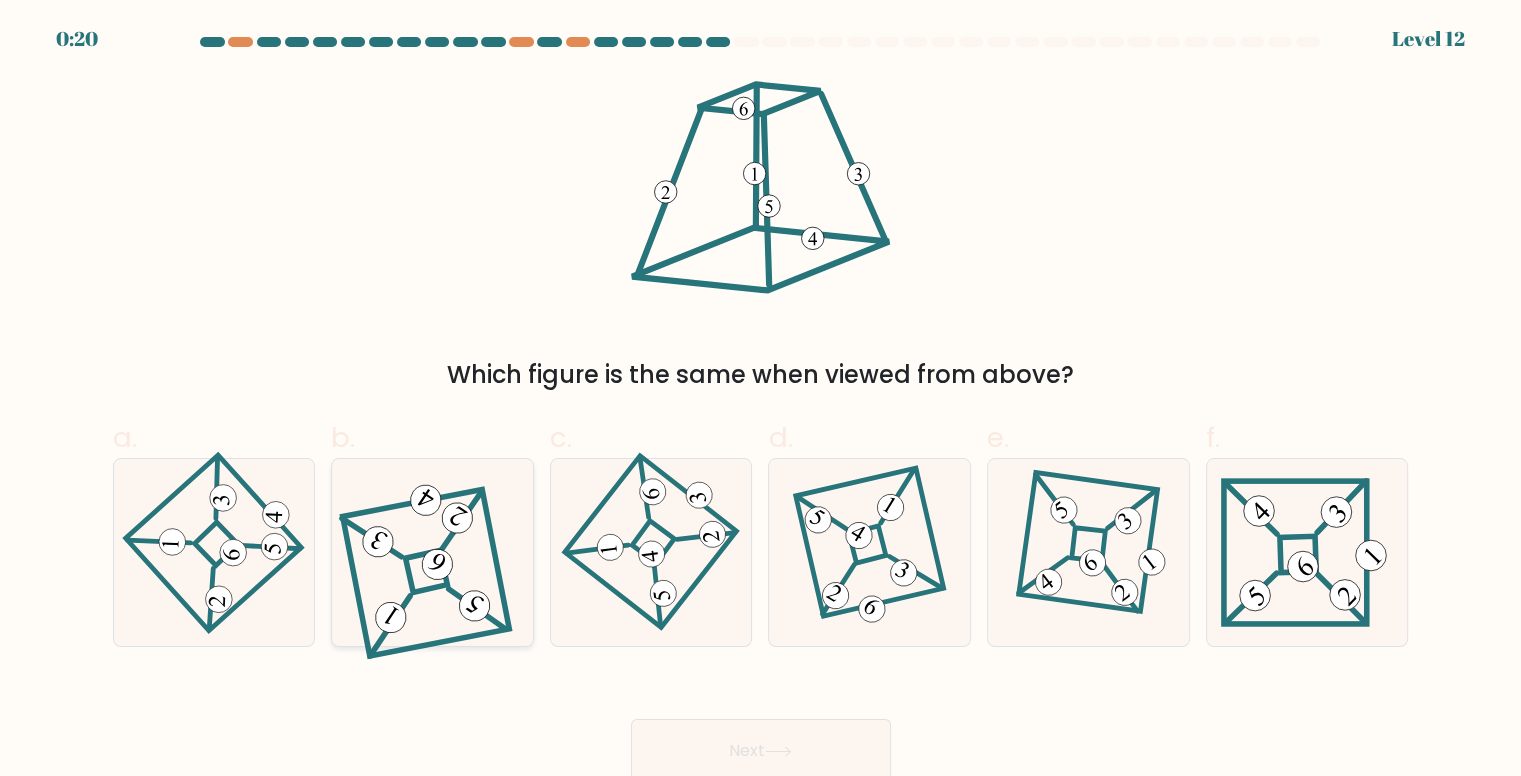 click at bounding box center (433, 552) 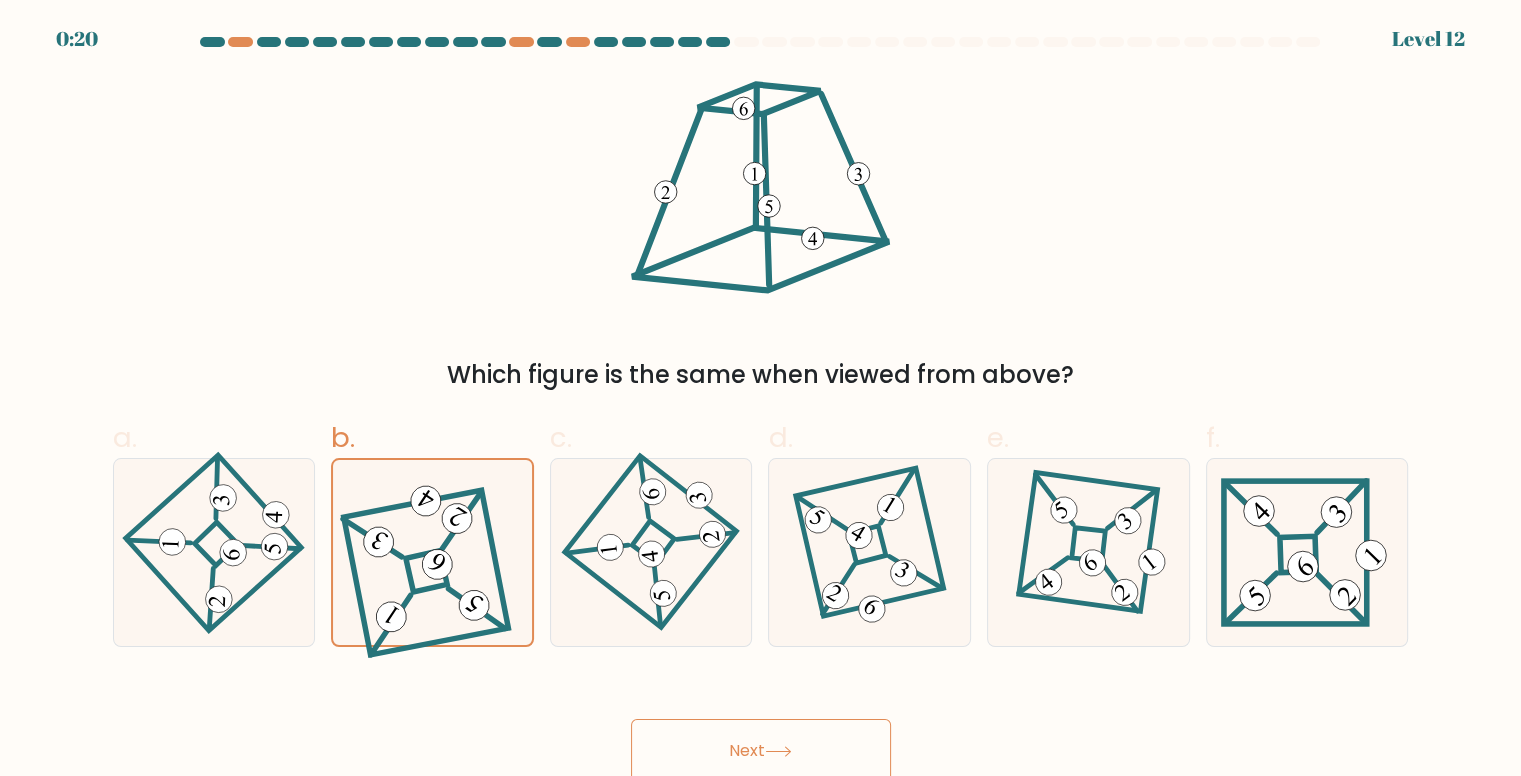 click on "Next" at bounding box center [761, 751] 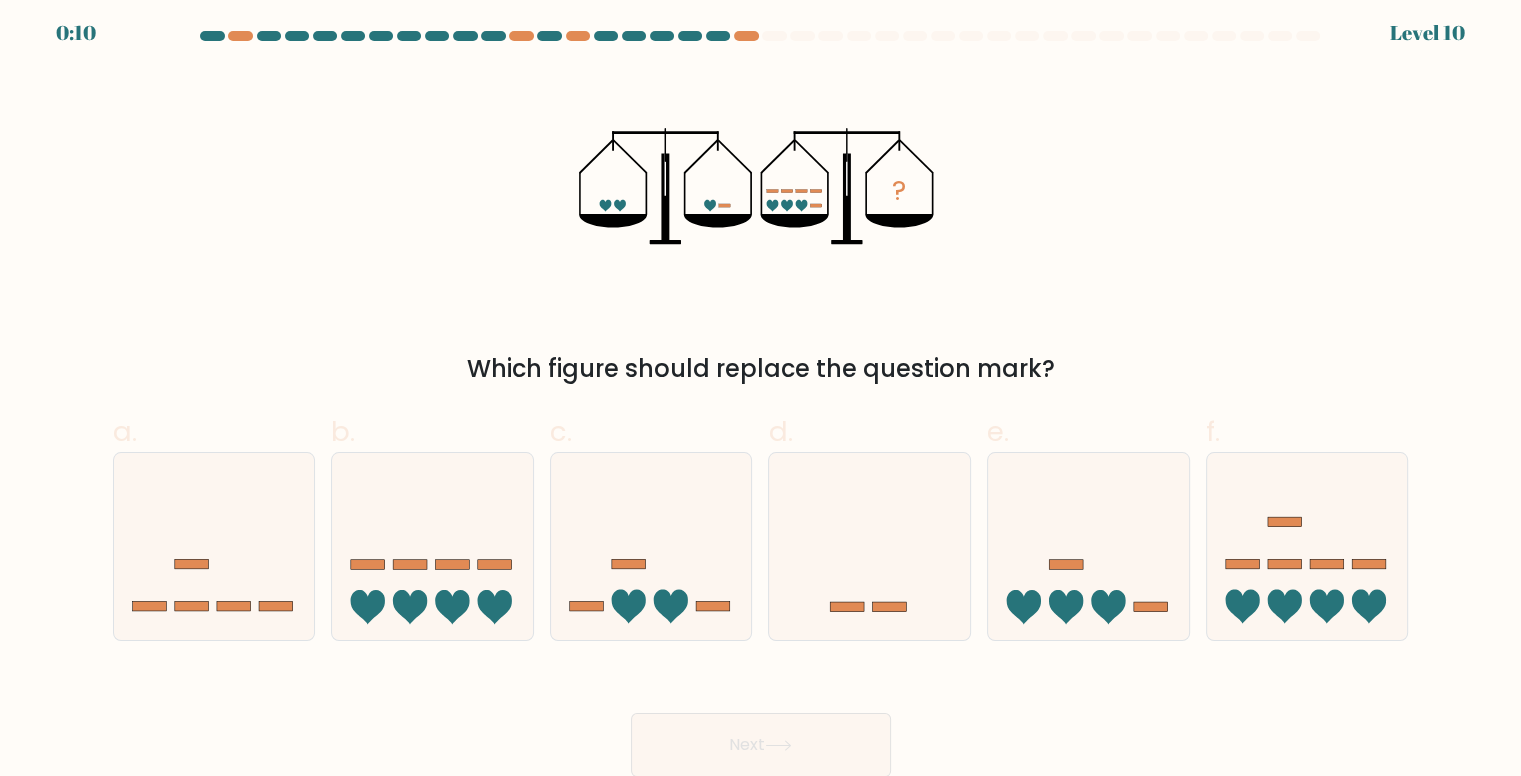 scroll, scrollTop: 8, scrollLeft: 0, axis: vertical 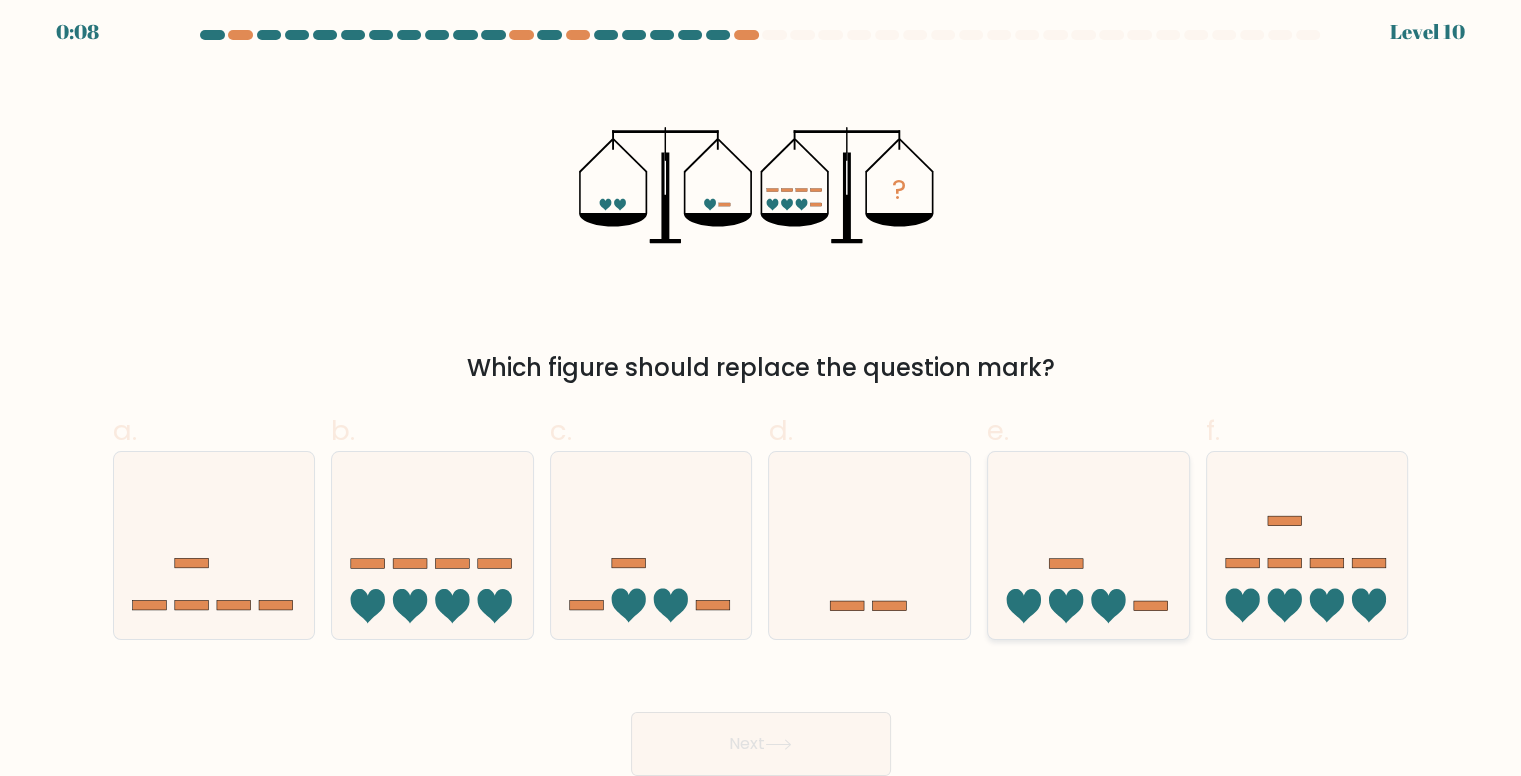 click at bounding box center (1088, 545) 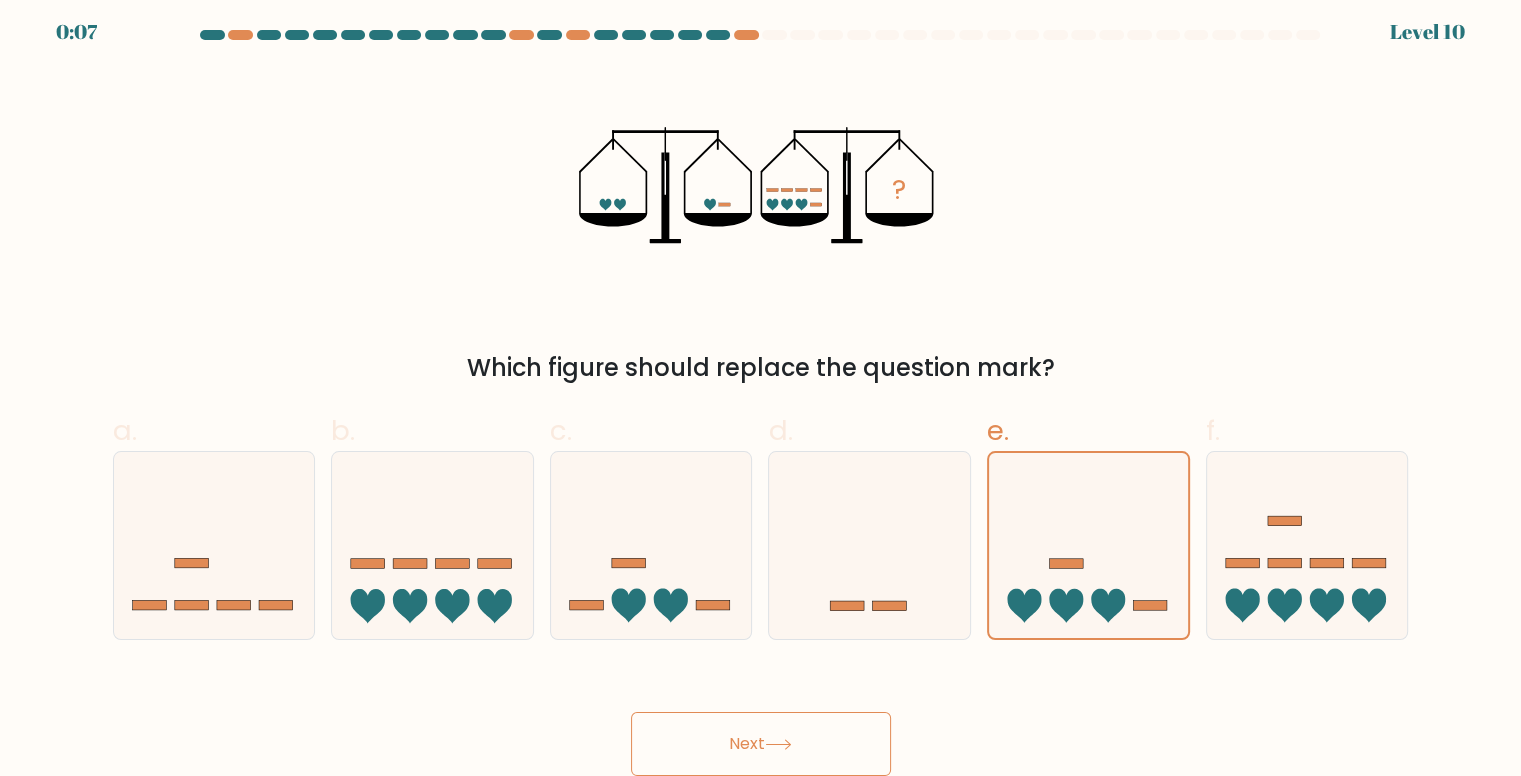 click on "Next" at bounding box center (761, 744) 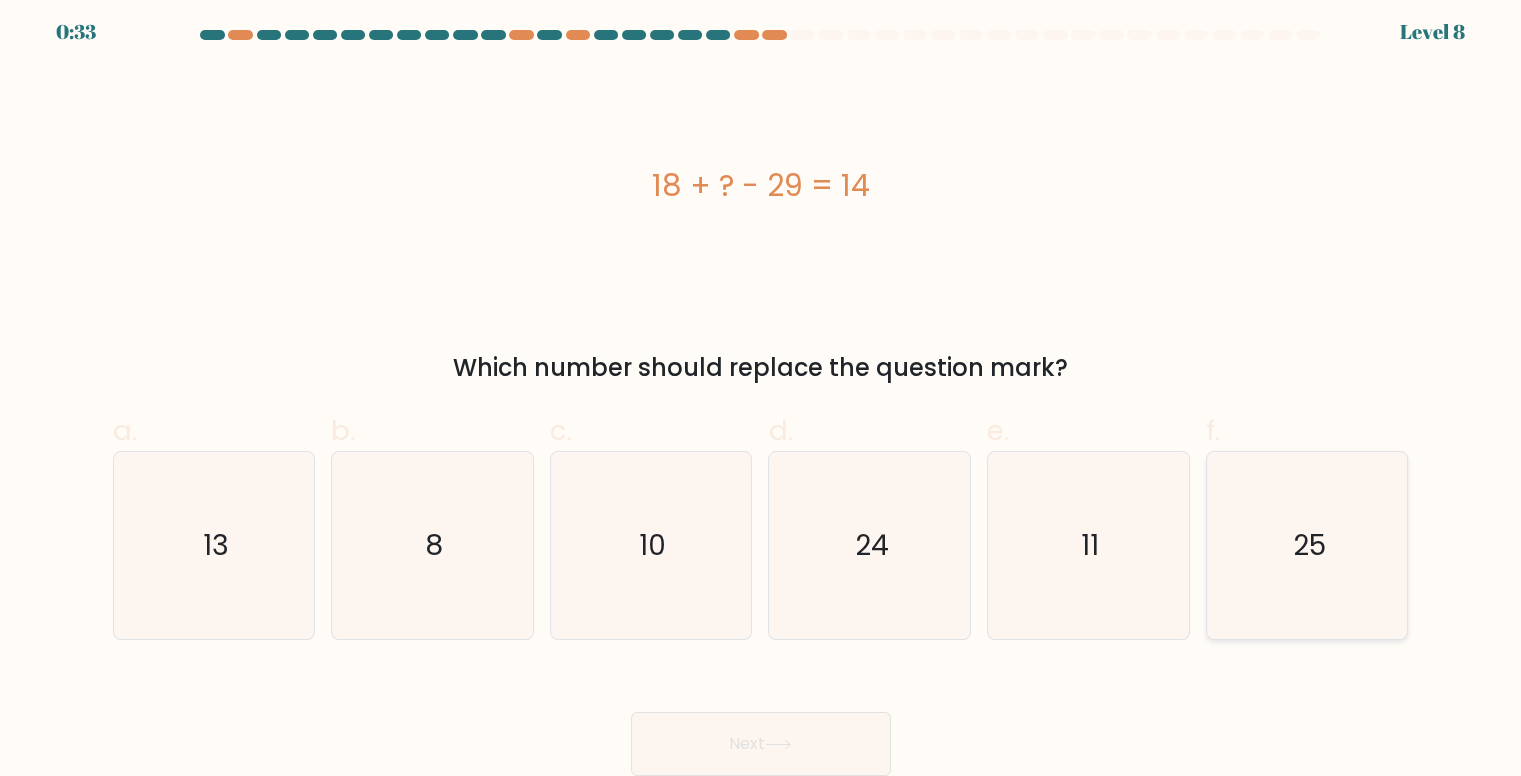 click on "25" at bounding box center [1307, 545] 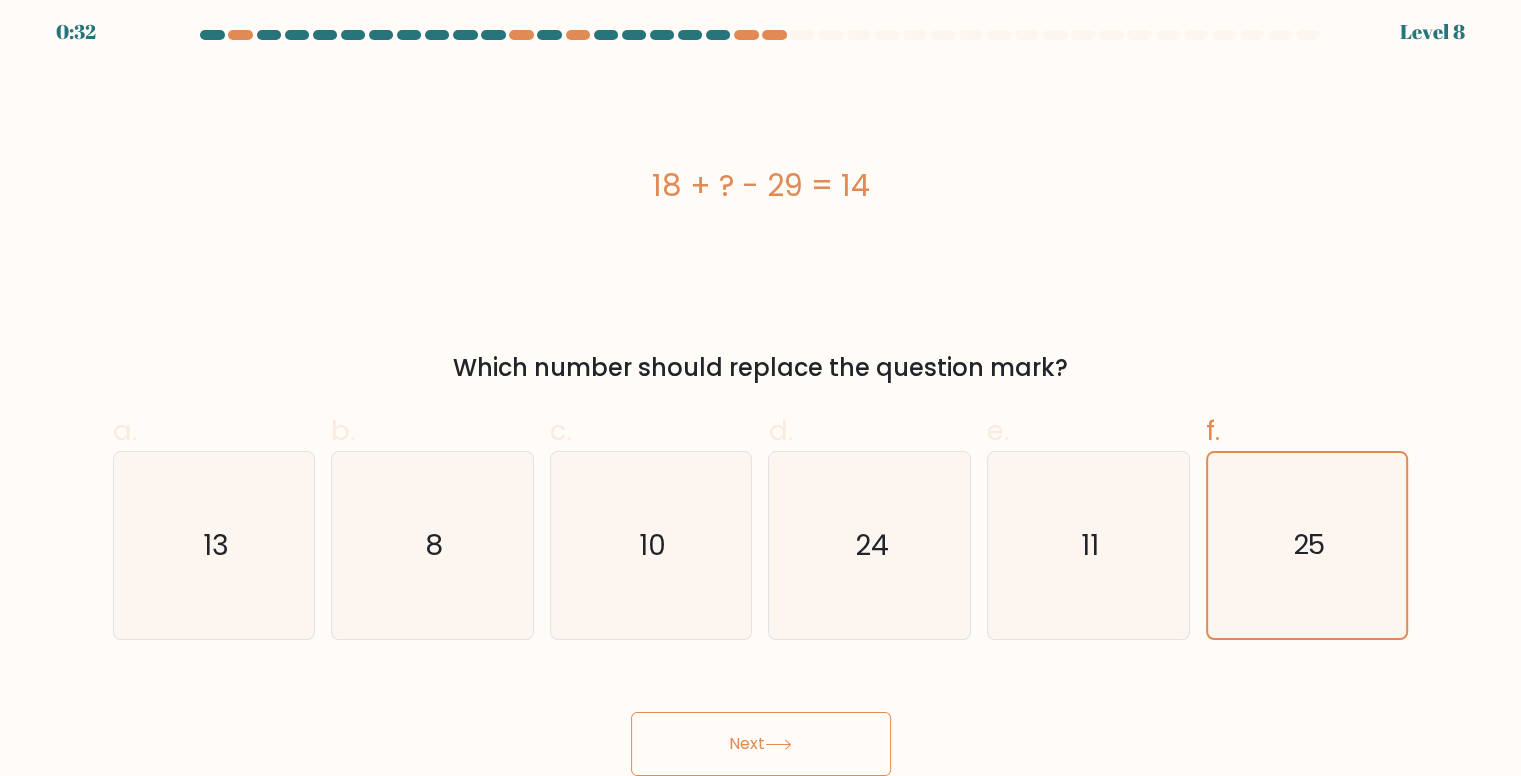 click on "Next" at bounding box center [761, 744] 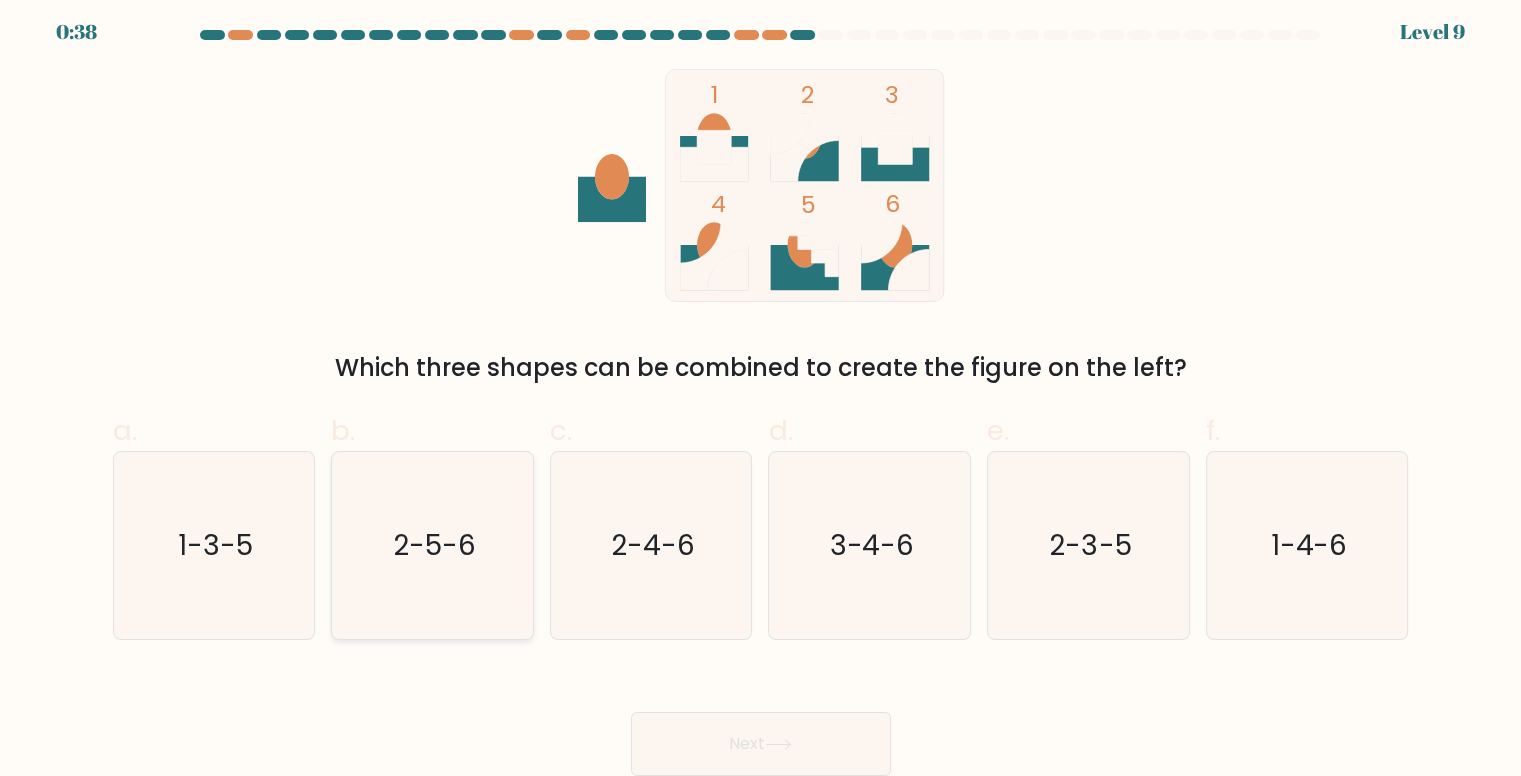 click on "2-5-6" at bounding box center (432, 545) 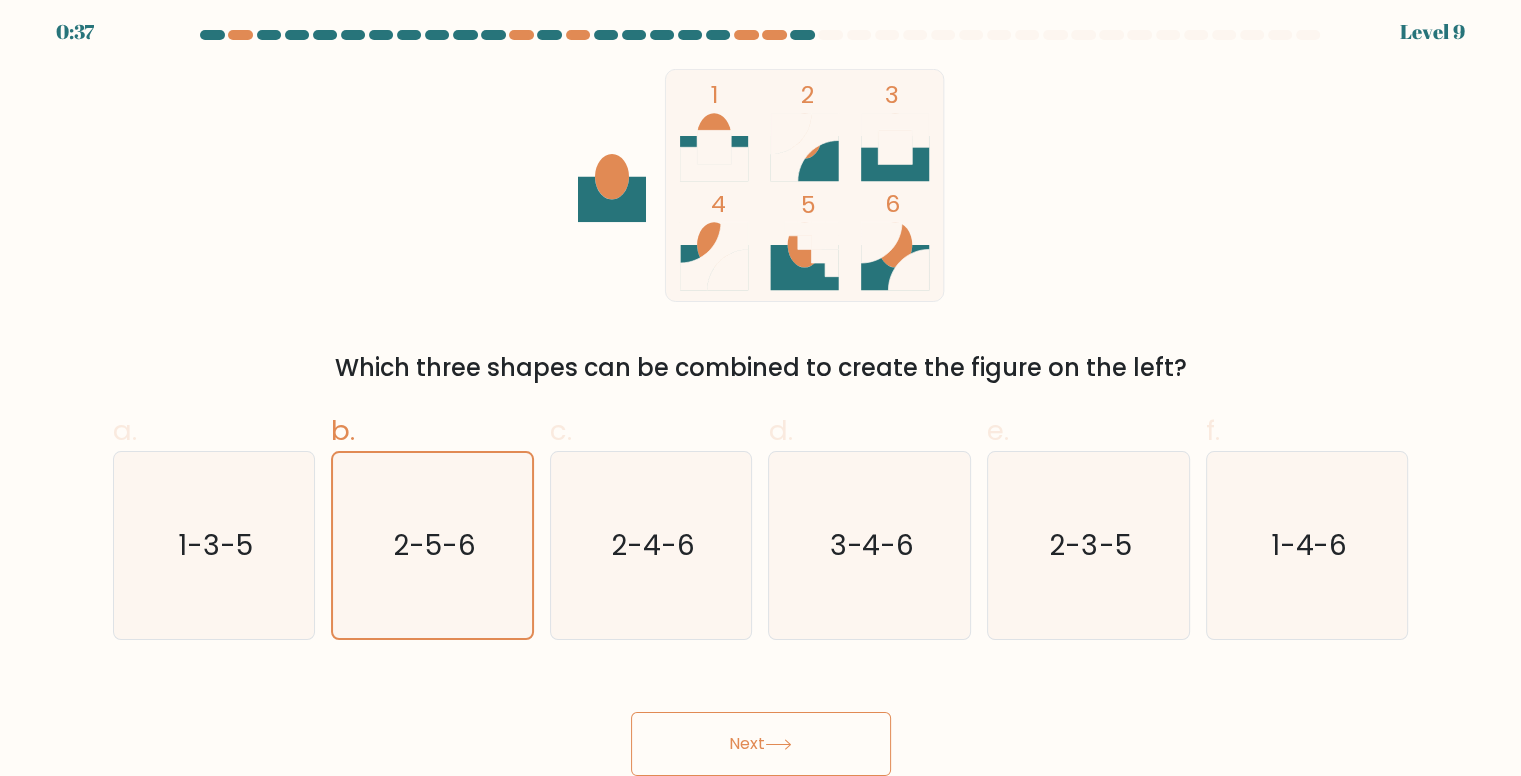 click on "Next" at bounding box center [761, 744] 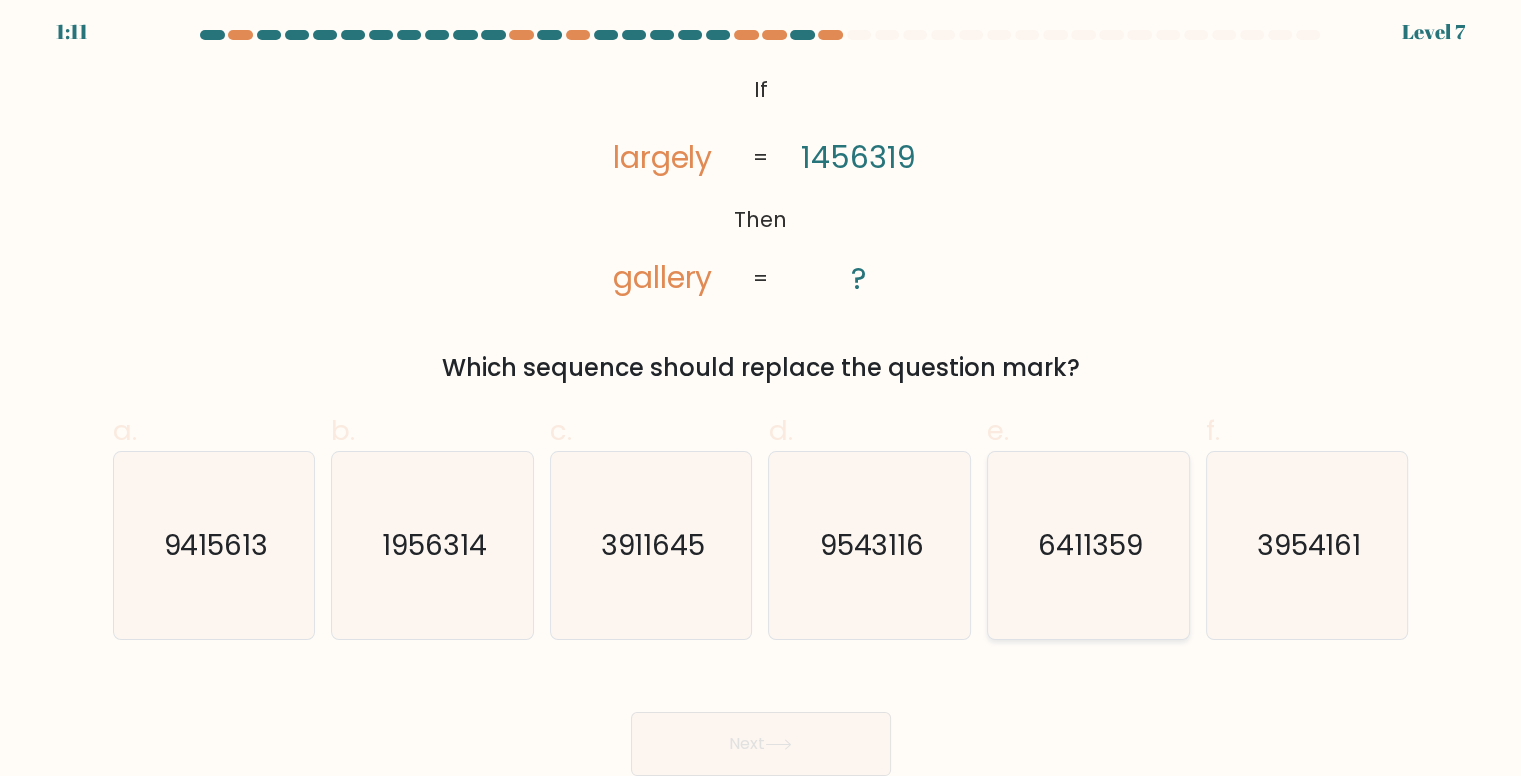 click on "6411359" at bounding box center (1088, 545) 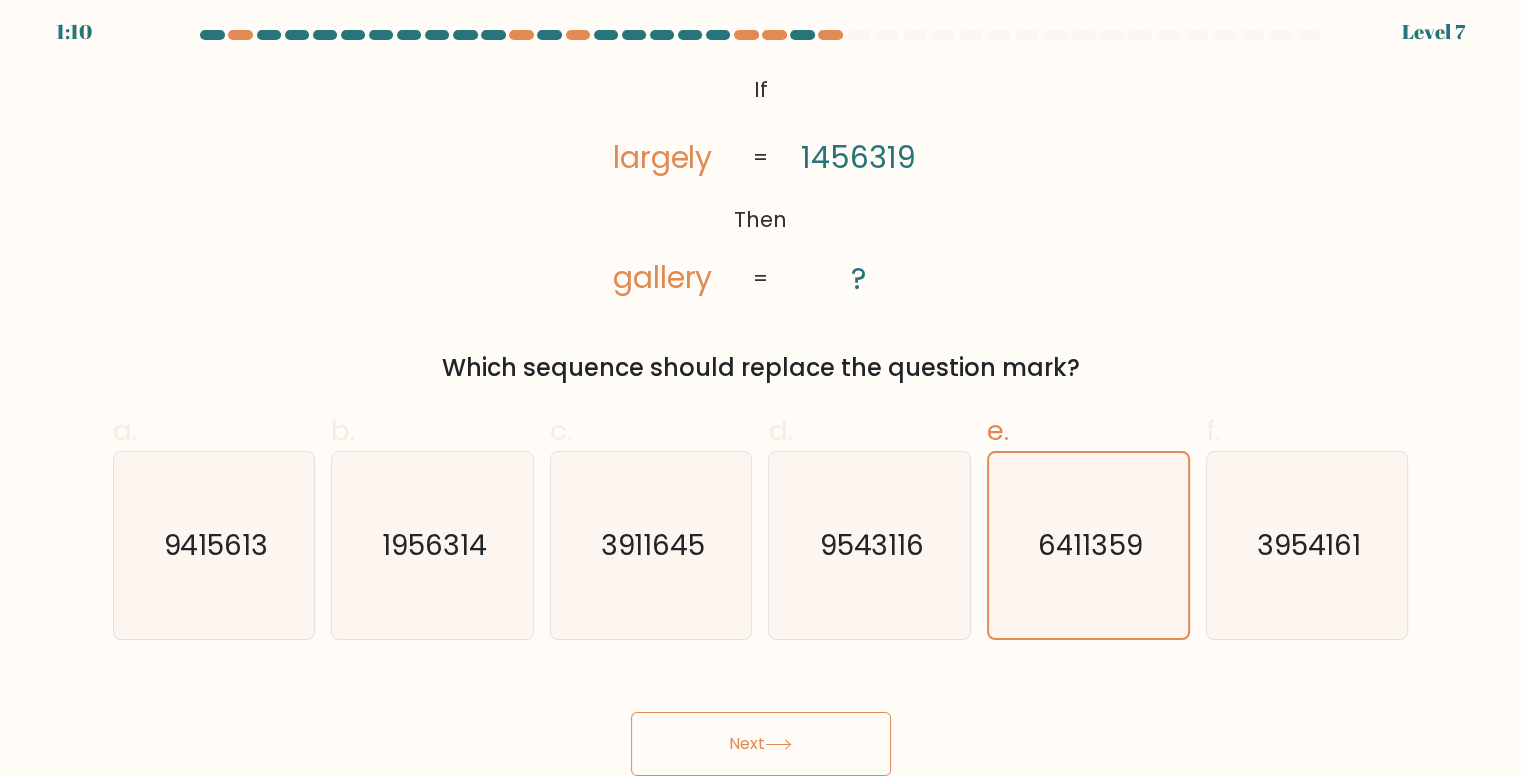 click on "Next" at bounding box center (761, 744) 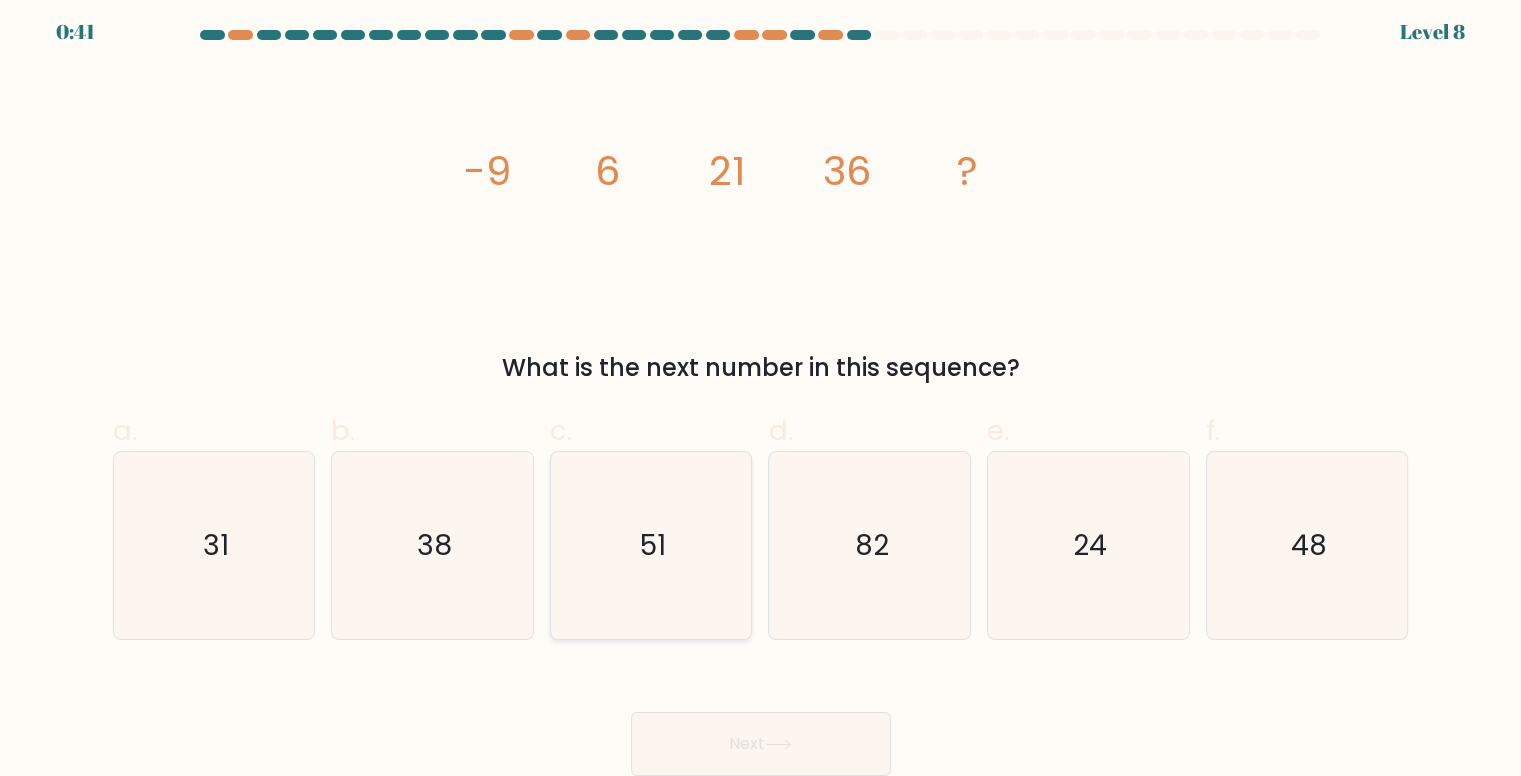 click on "51" at bounding box center (651, 545) 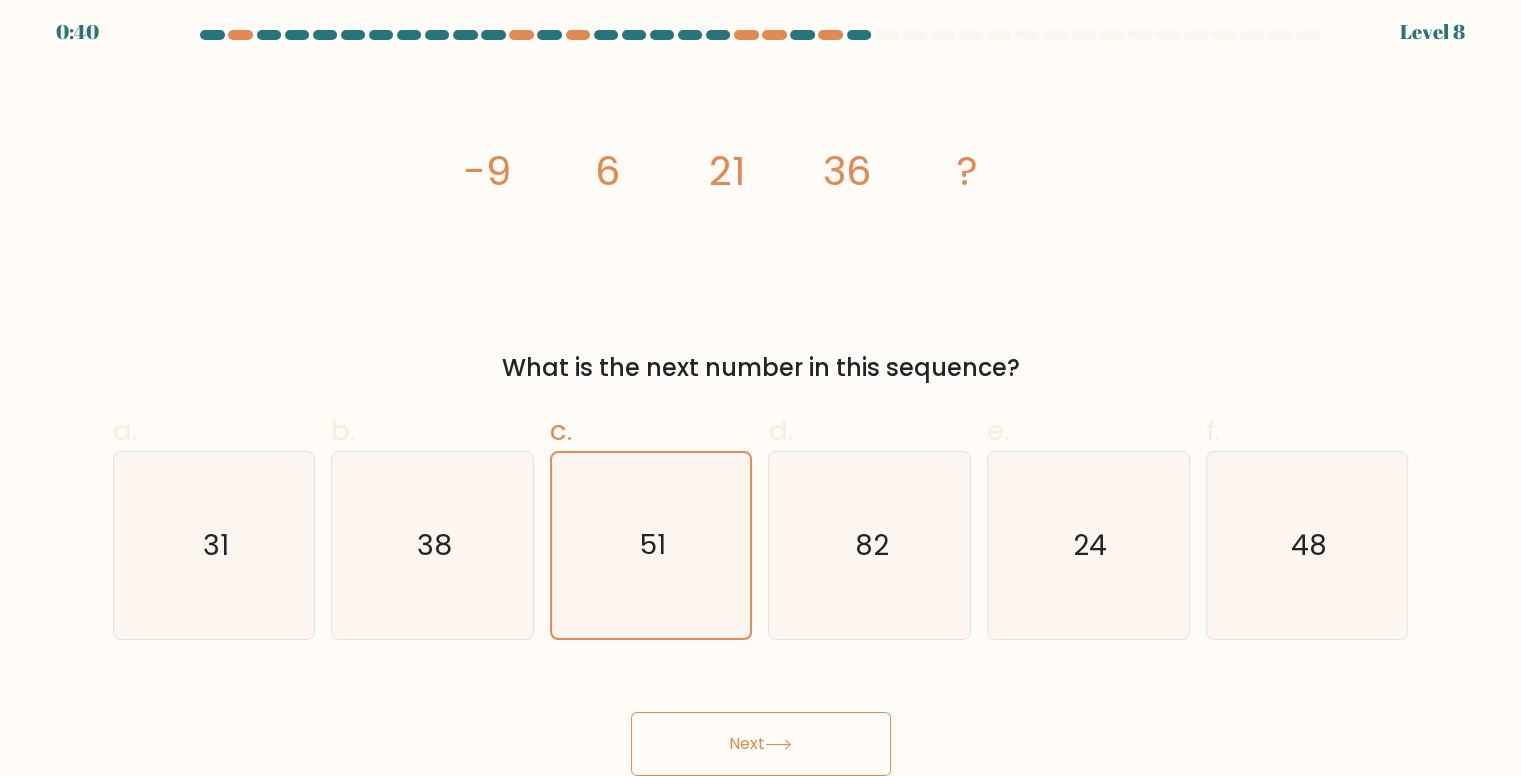 click on "Next" at bounding box center [761, 744] 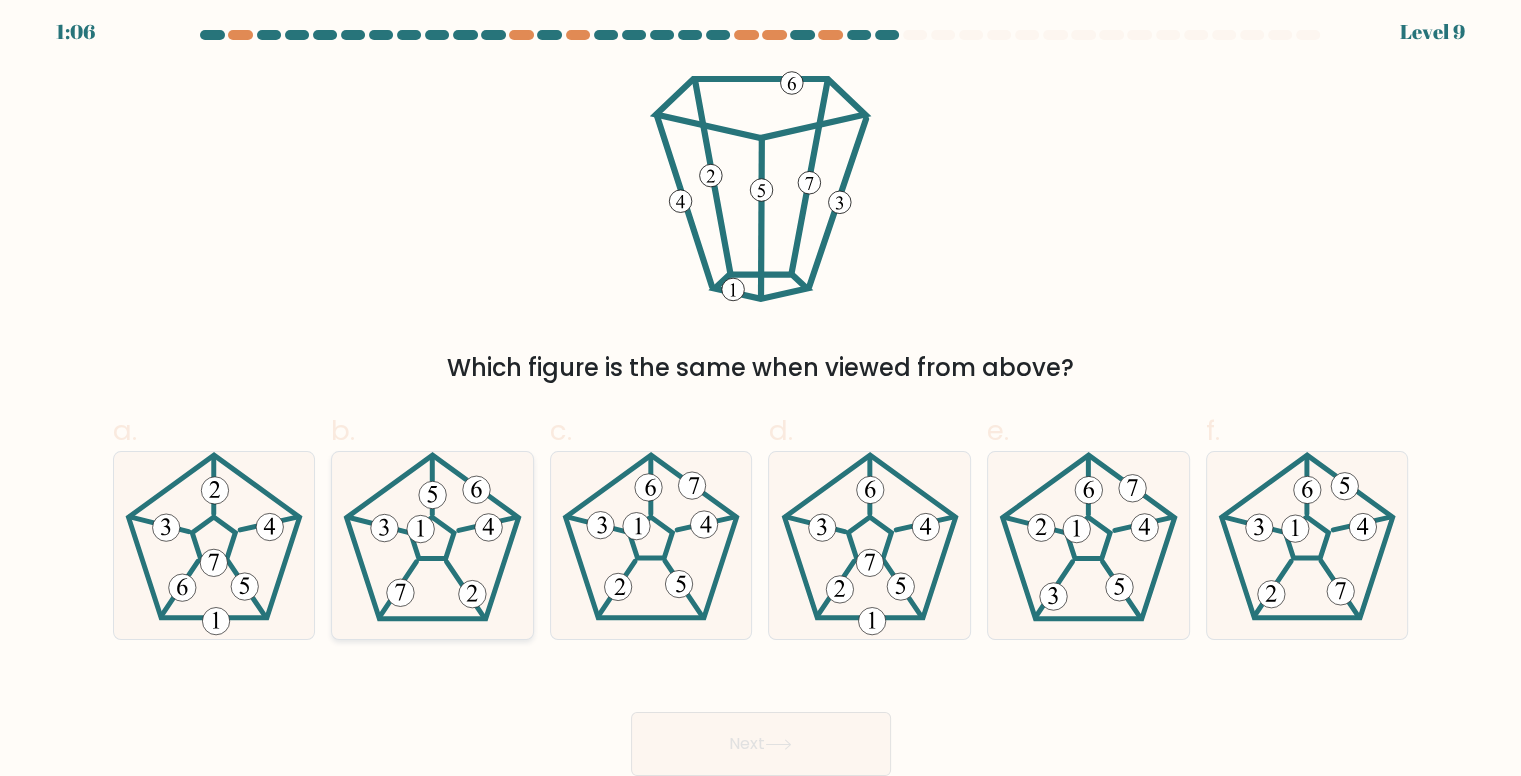 click at bounding box center (432, 537) 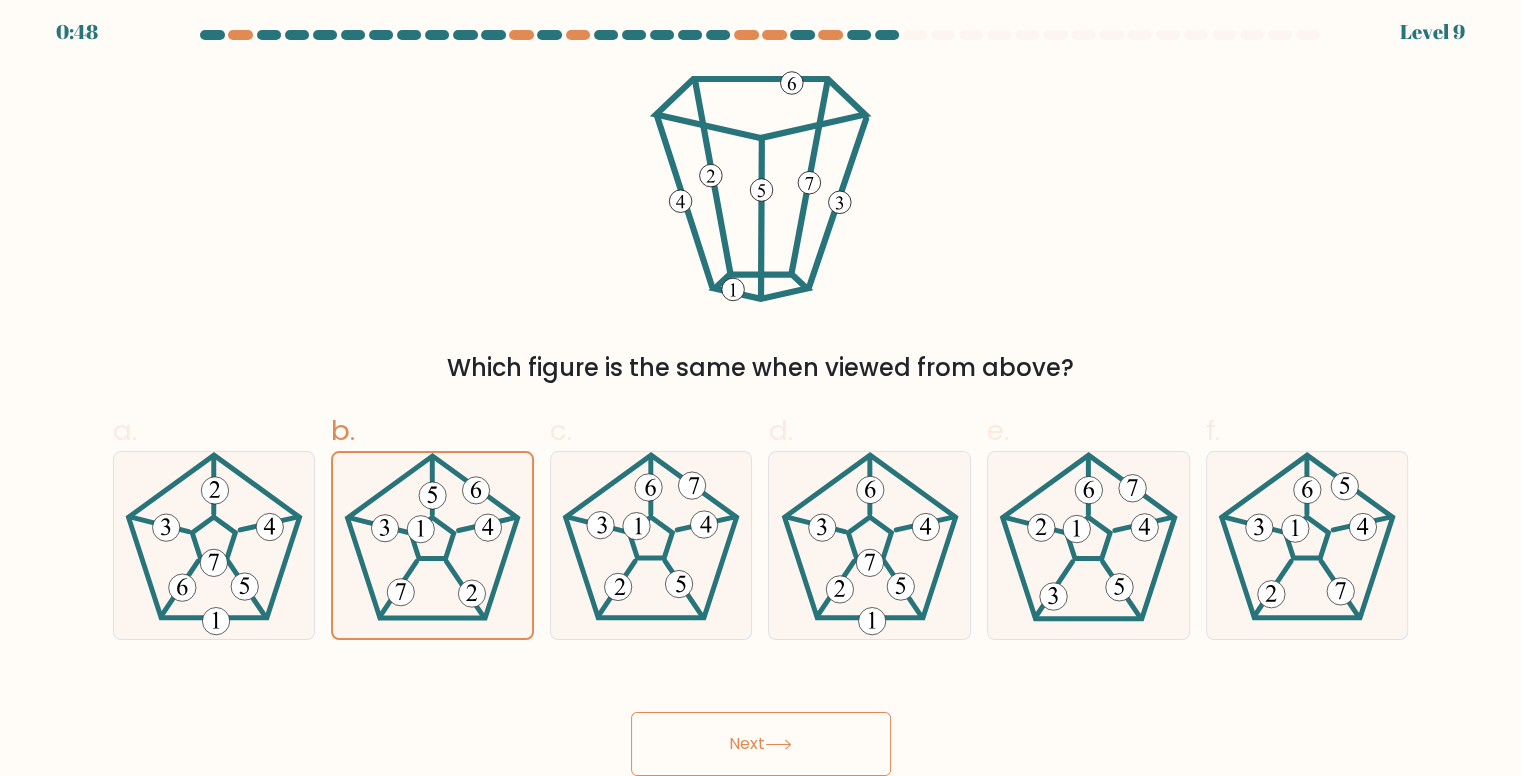 click at bounding box center (778, 744) 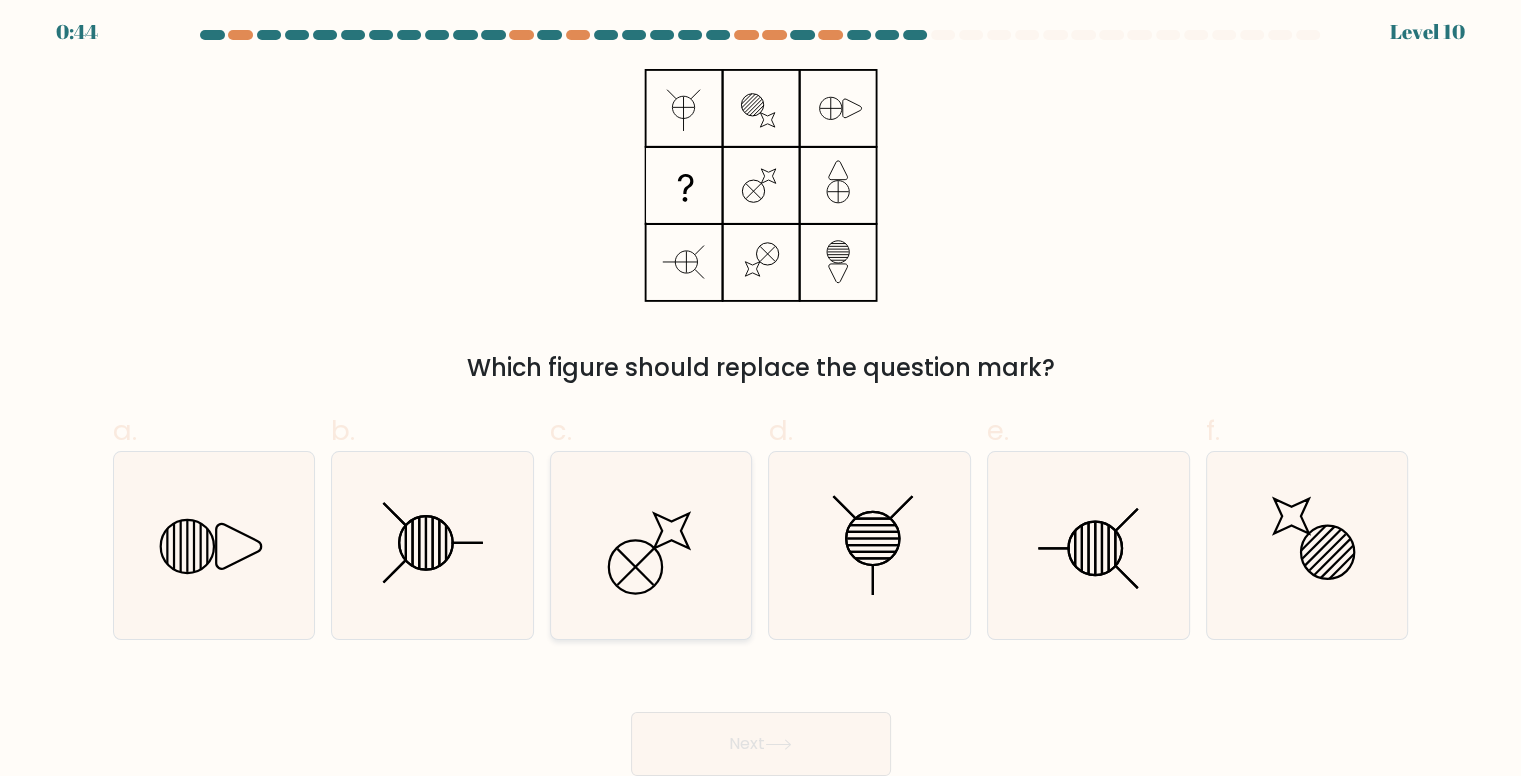 click at bounding box center [651, 545] 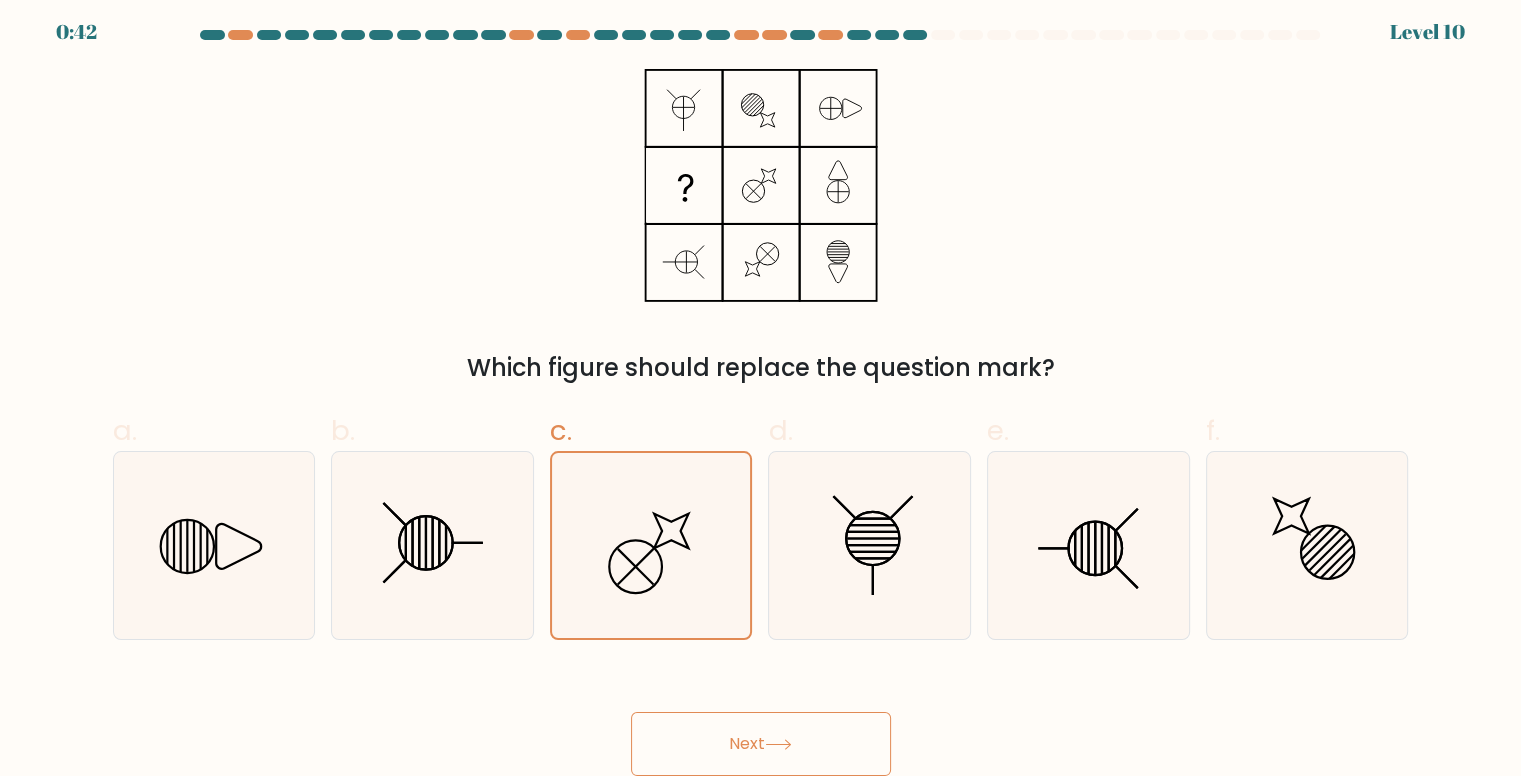 click on "Next" at bounding box center (761, 744) 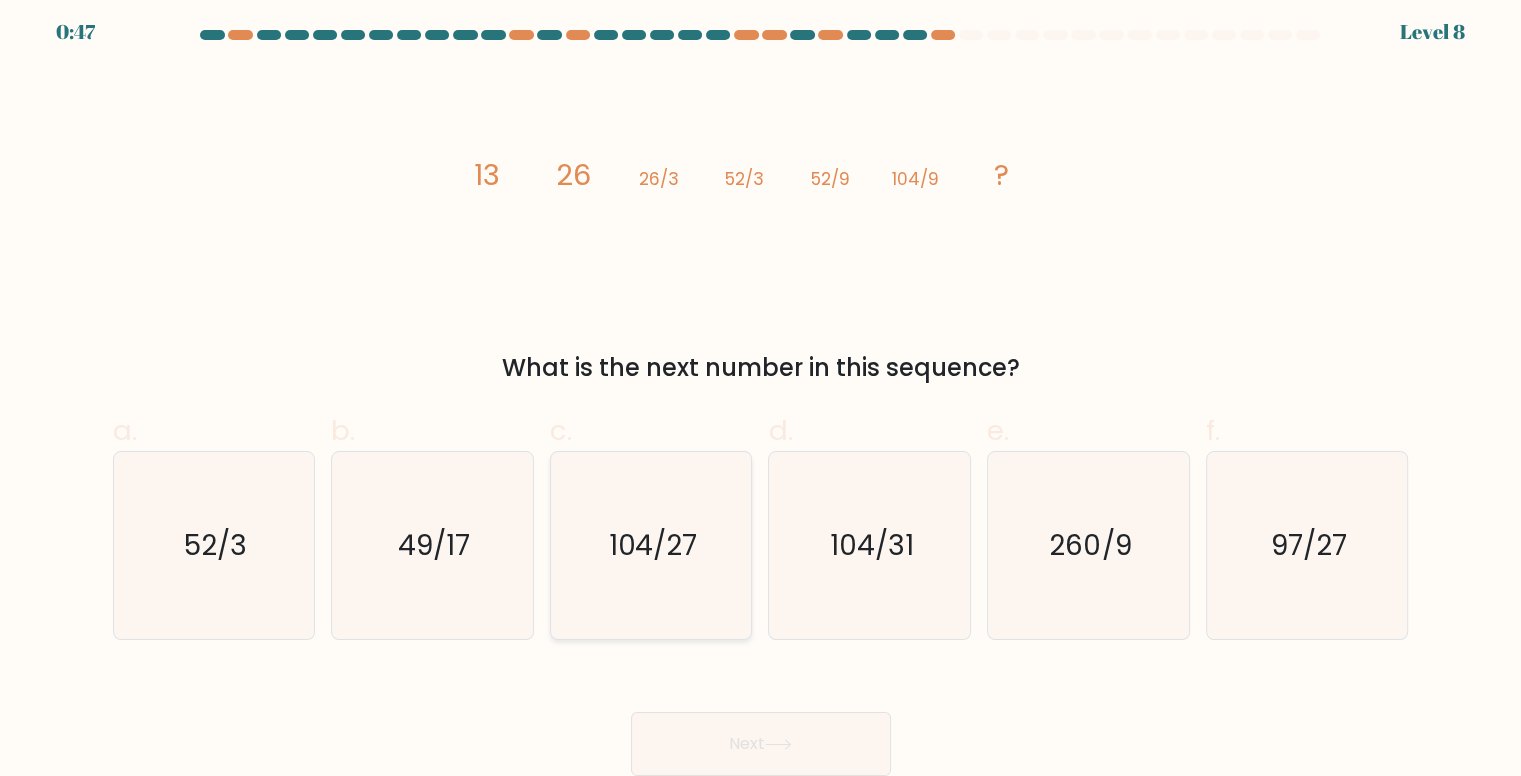 click on "104/27" at bounding box center (651, 545) 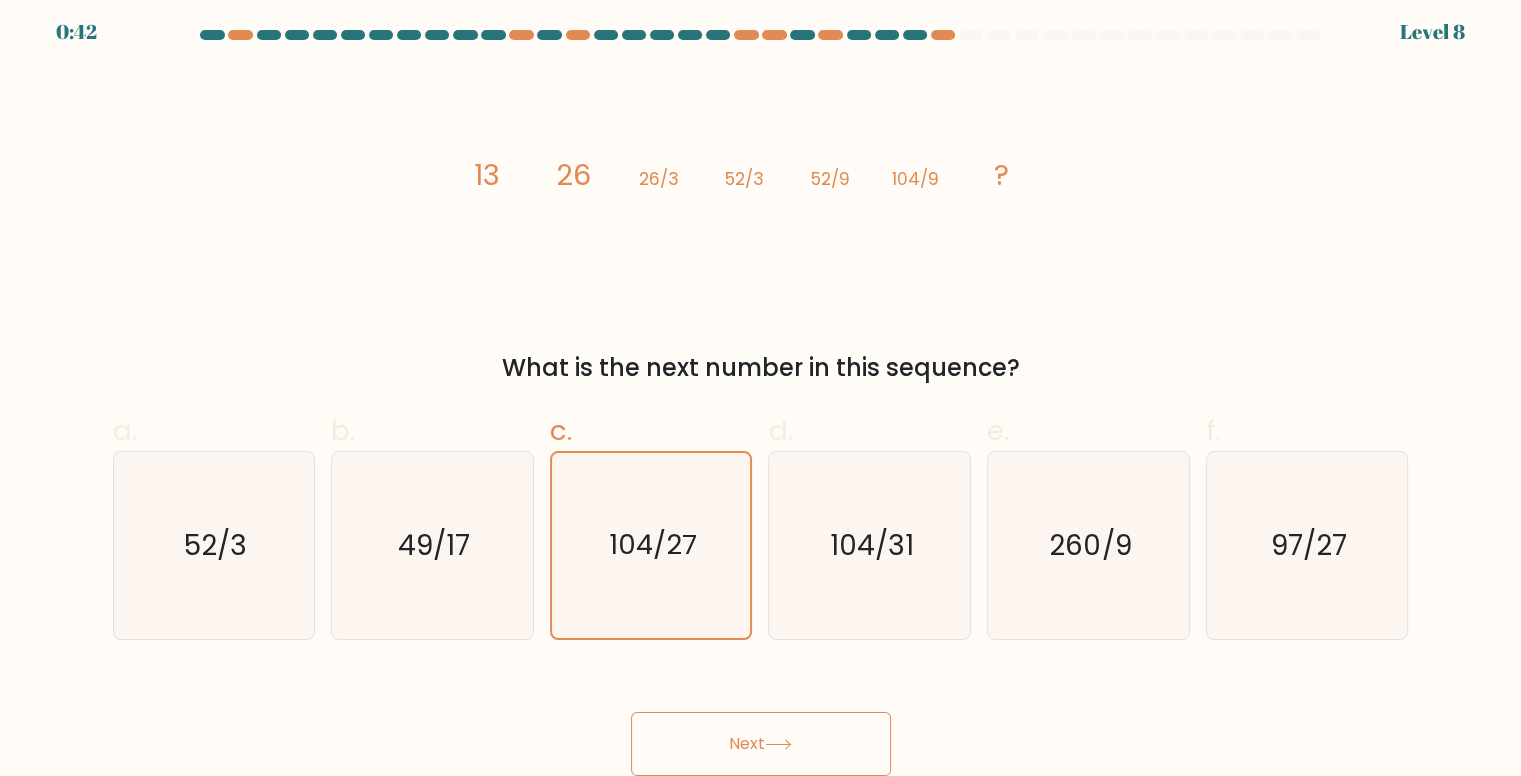 click on "Next" at bounding box center (761, 744) 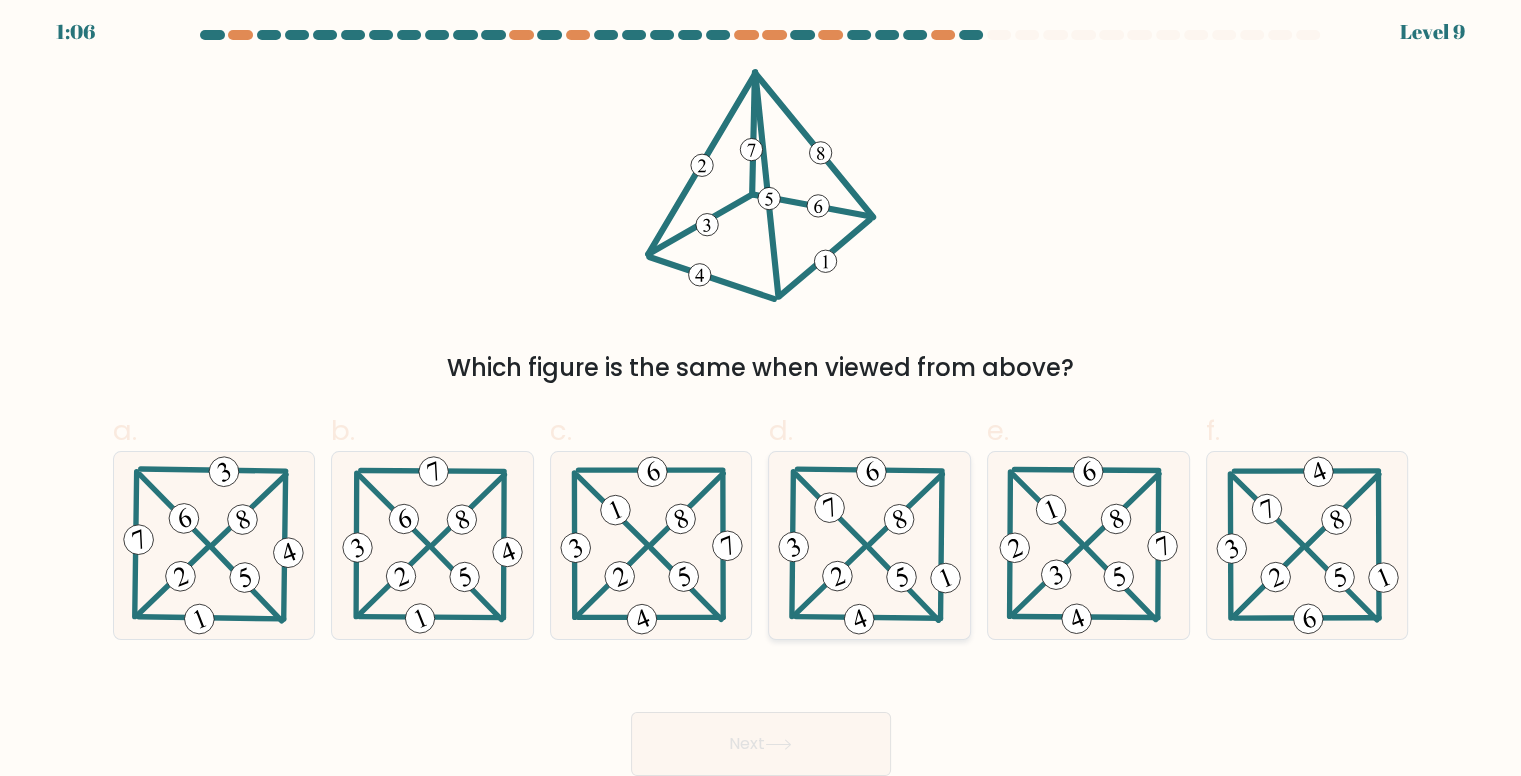click at bounding box center (830, 509) 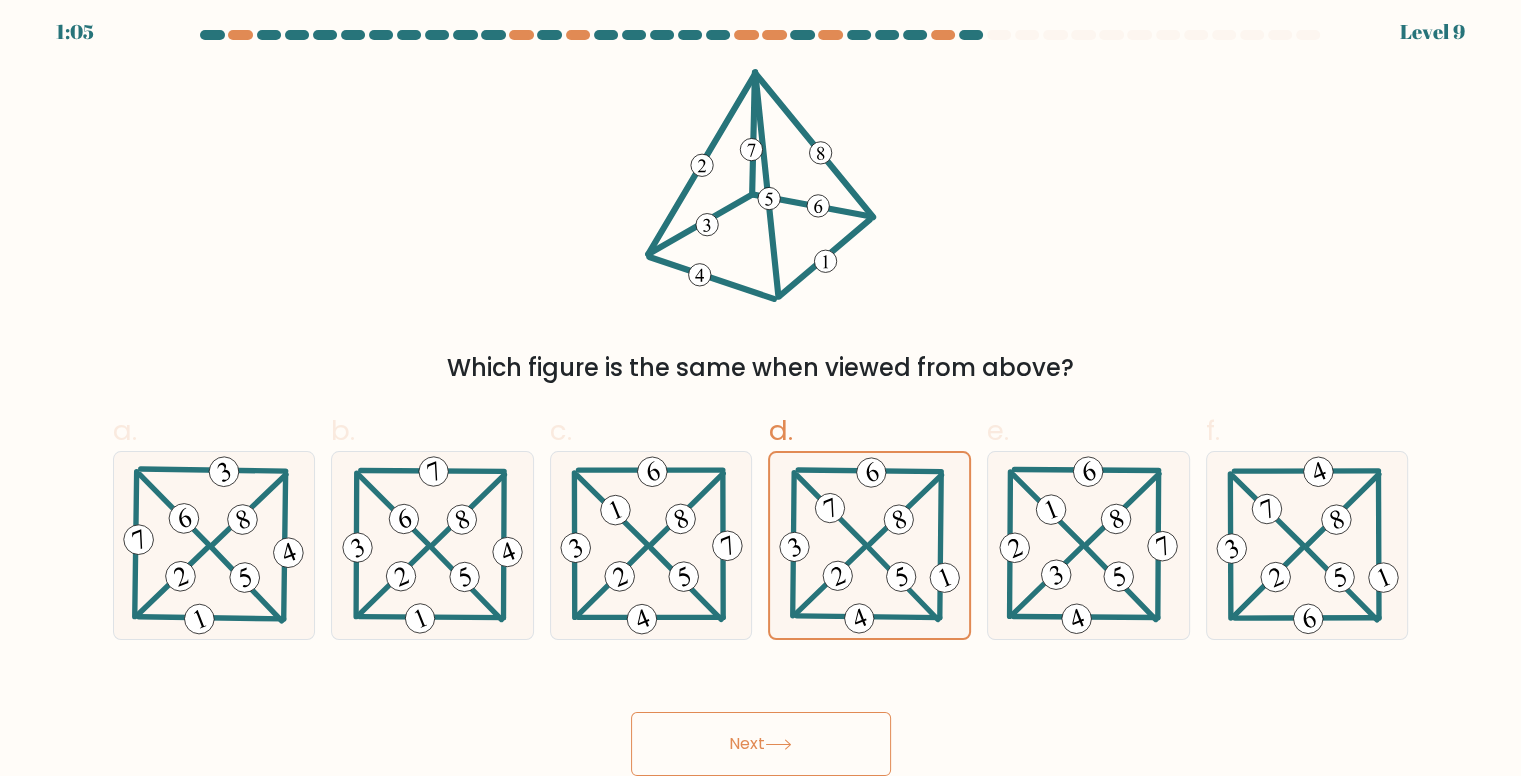 click on "Next" at bounding box center (761, 744) 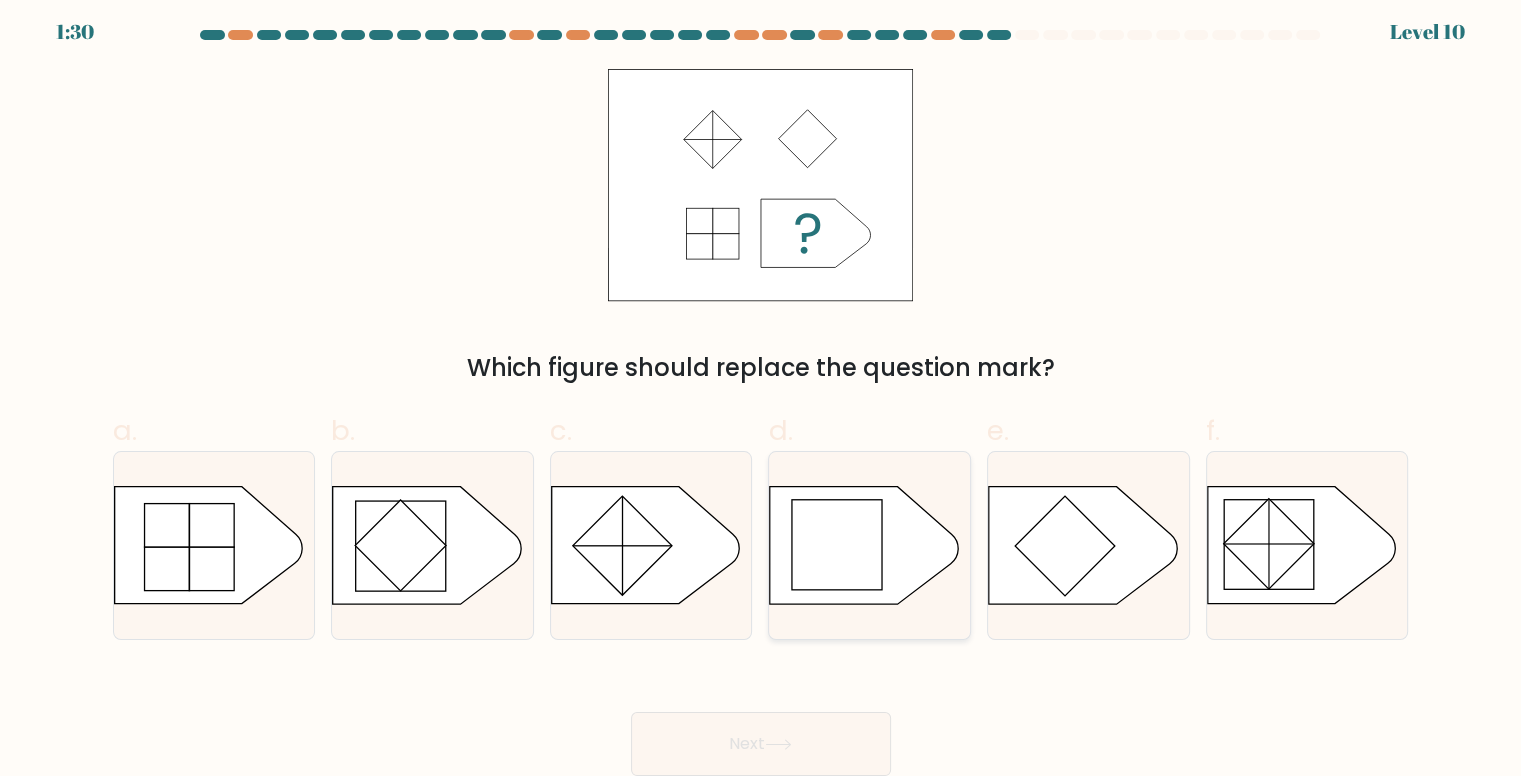 click at bounding box center (837, 545) 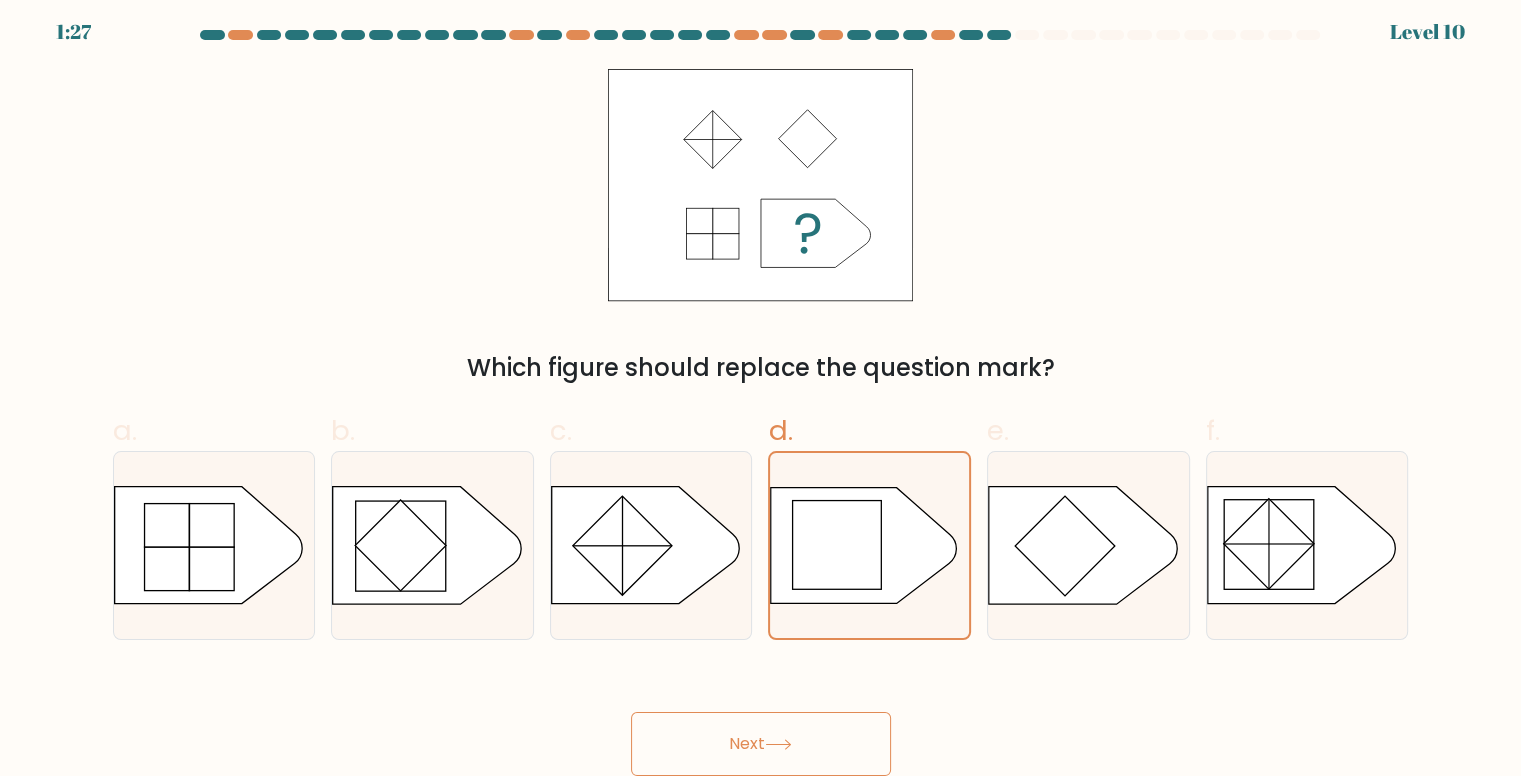drag, startPoint x: 773, startPoint y: 737, endPoint x: 821, endPoint y: 645, distance: 103.768974 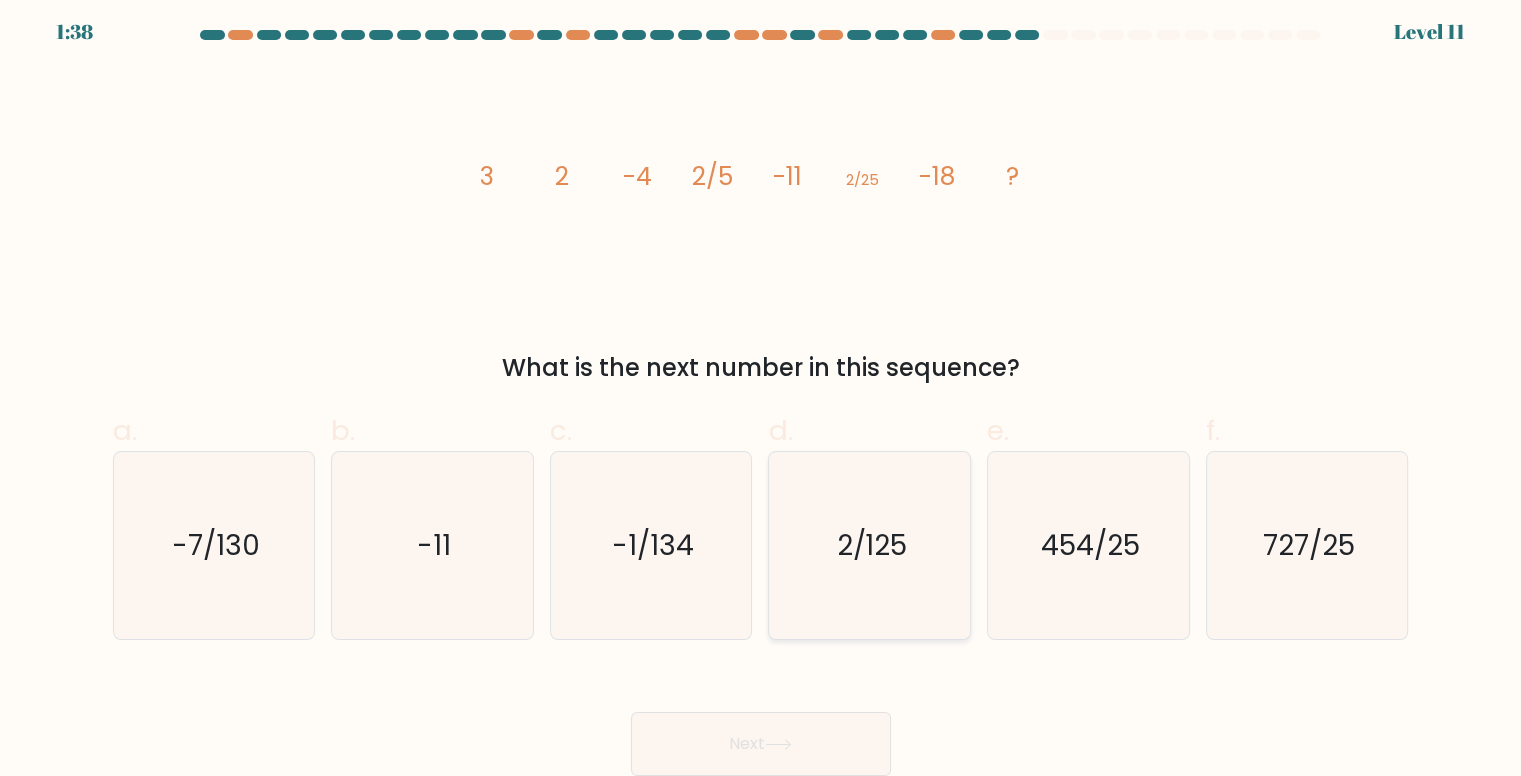click on "2/125" at bounding box center [871, 545] 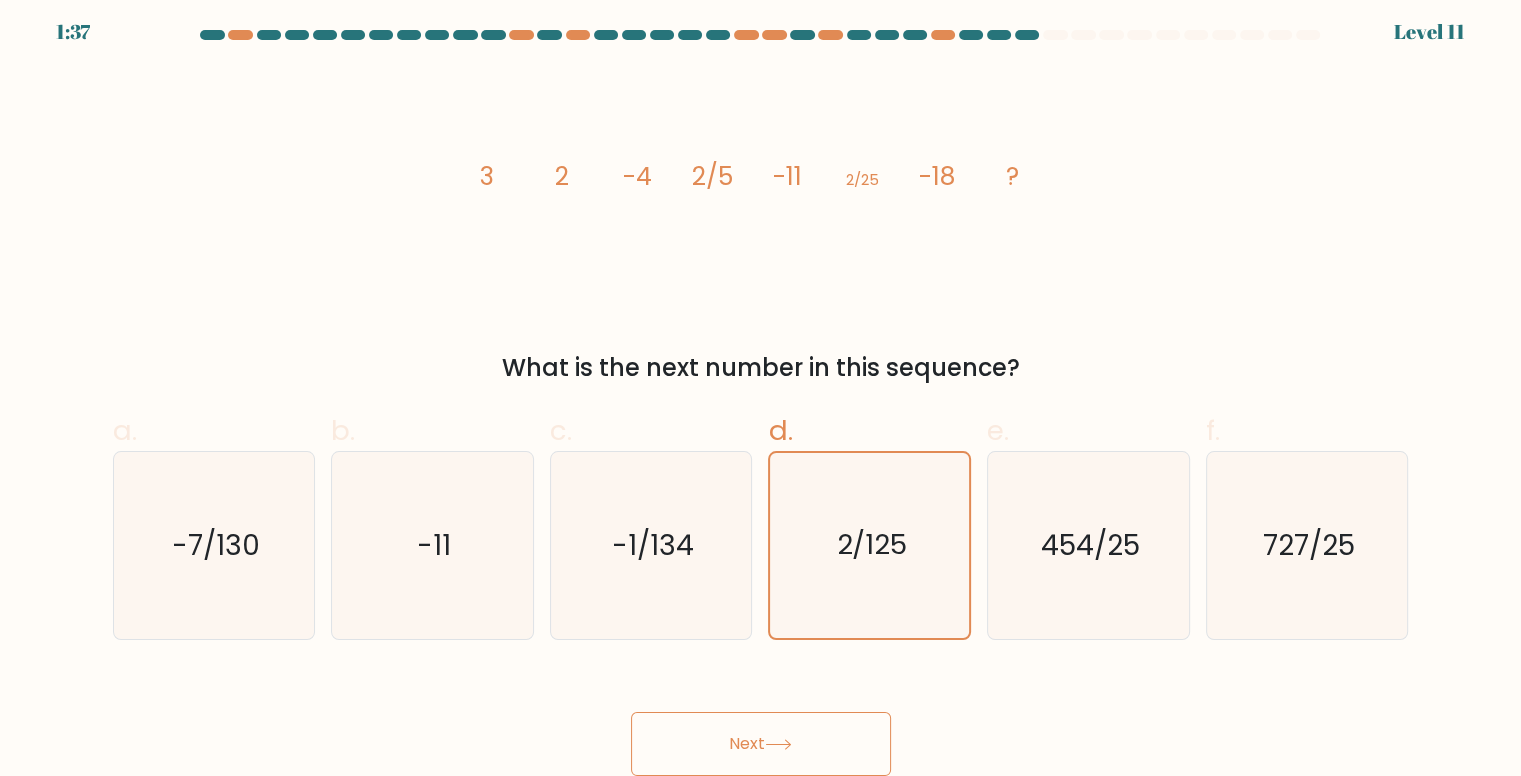 click on "Next" at bounding box center (761, 744) 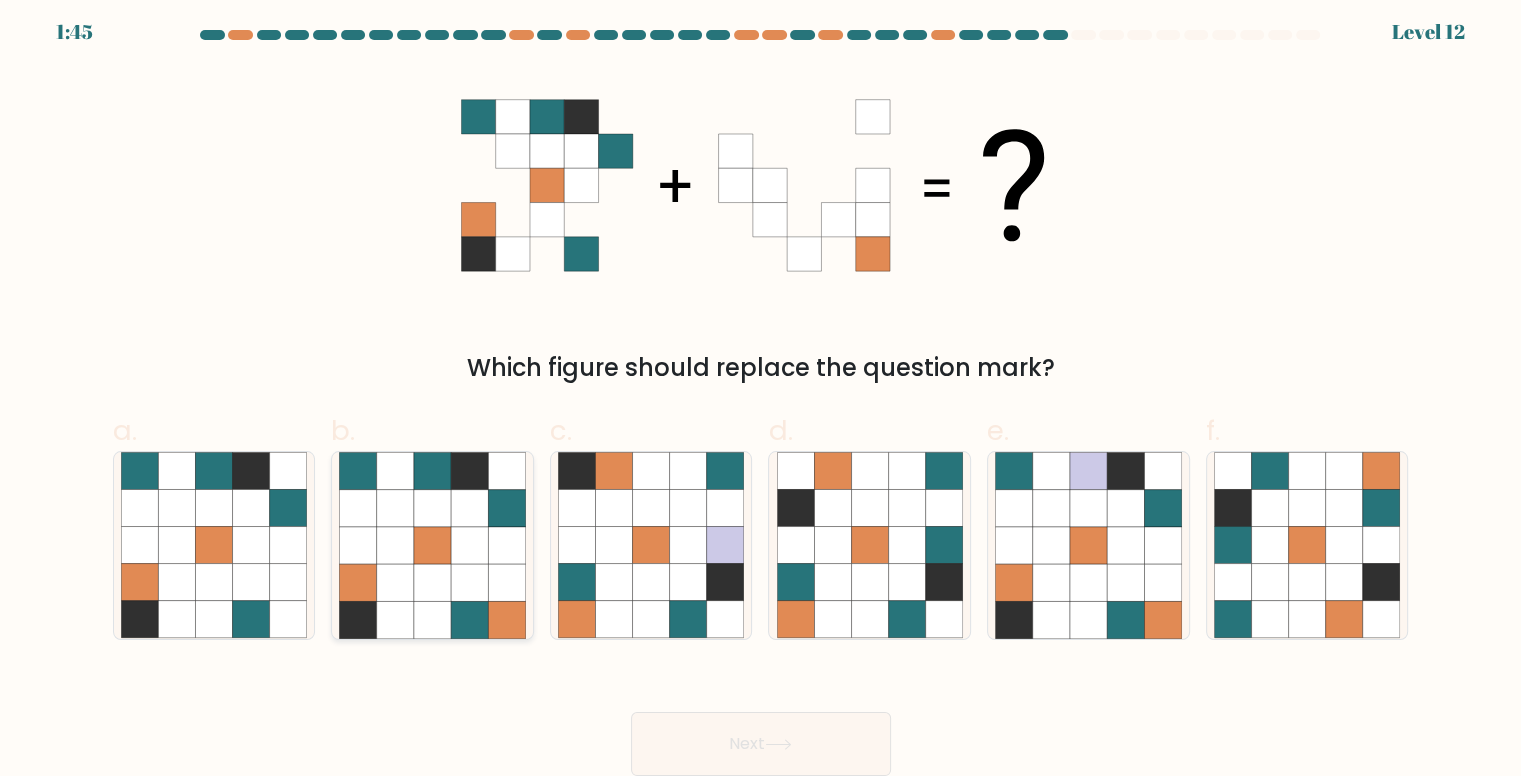 click at bounding box center (395, 545) 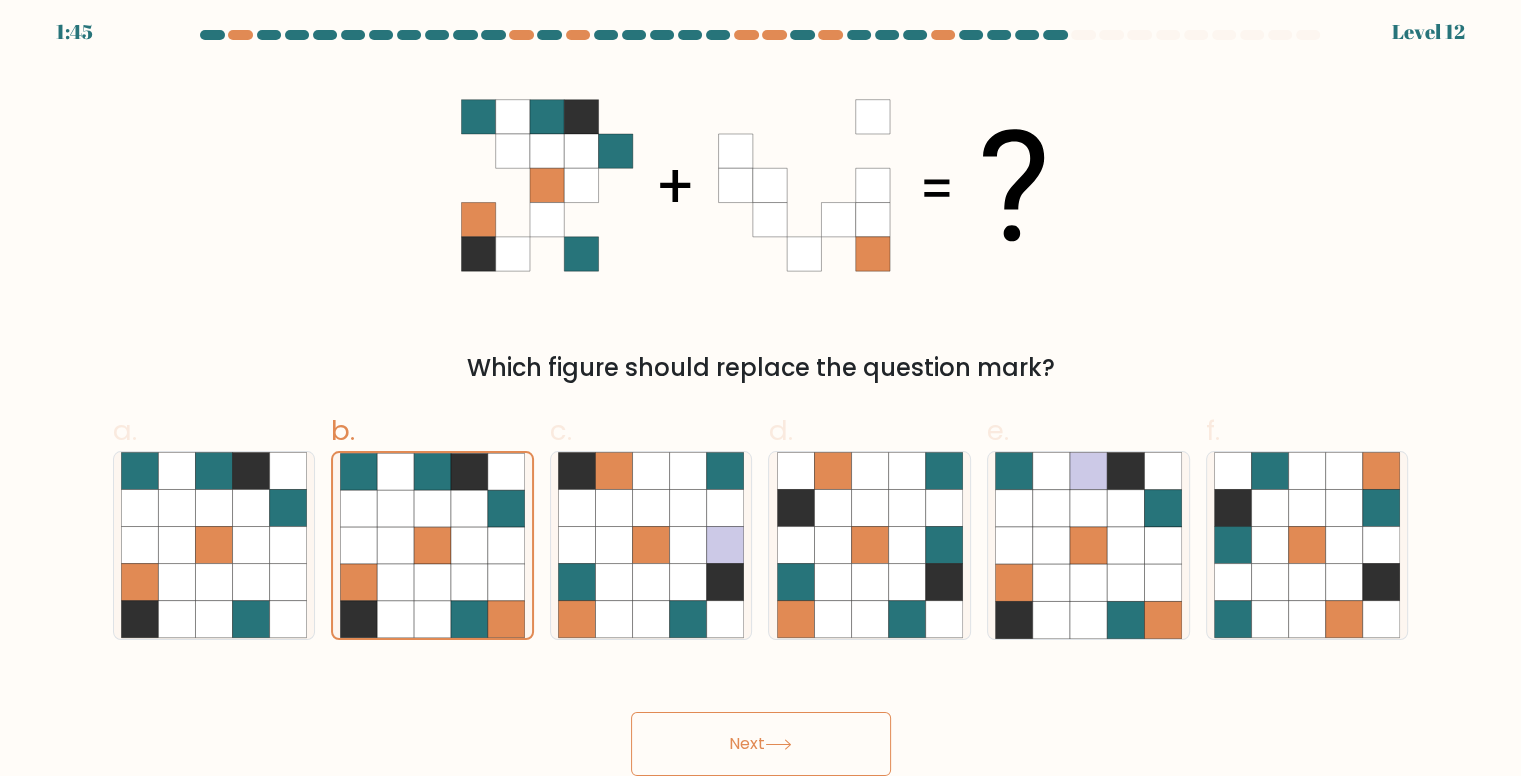 click on "Next" at bounding box center (761, 744) 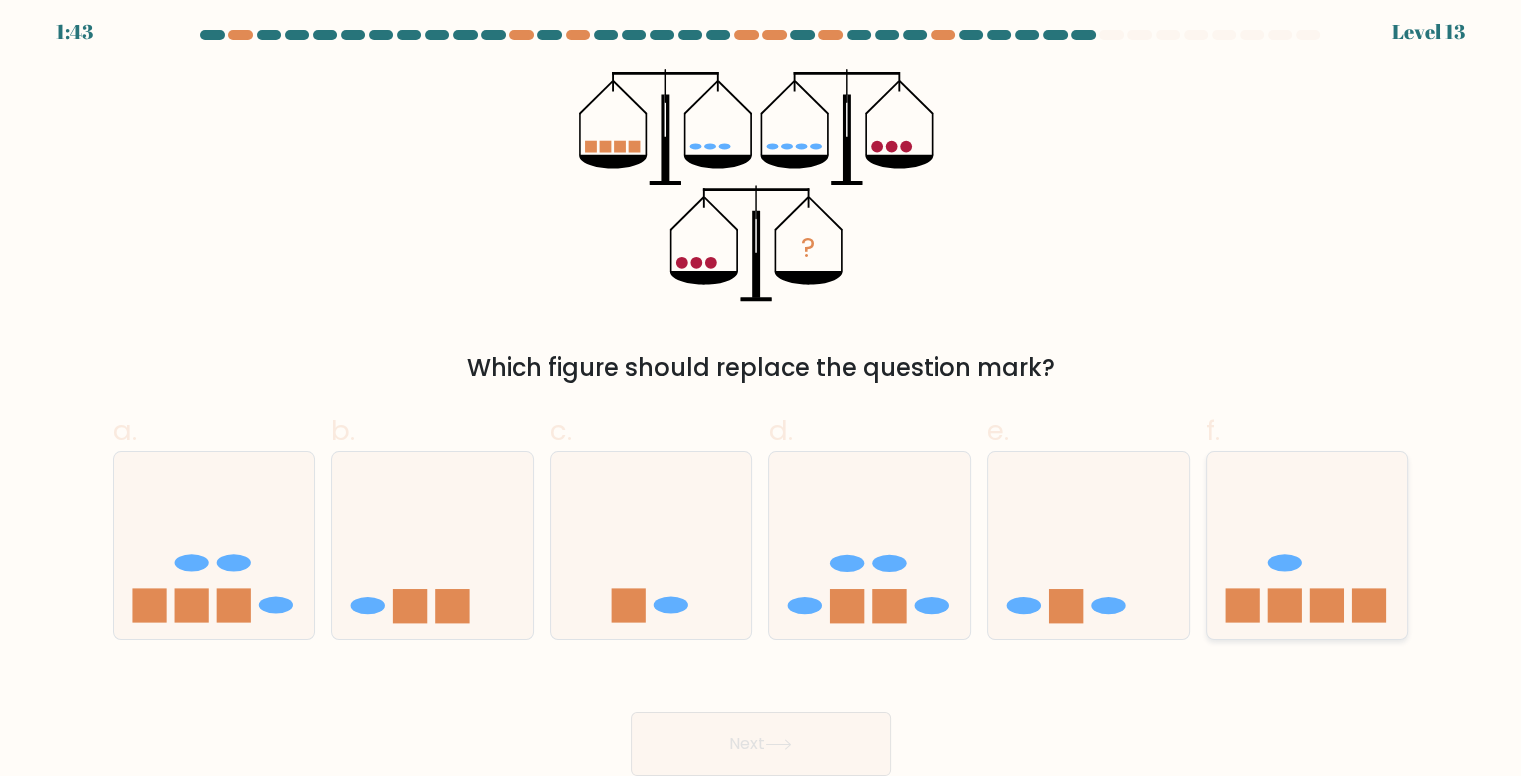 click at bounding box center (1307, 545) 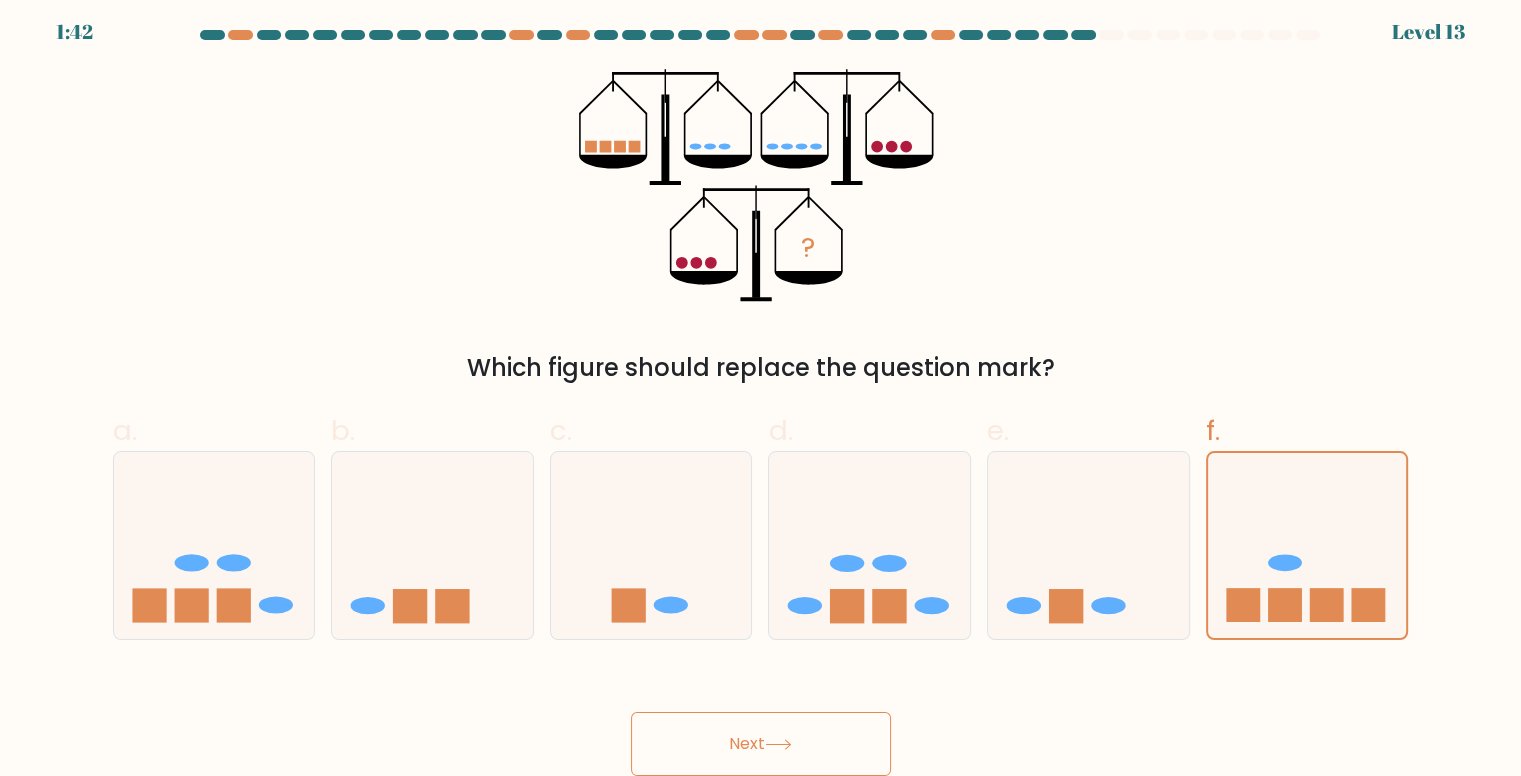 click on "Next" at bounding box center (761, 744) 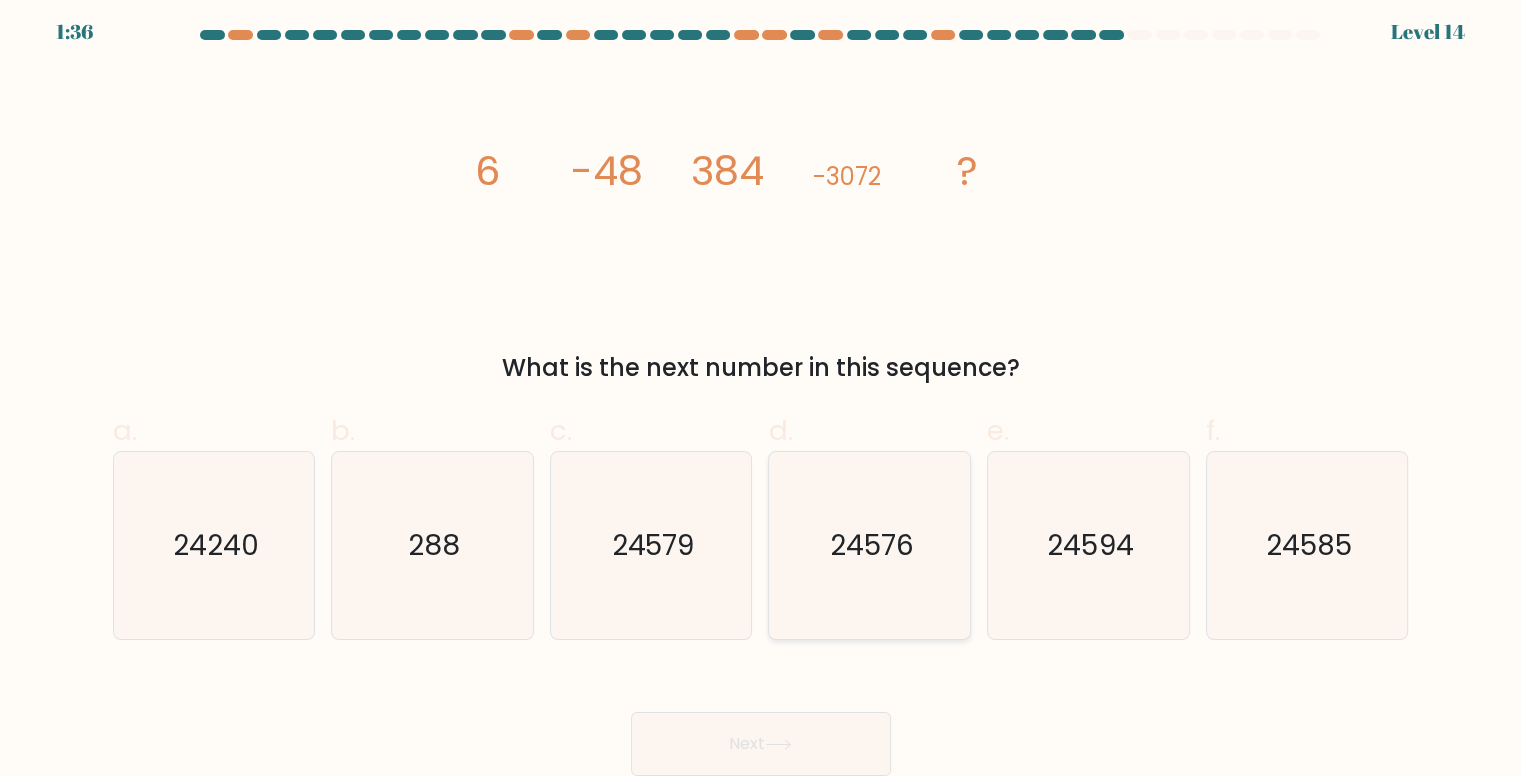 click on "24576" at bounding box center (872, 545) 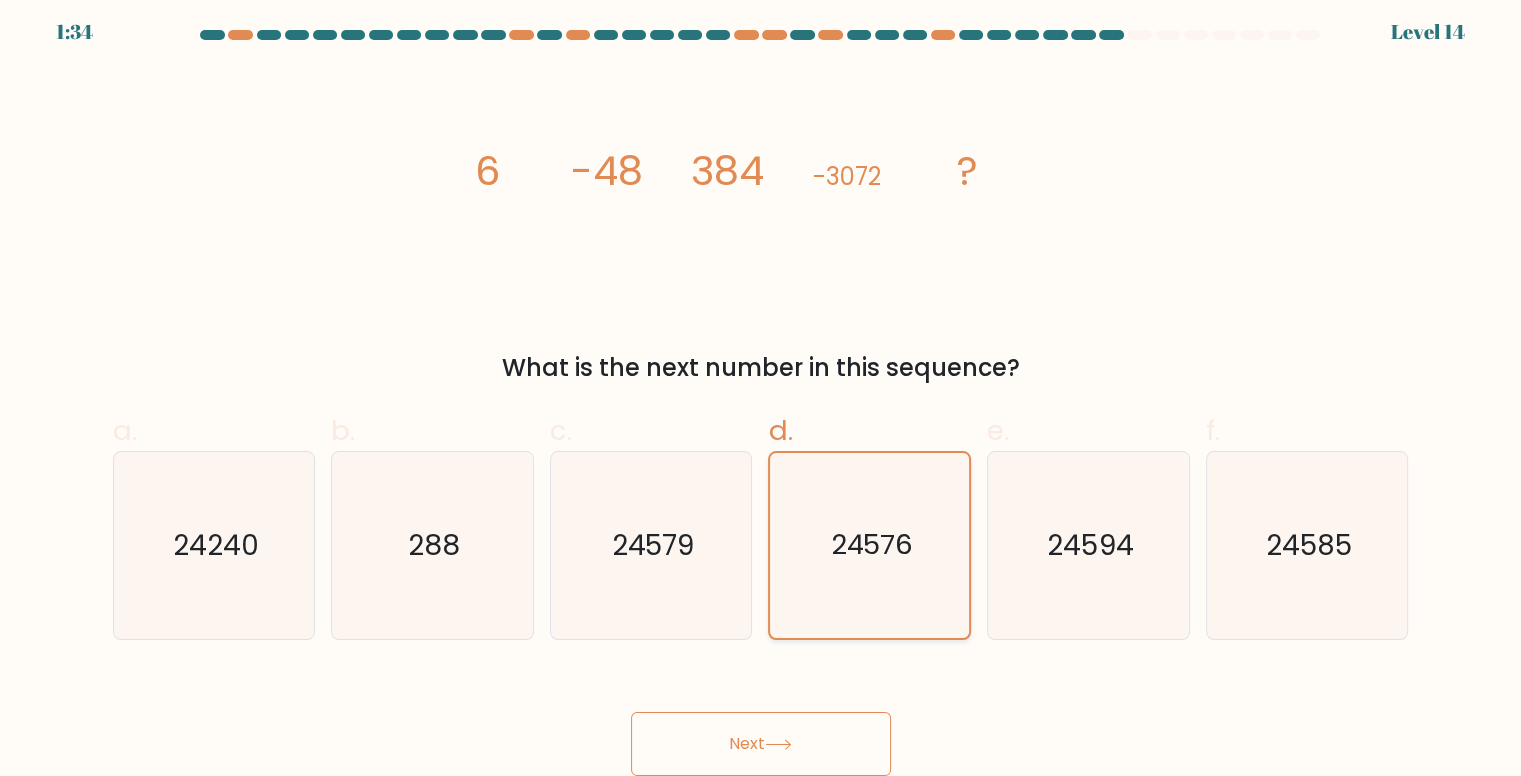 click on "24576" at bounding box center [870, 545] 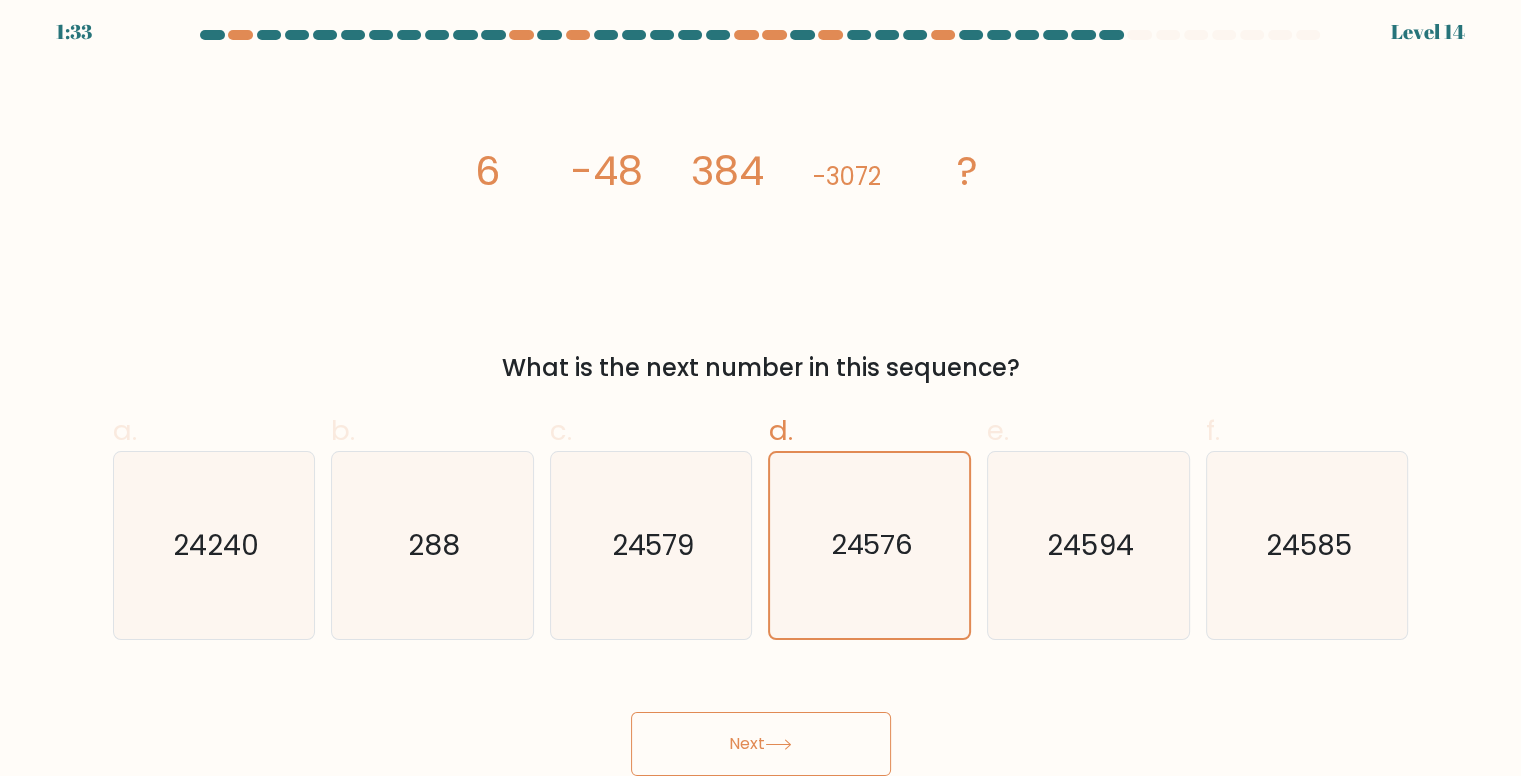 drag, startPoint x: 796, startPoint y: 752, endPoint x: 793, endPoint y: 742, distance: 10.440307 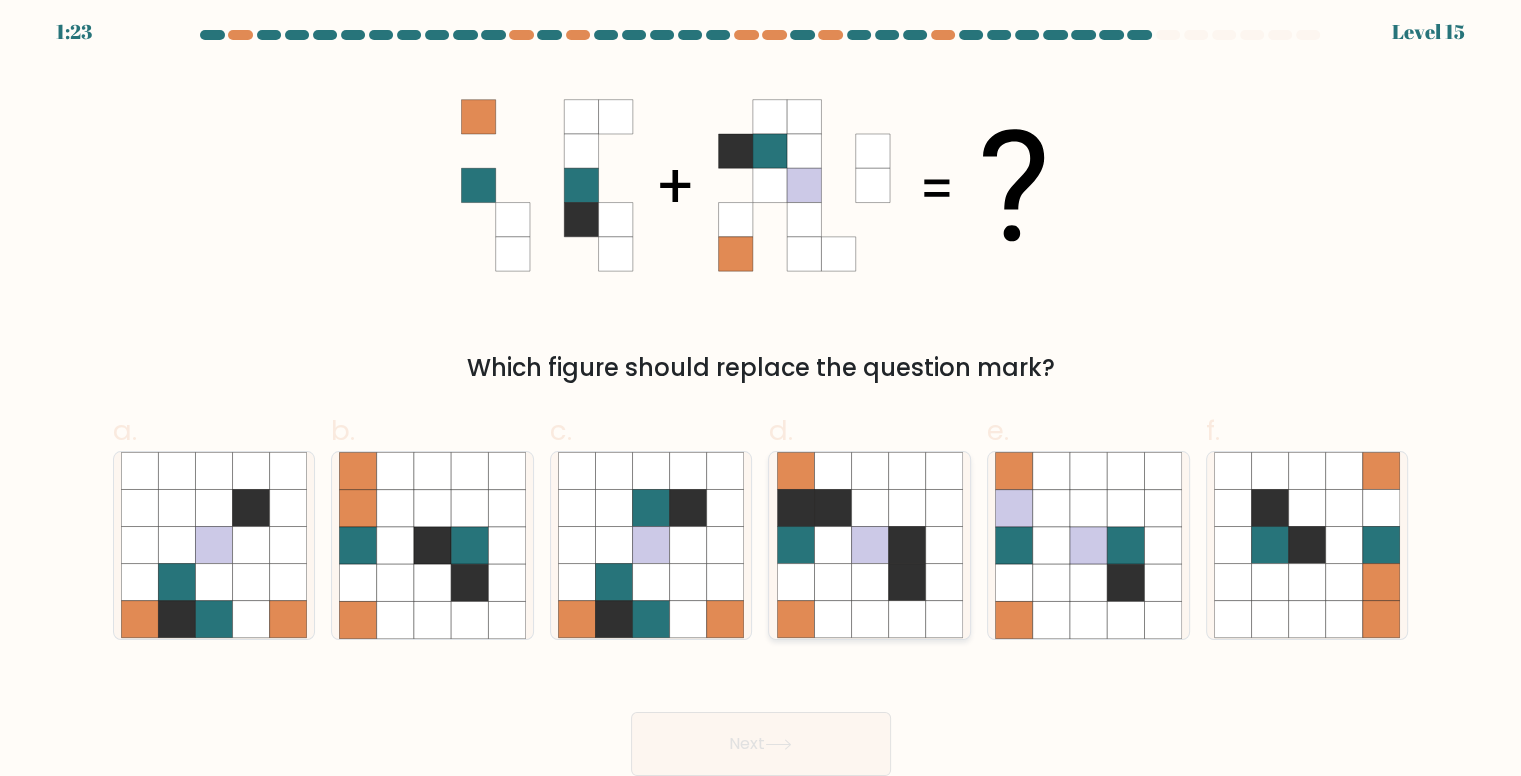 click at bounding box center [832, 545] 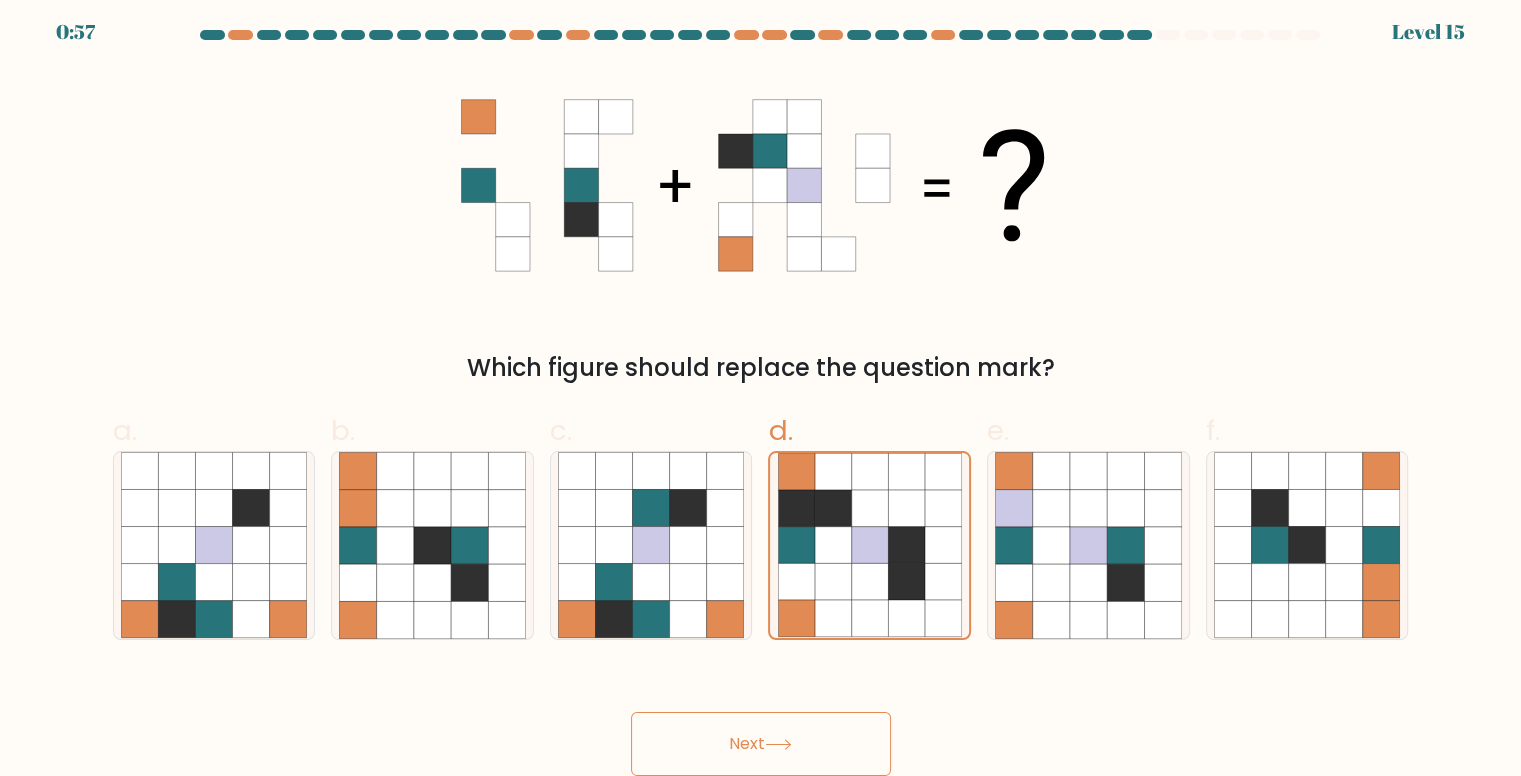 click on "Next" at bounding box center (761, 744) 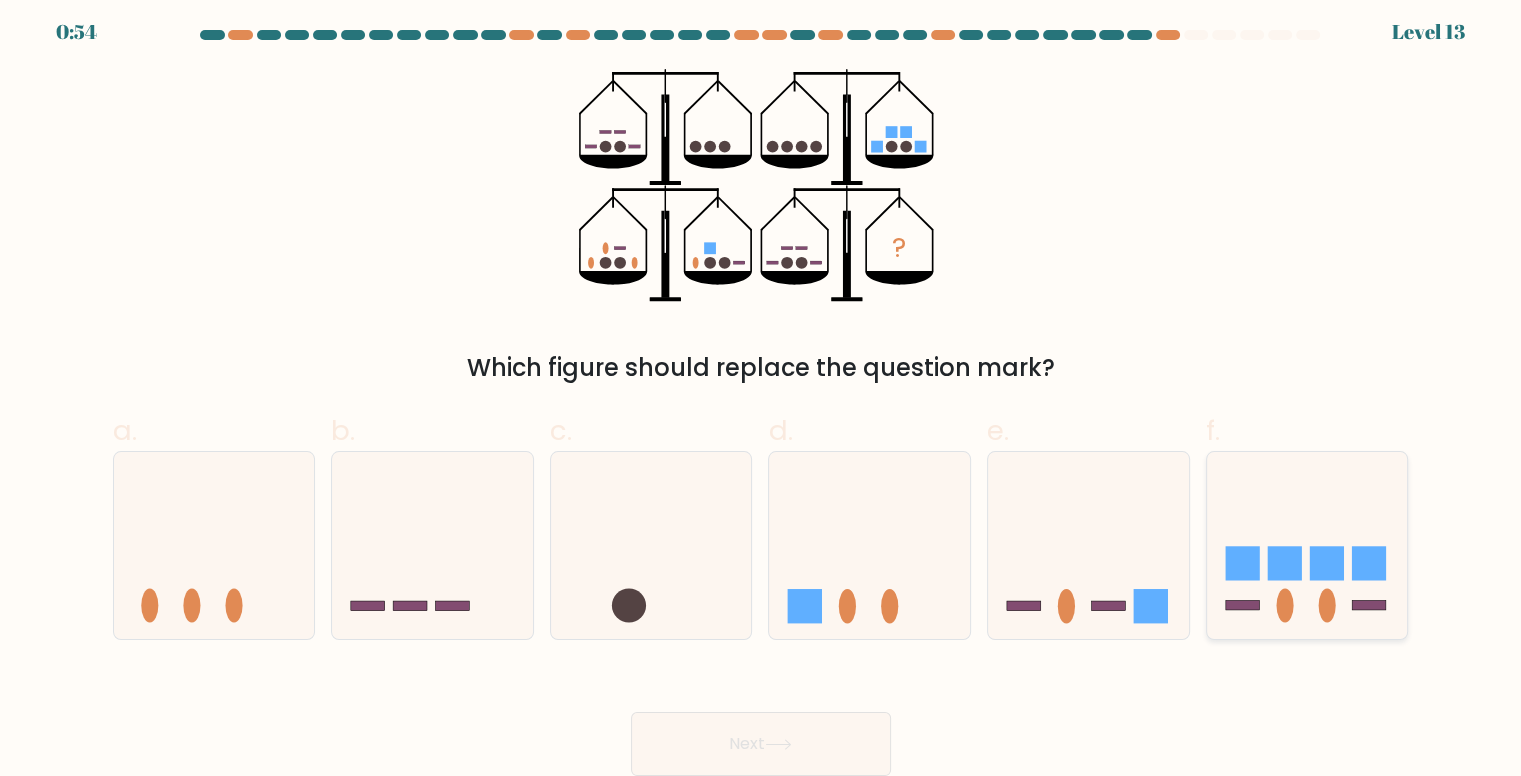 drag, startPoint x: 1354, startPoint y: 577, endPoint x: 1264, endPoint y: 603, distance: 93.680305 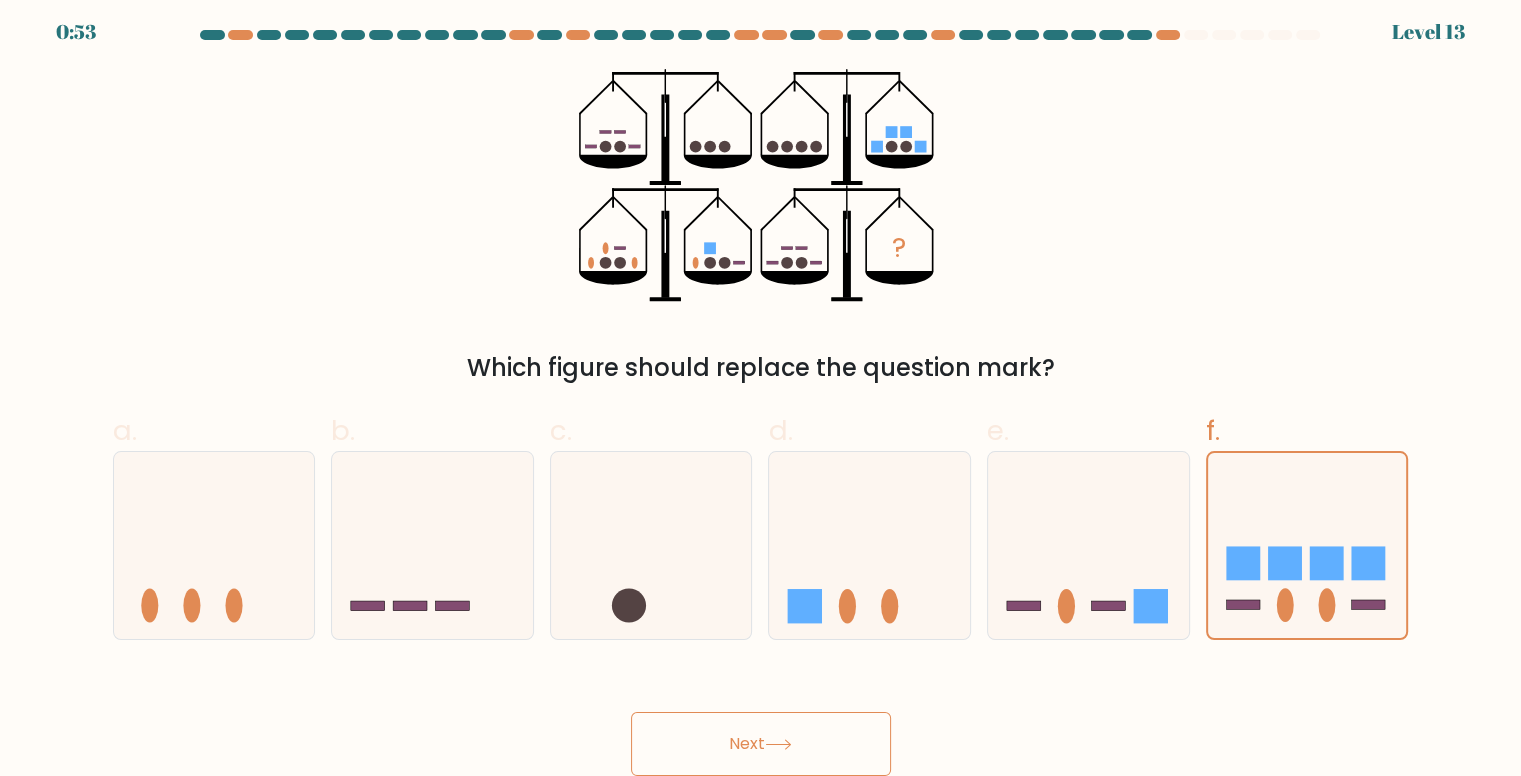 click on "Next" at bounding box center [761, 744] 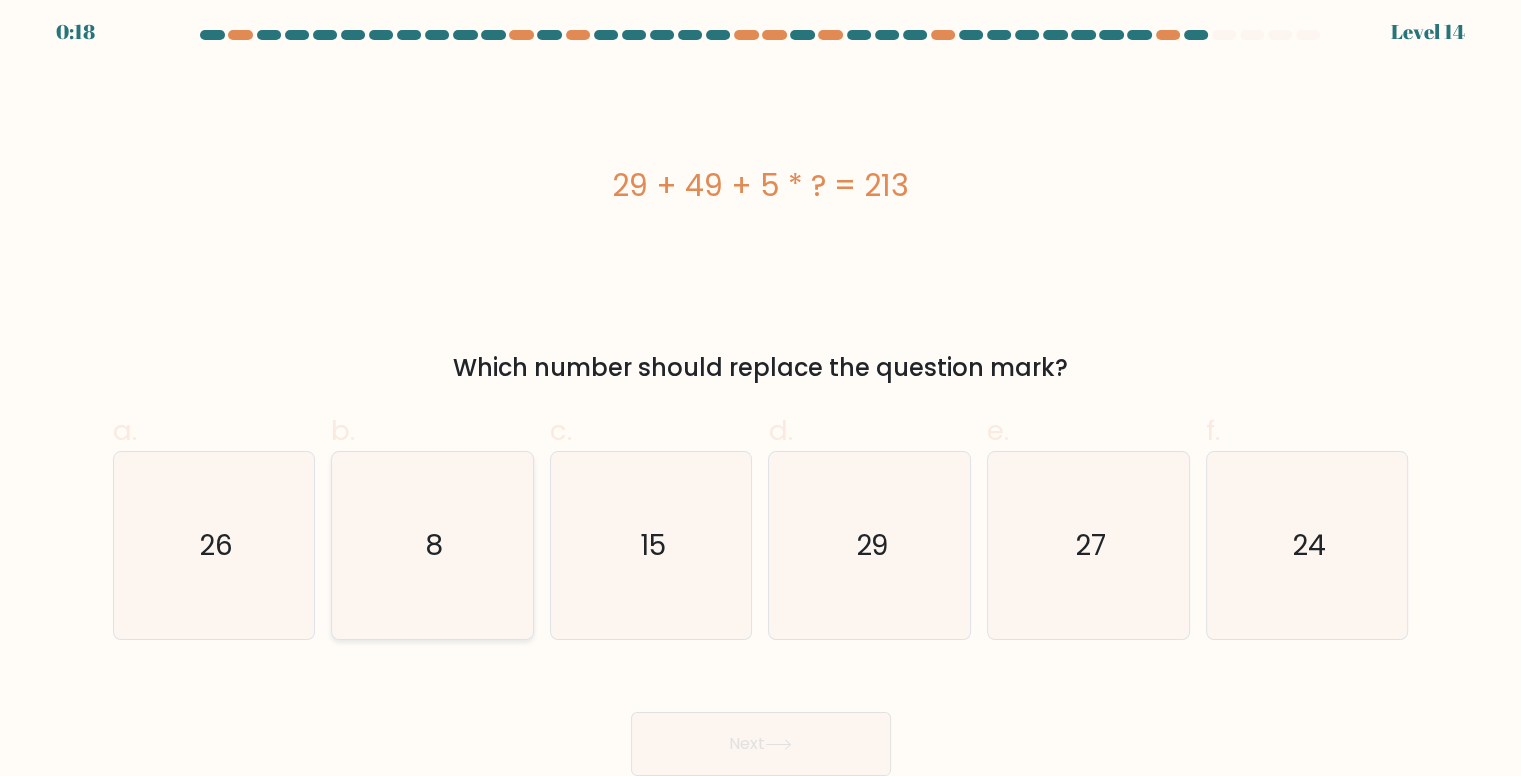 click on "8" at bounding box center [432, 545] 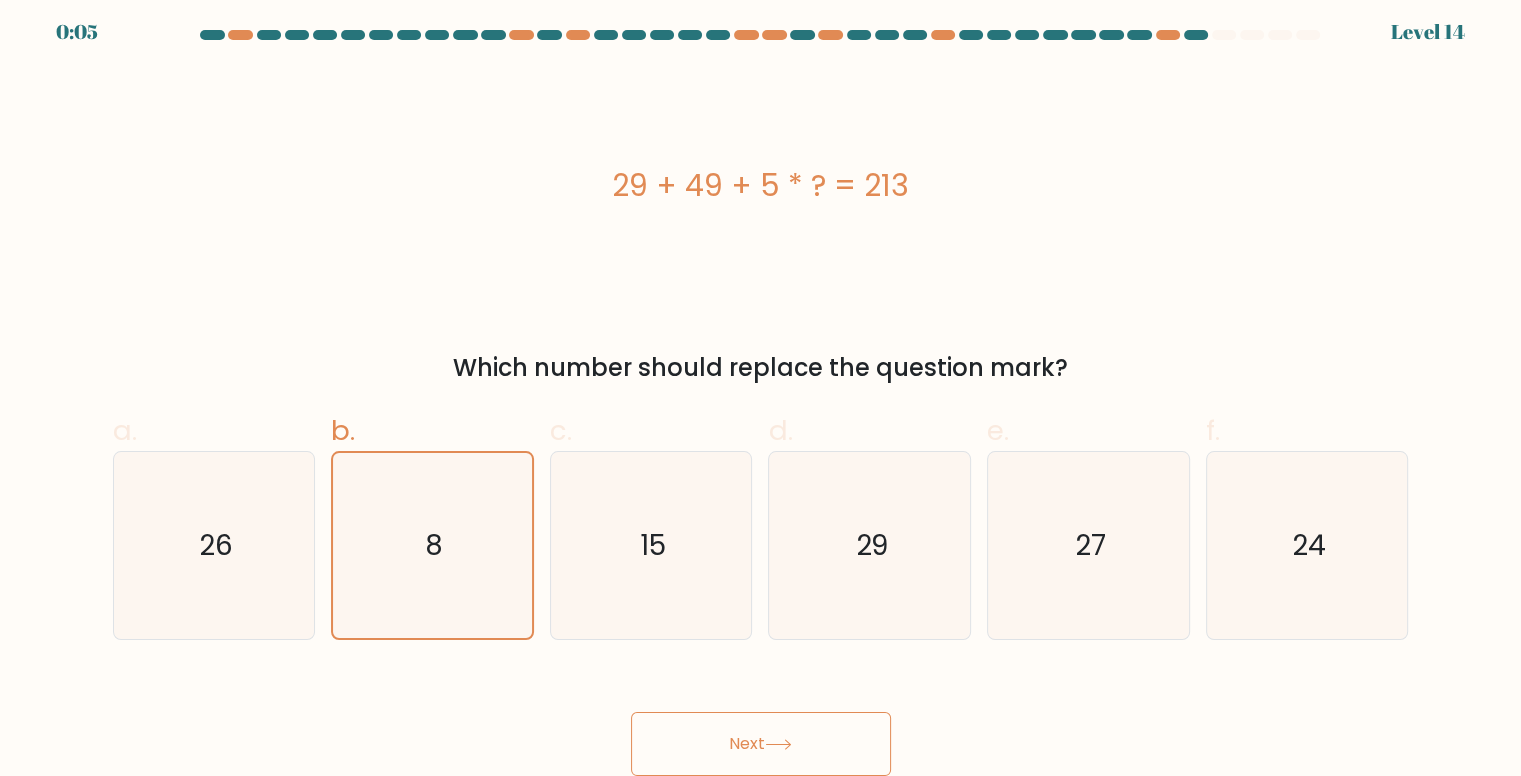 click at bounding box center (778, 744) 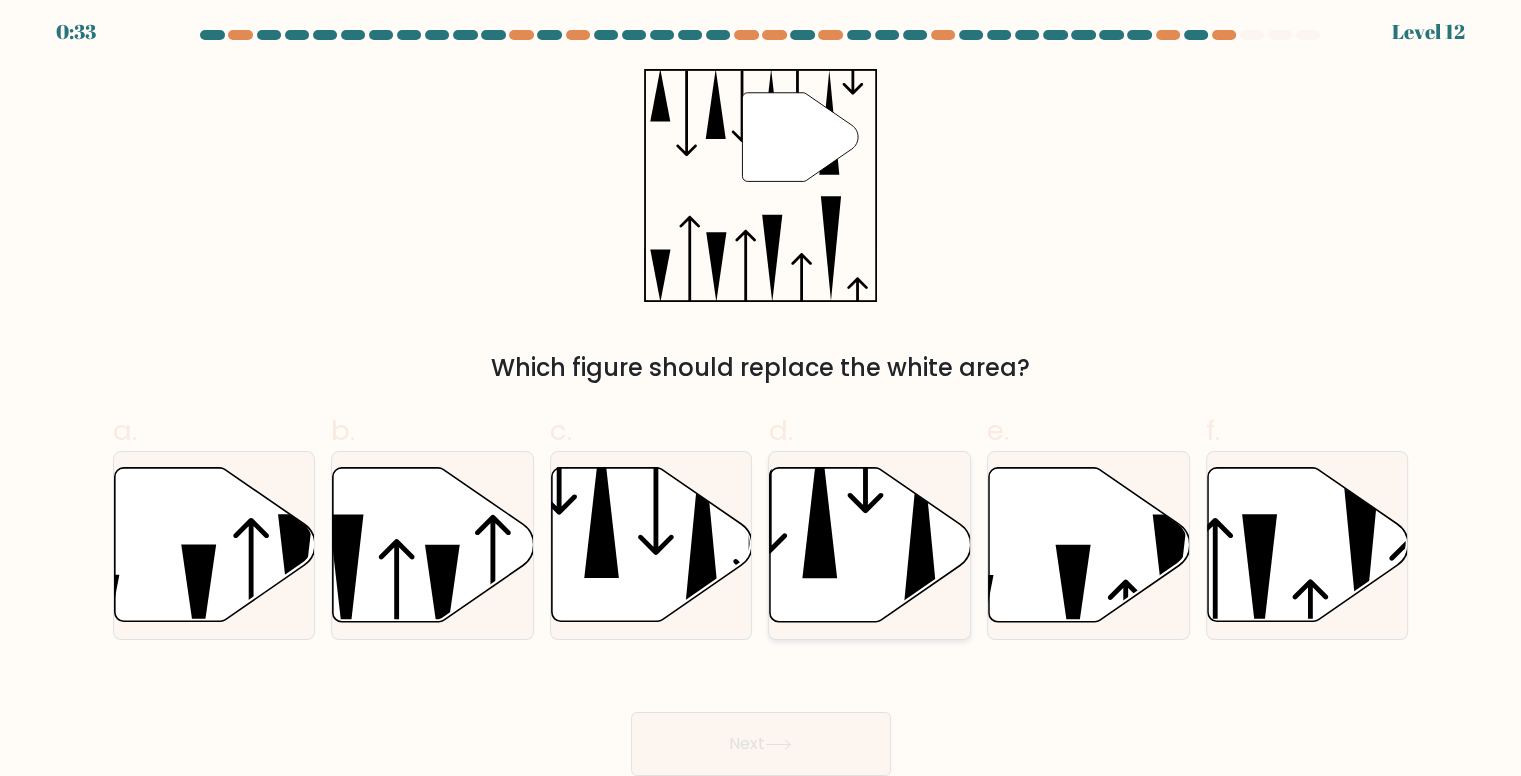 drag, startPoint x: 837, startPoint y: 533, endPoint x: 839, endPoint y: 551, distance: 18.110771 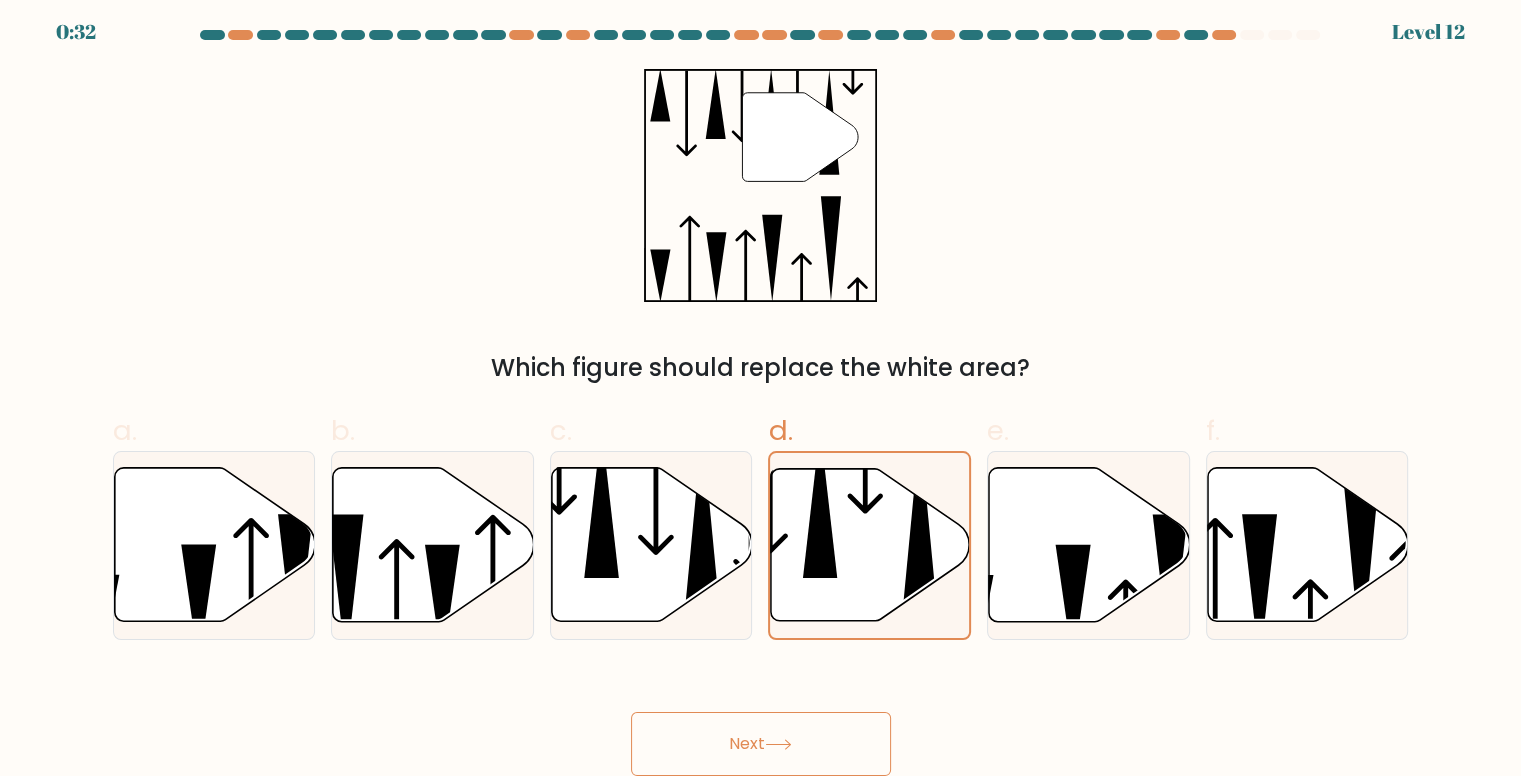 click at bounding box center (778, 744) 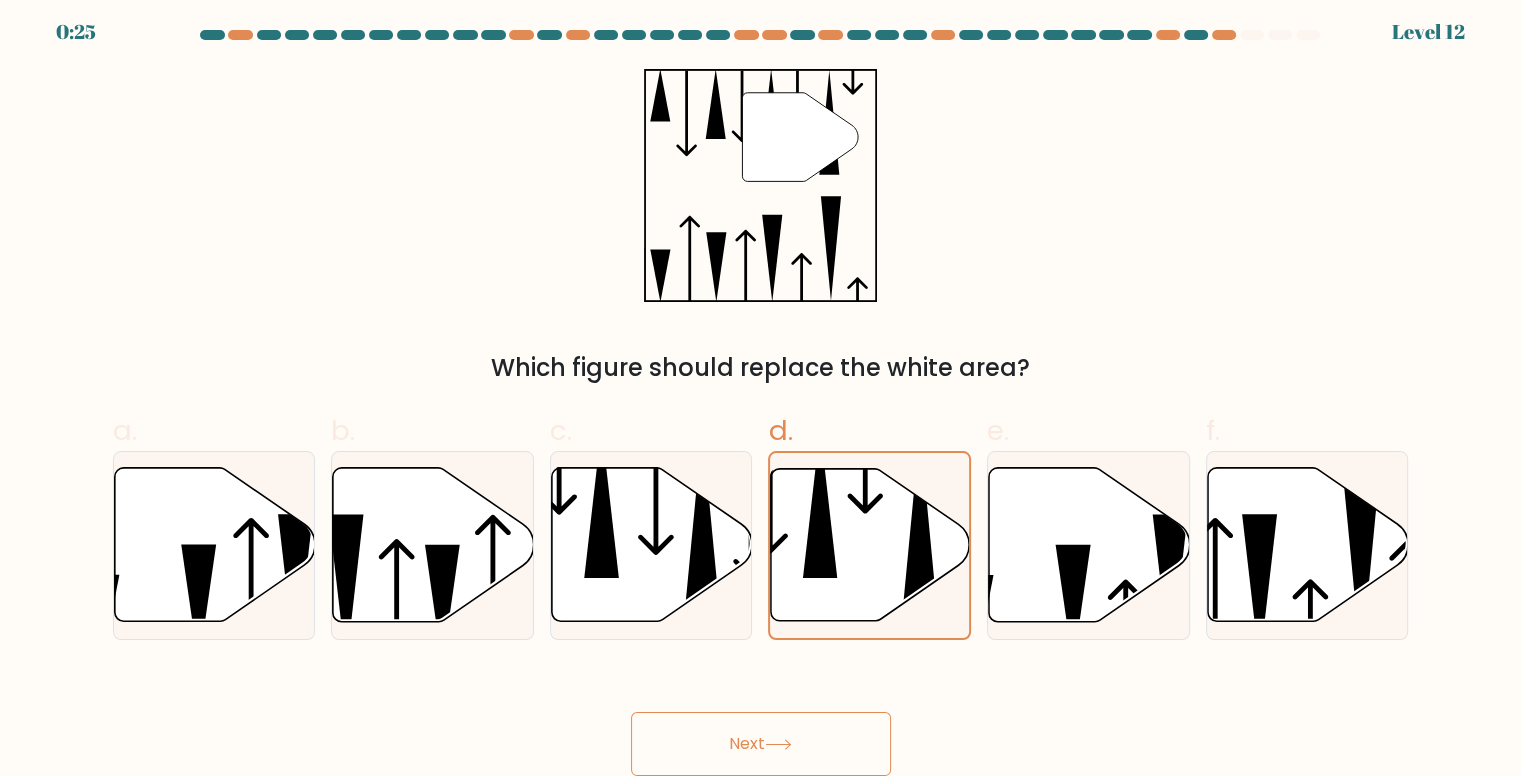 click on "Next" at bounding box center [761, 744] 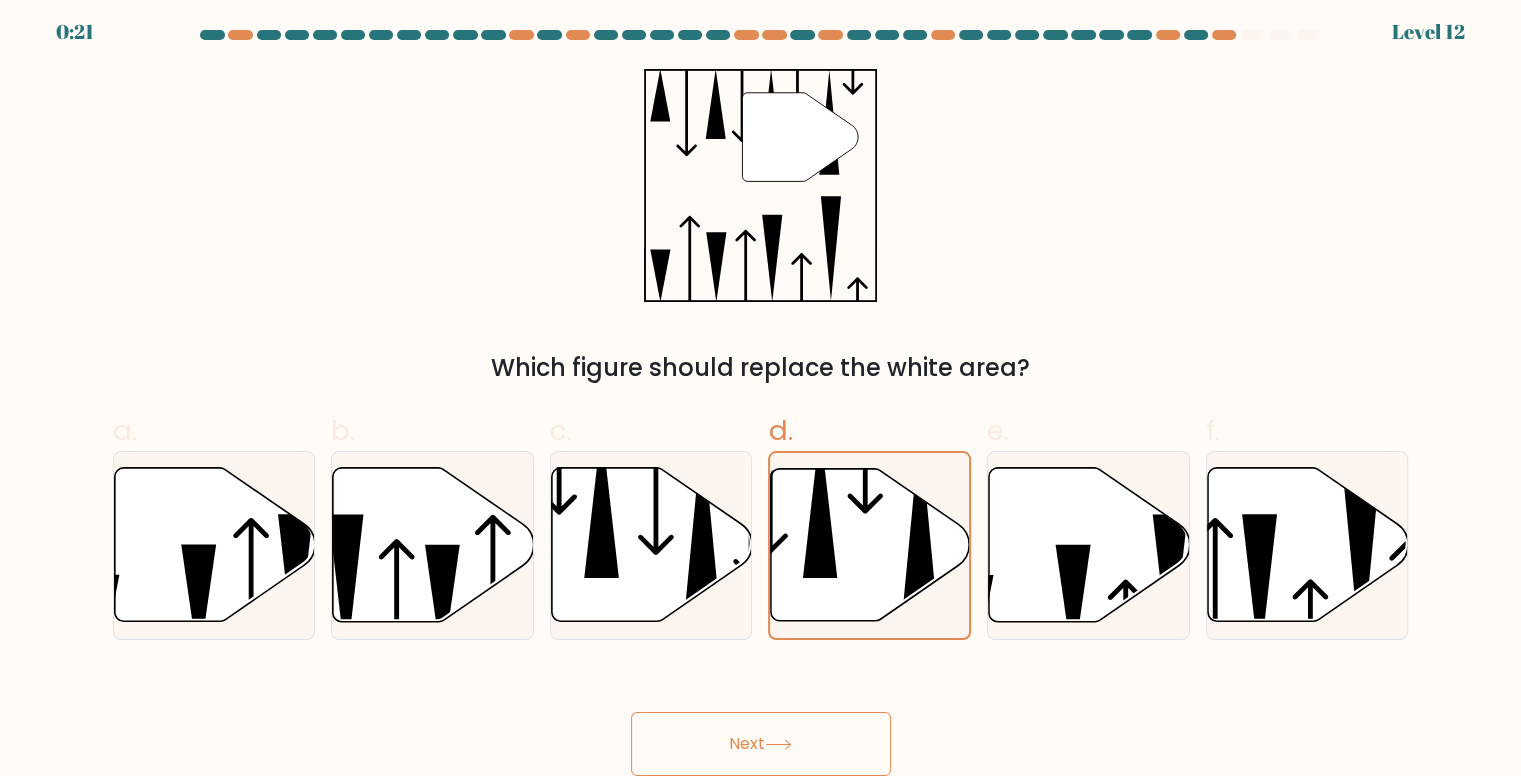 click on "Next" at bounding box center [761, 744] 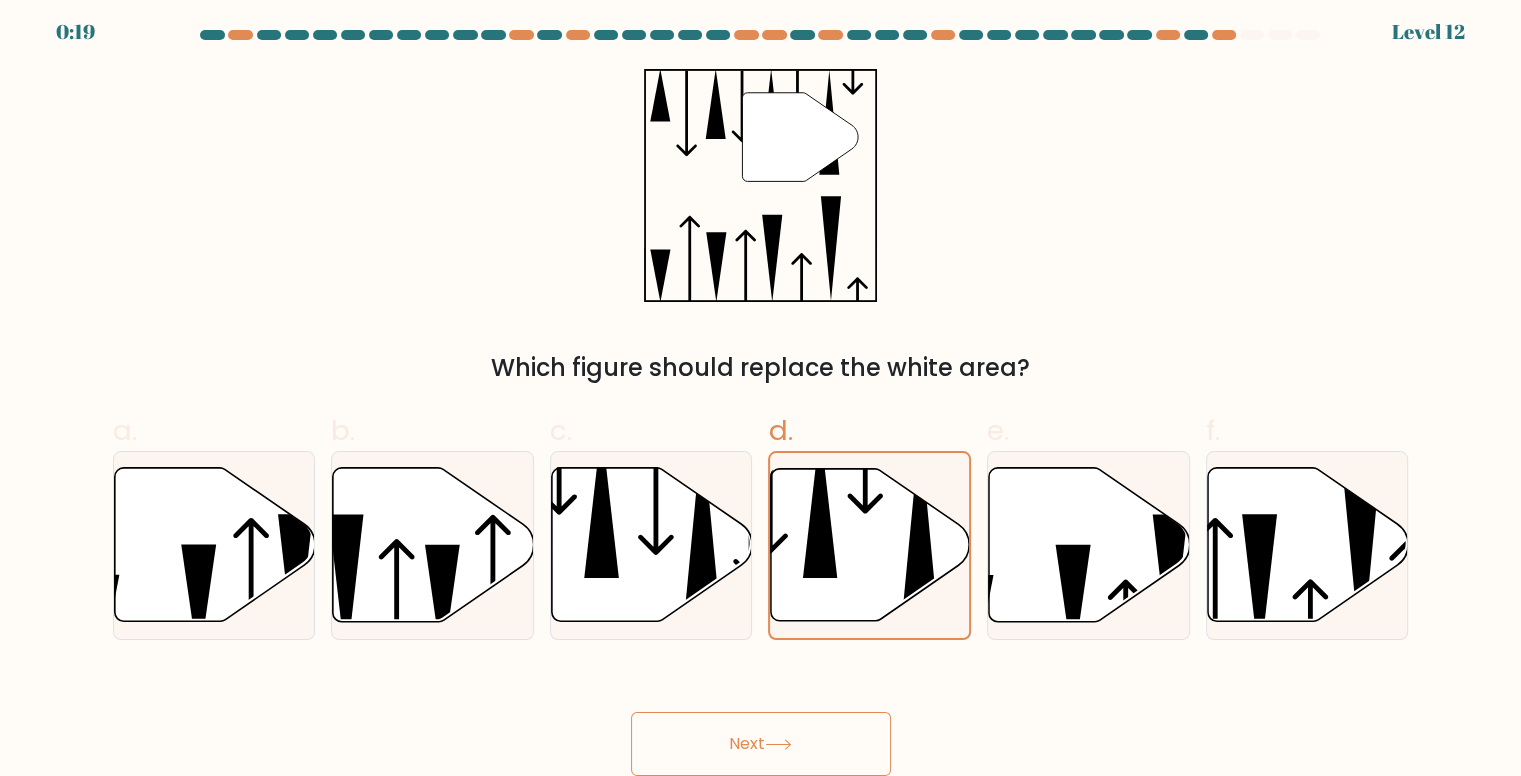 click on "Next" at bounding box center (761, 744) 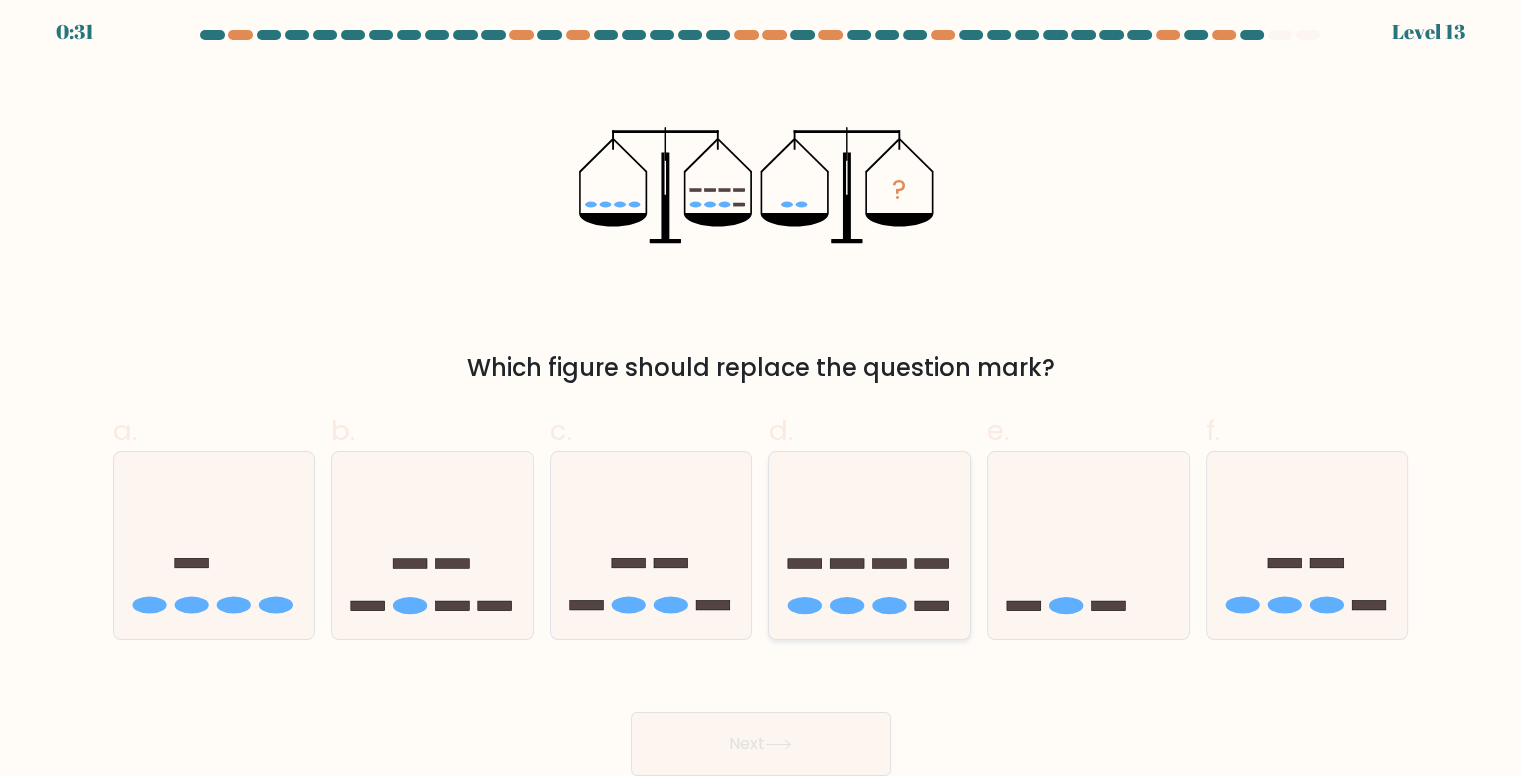 click at bounding box center (869, 545) 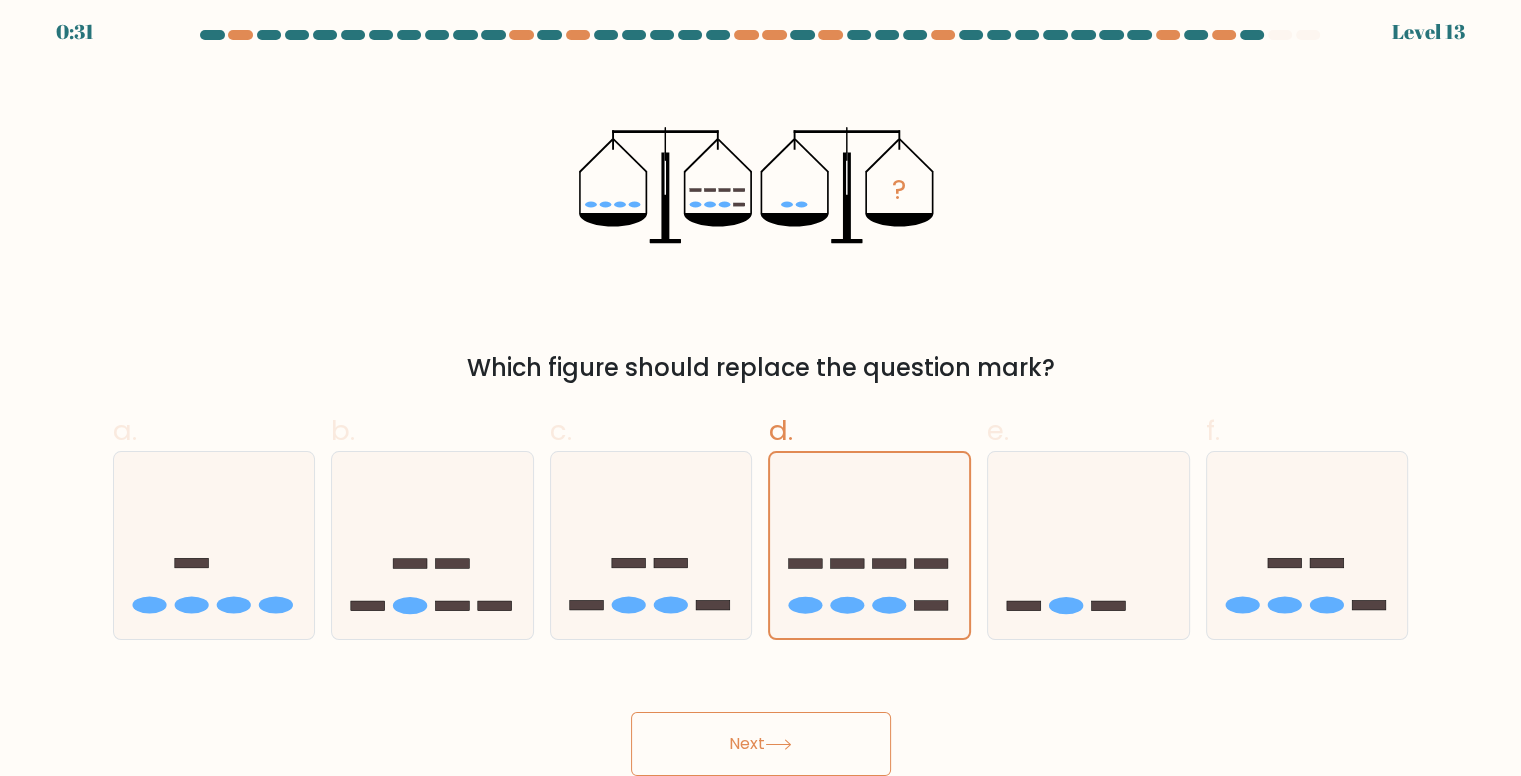 click on "Next" at bounding box center (761, 744) 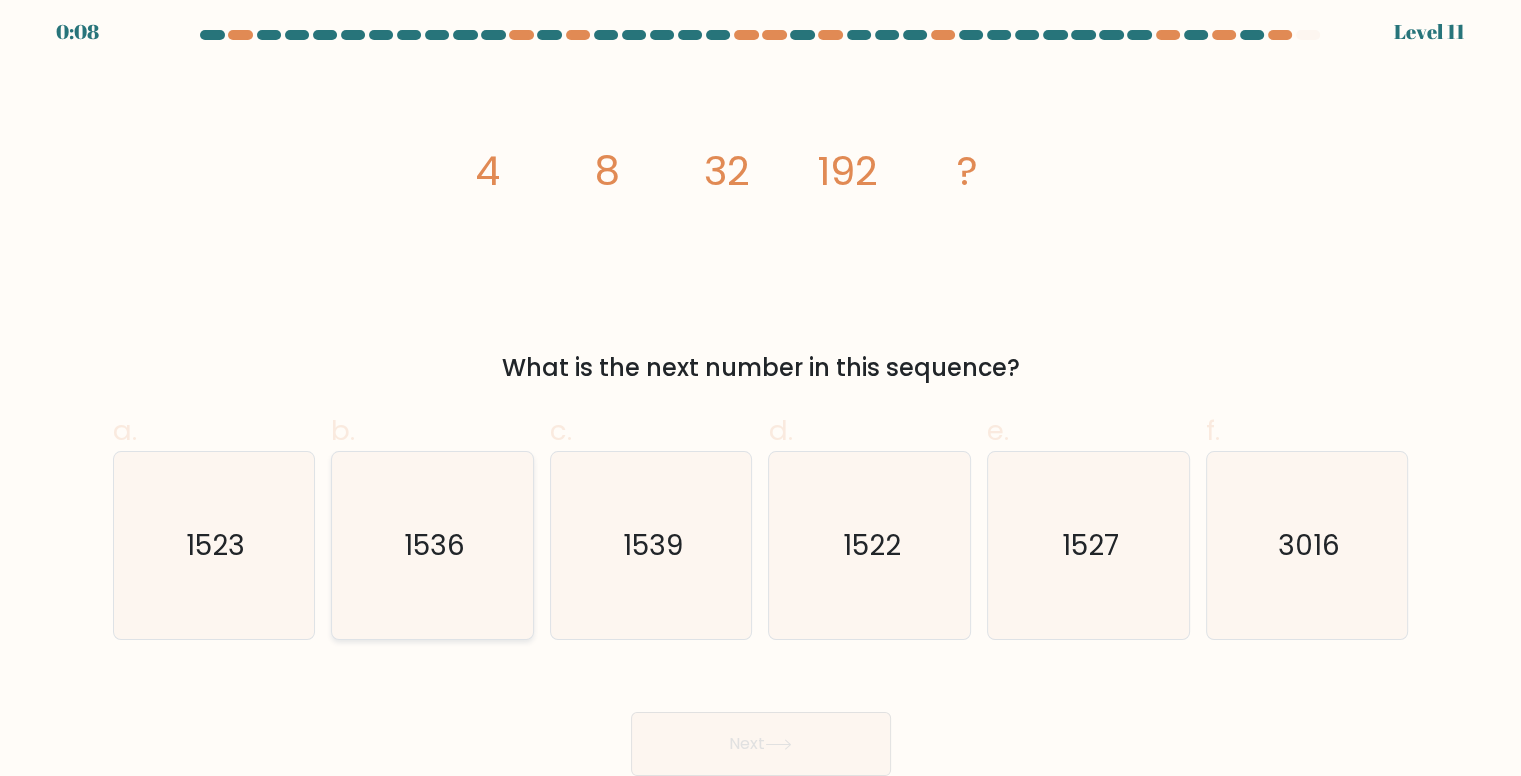 click on "1536" at bounding box center [432, 545] 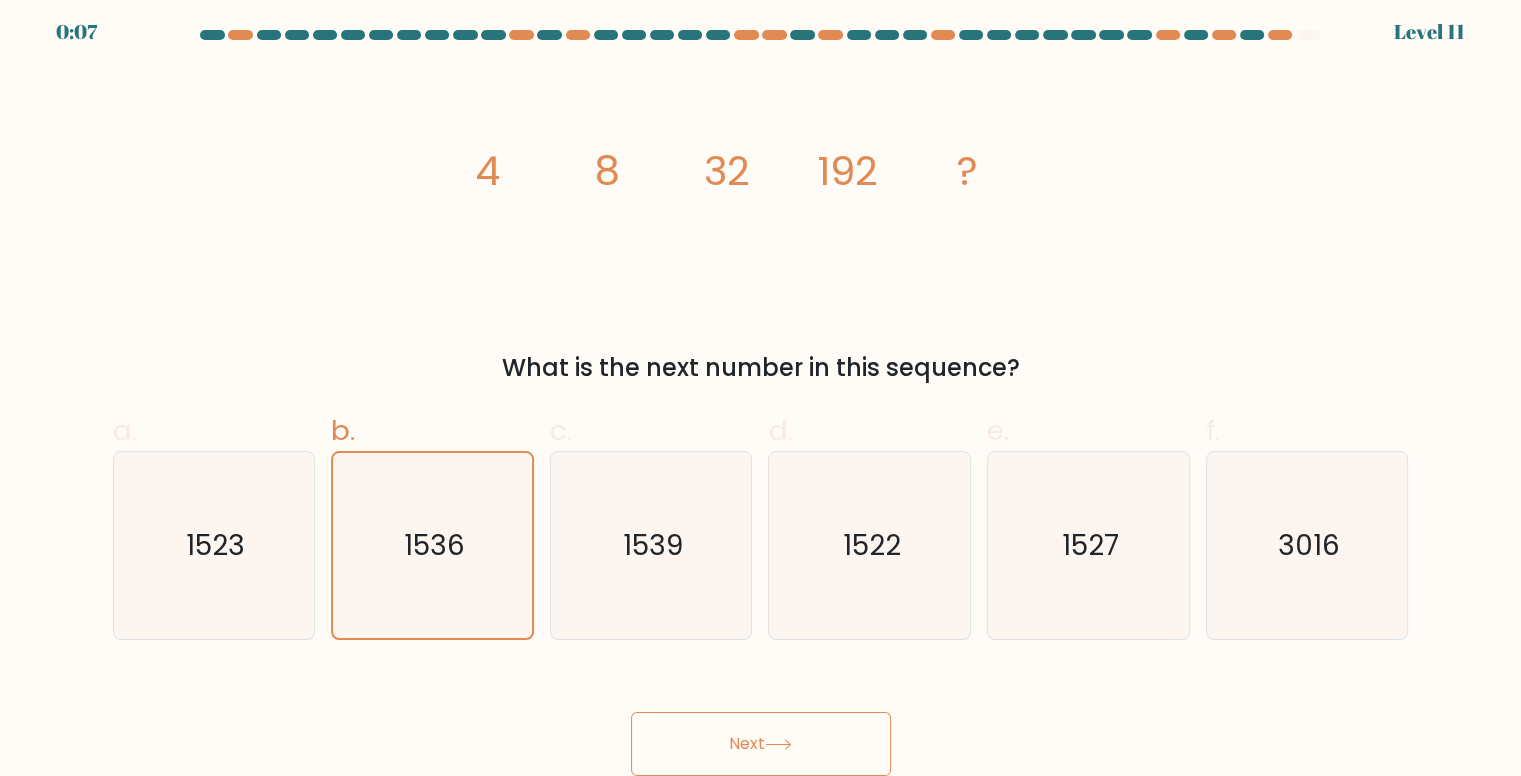 click on "Next" at bounding box center (761, 744) 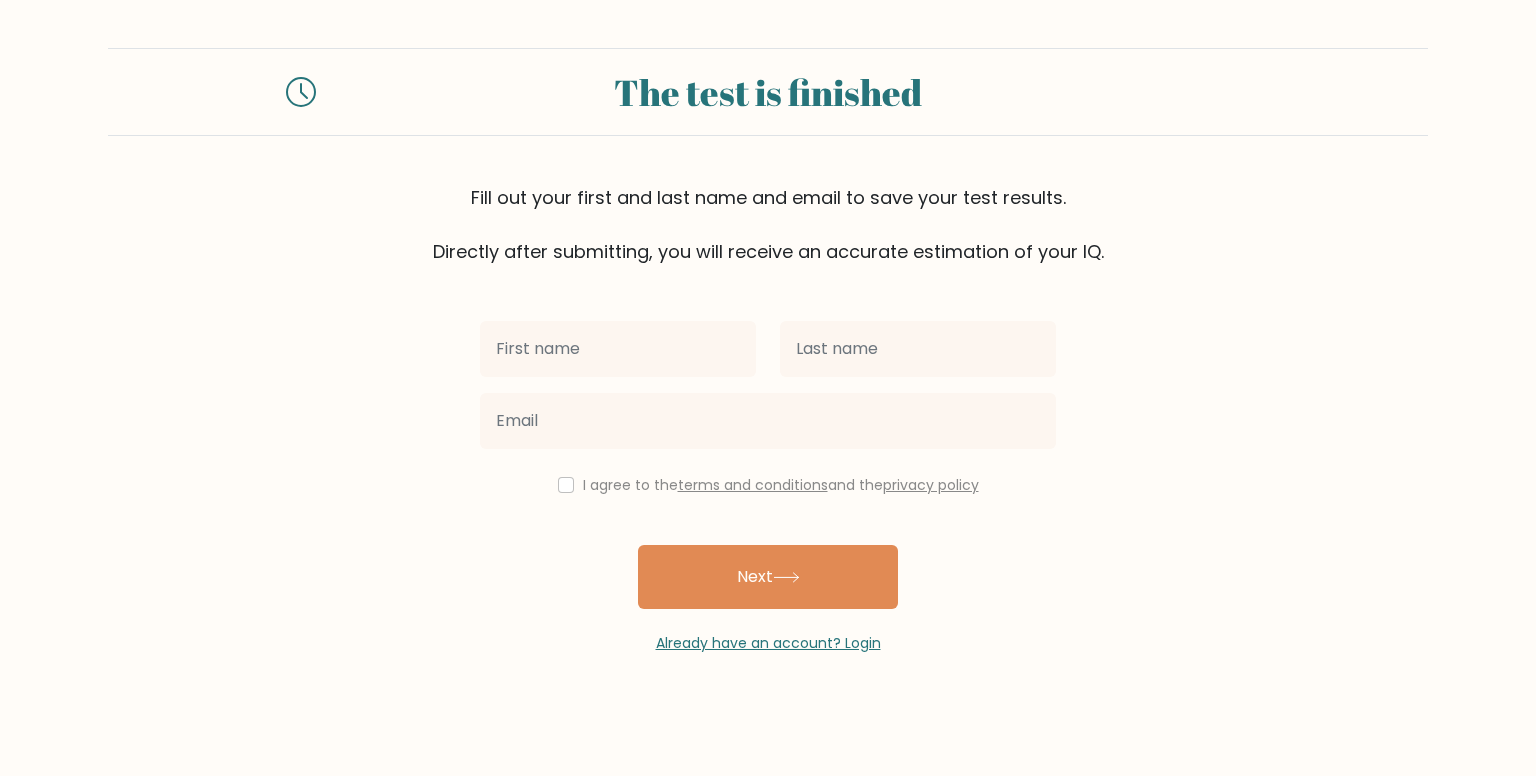 scroll, scrollTop: 0, scrollLeft: 0, axis: both 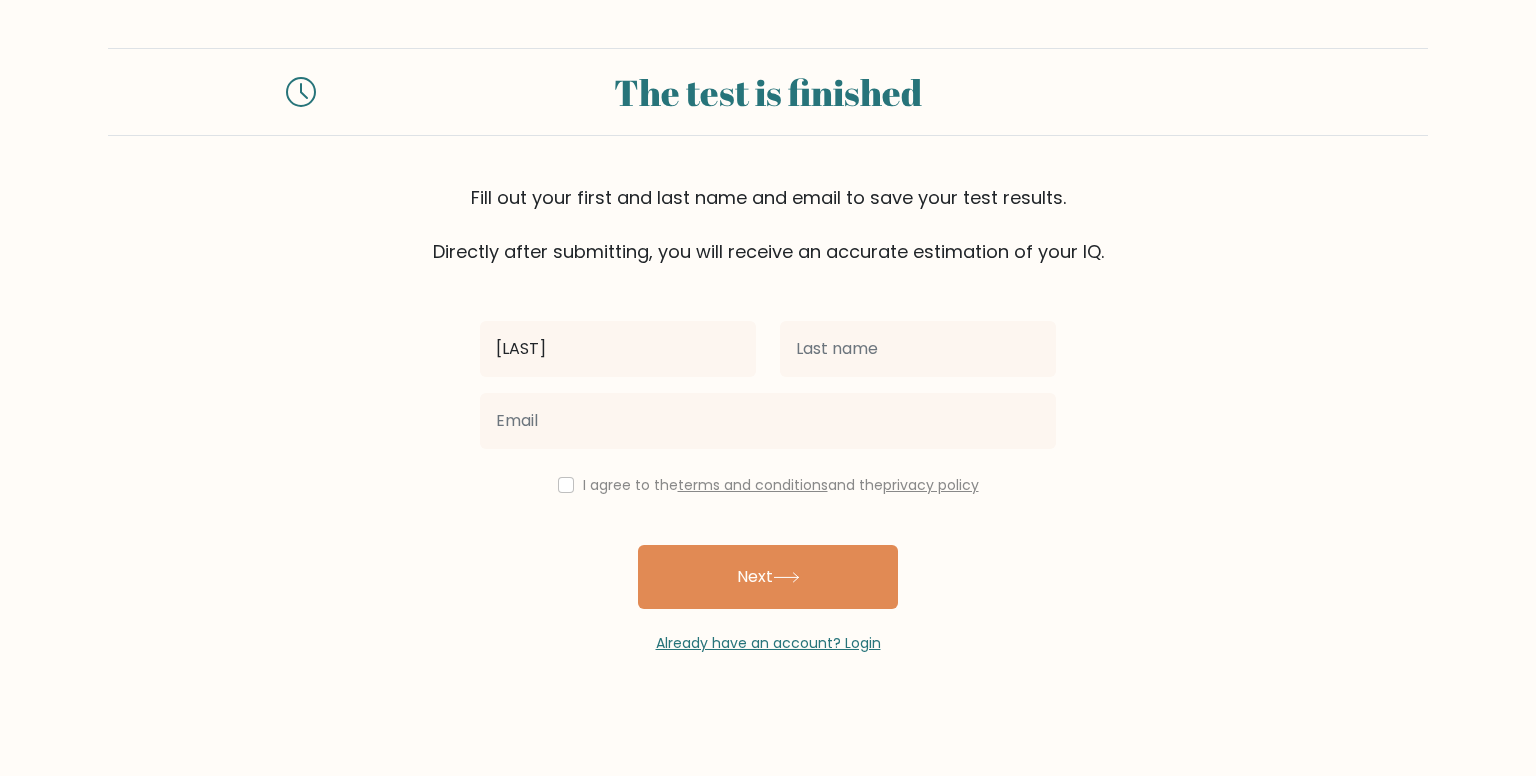 type on "[NAME]" 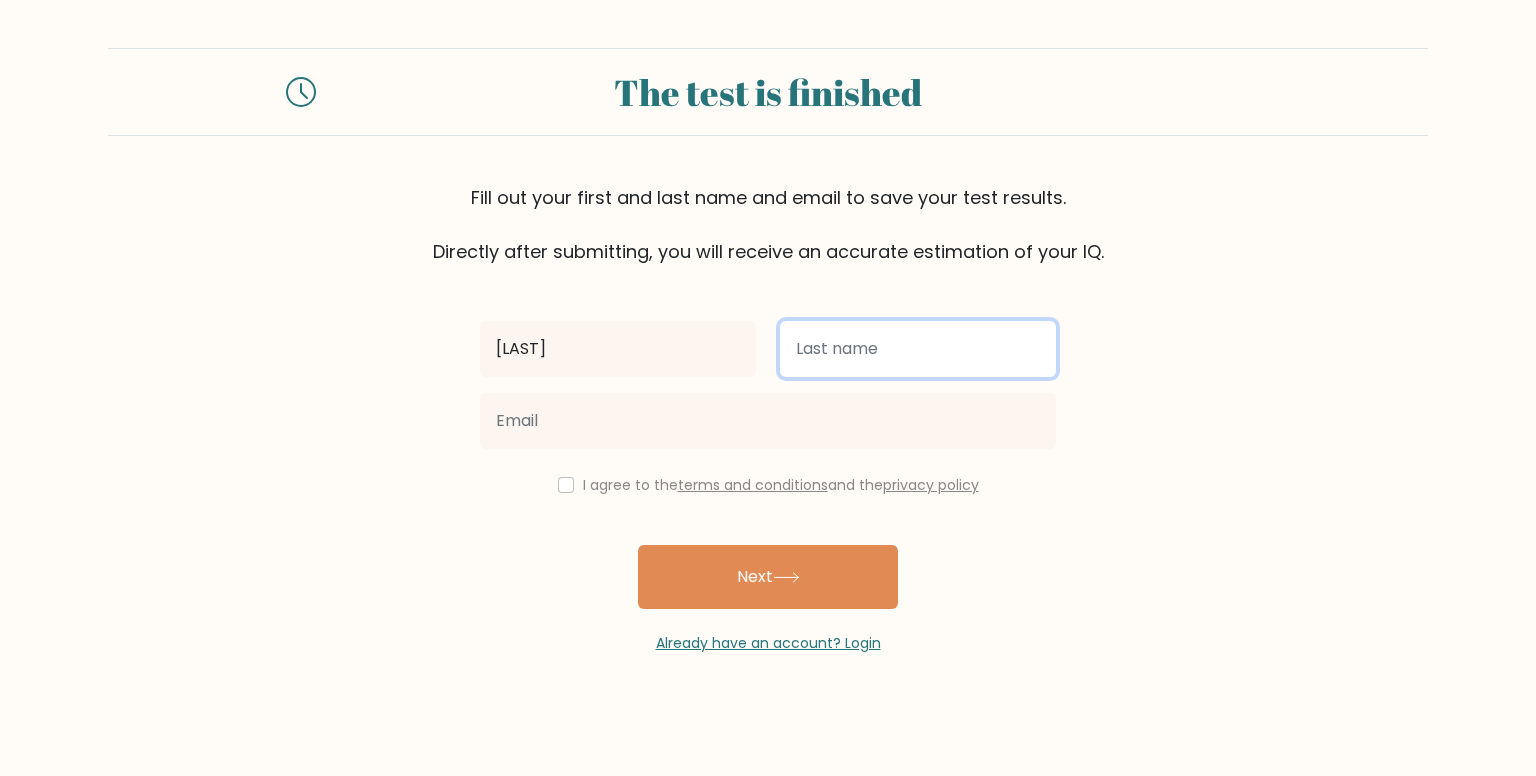 click at bounding box center [918, 349] 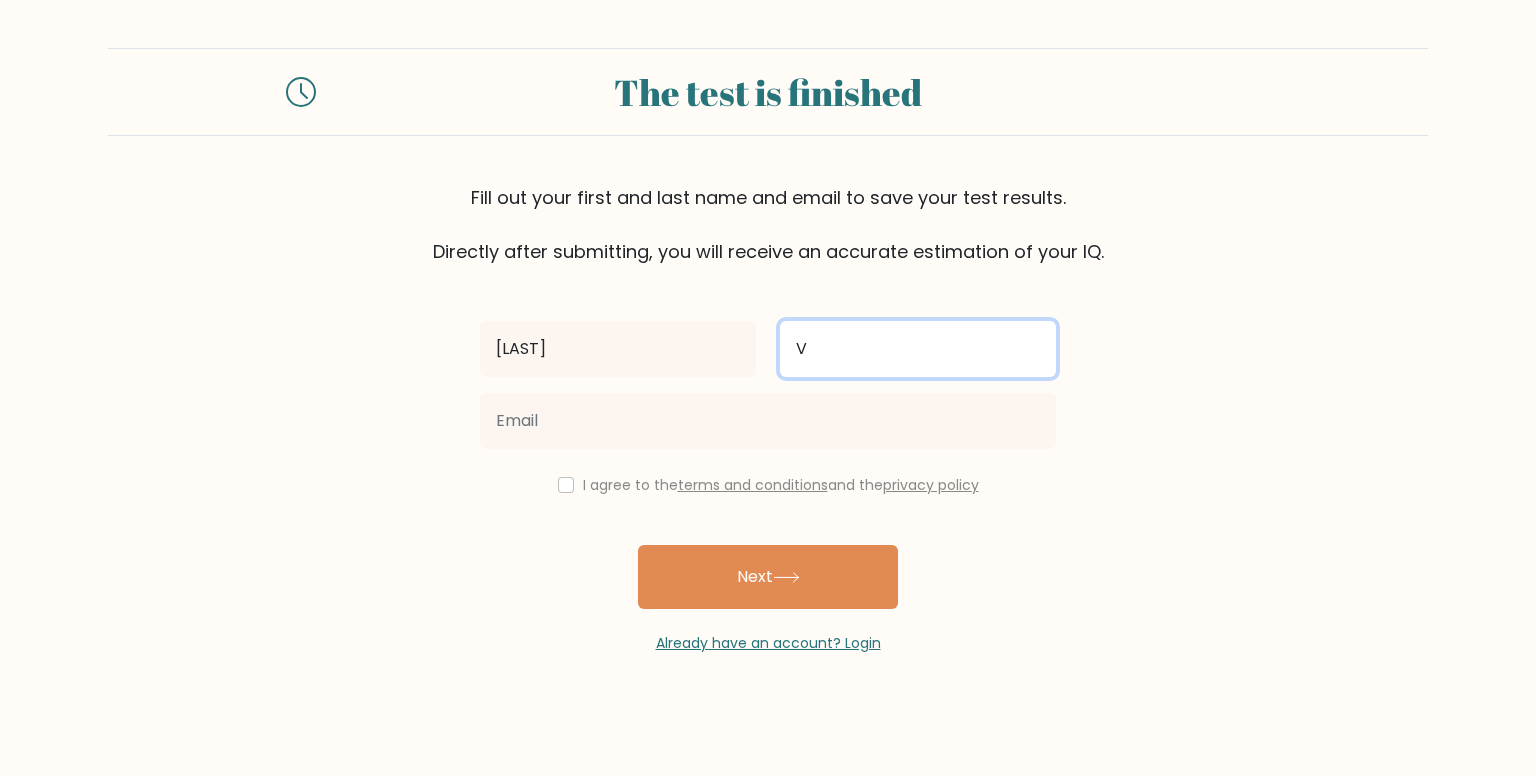 type on "V" 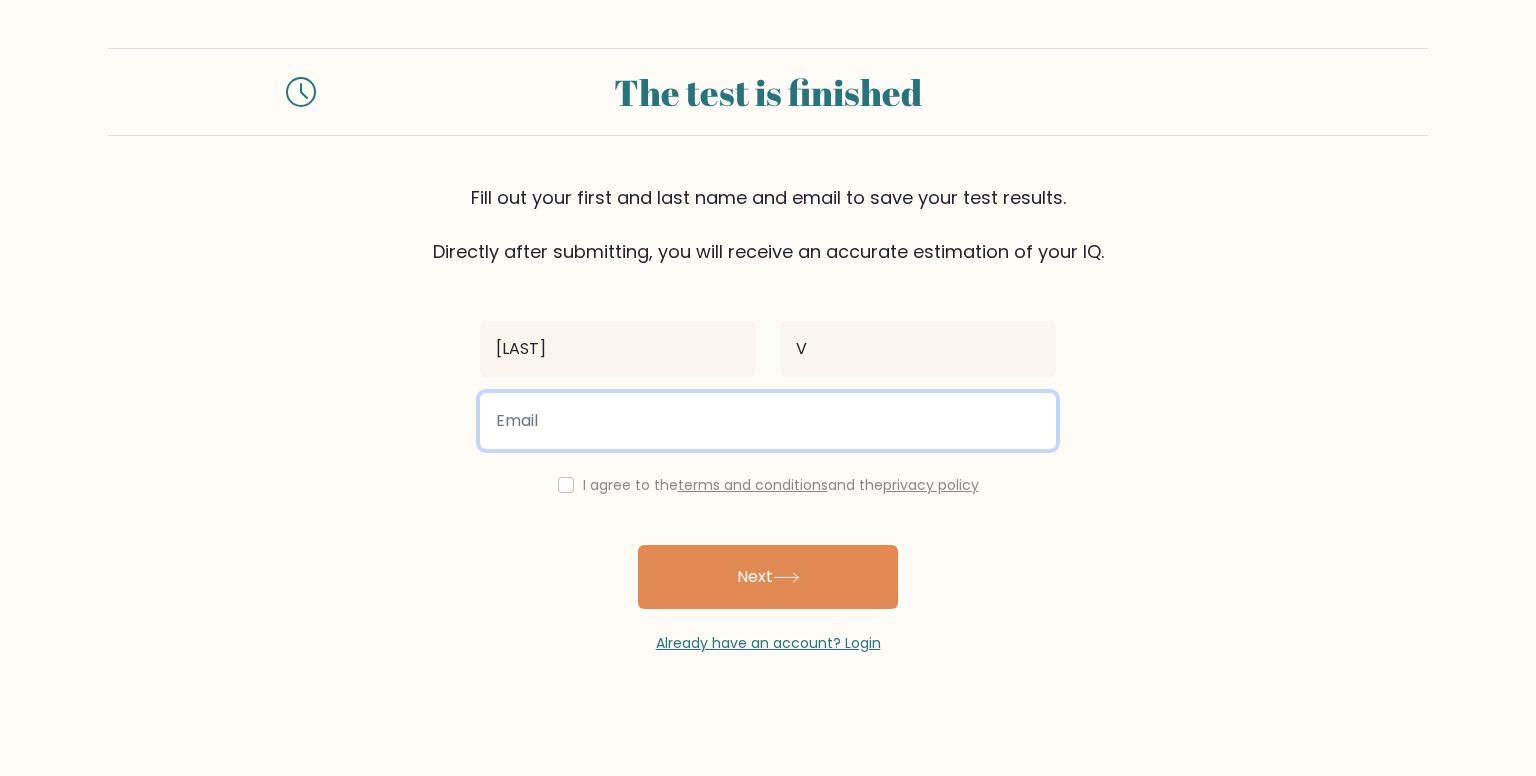 click at bounding box center [768, 421] 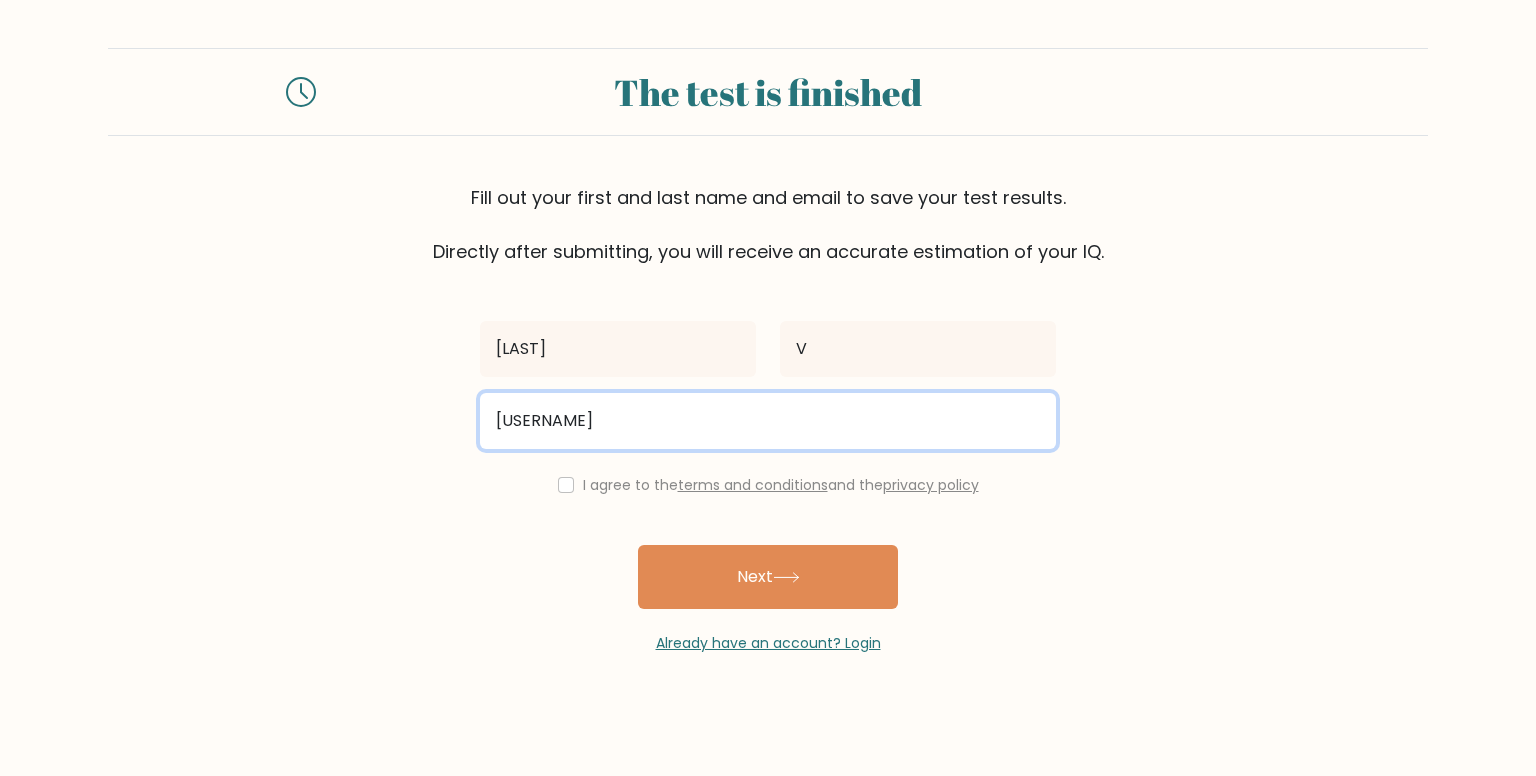 click on "indra" at bounding box center [768, 421] 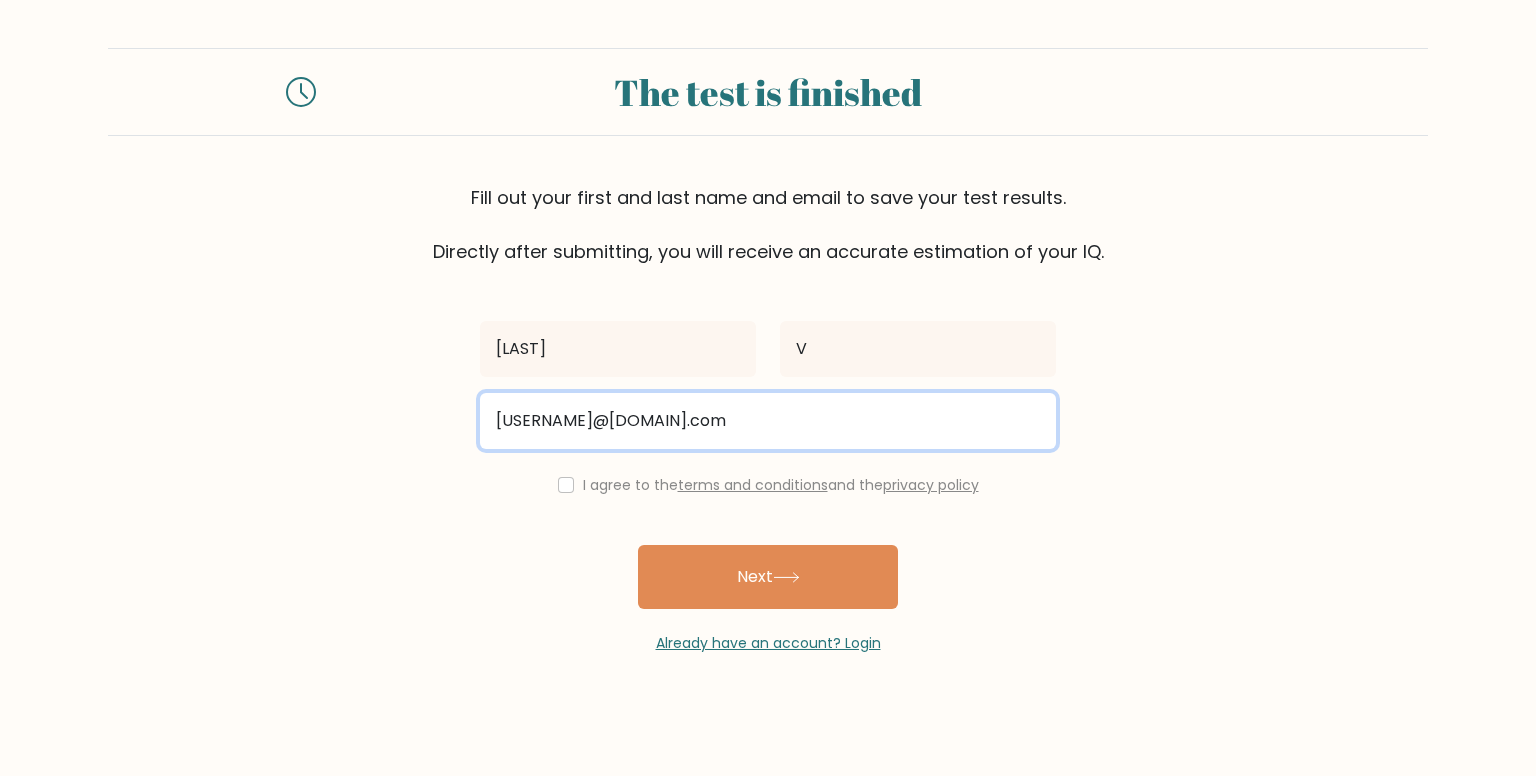 type on "indra.vara1812@gmail.com" 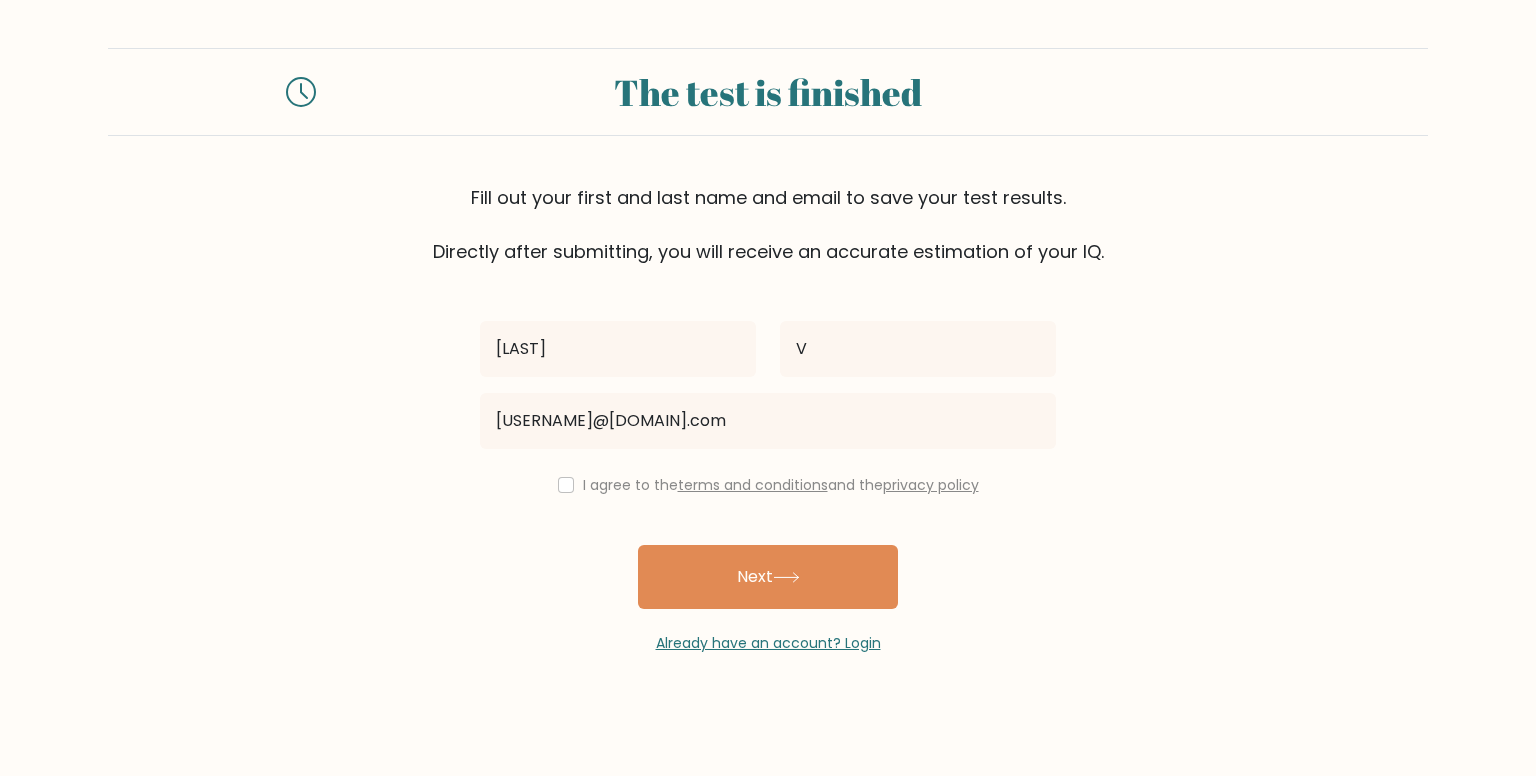 click on "The test is finished
Fill out your first and last name and email to save your test results.
Directly after submitting, you will receive an accurate estimation of your IQ.
vigneshkumar V" at bounding box center (768, 351) 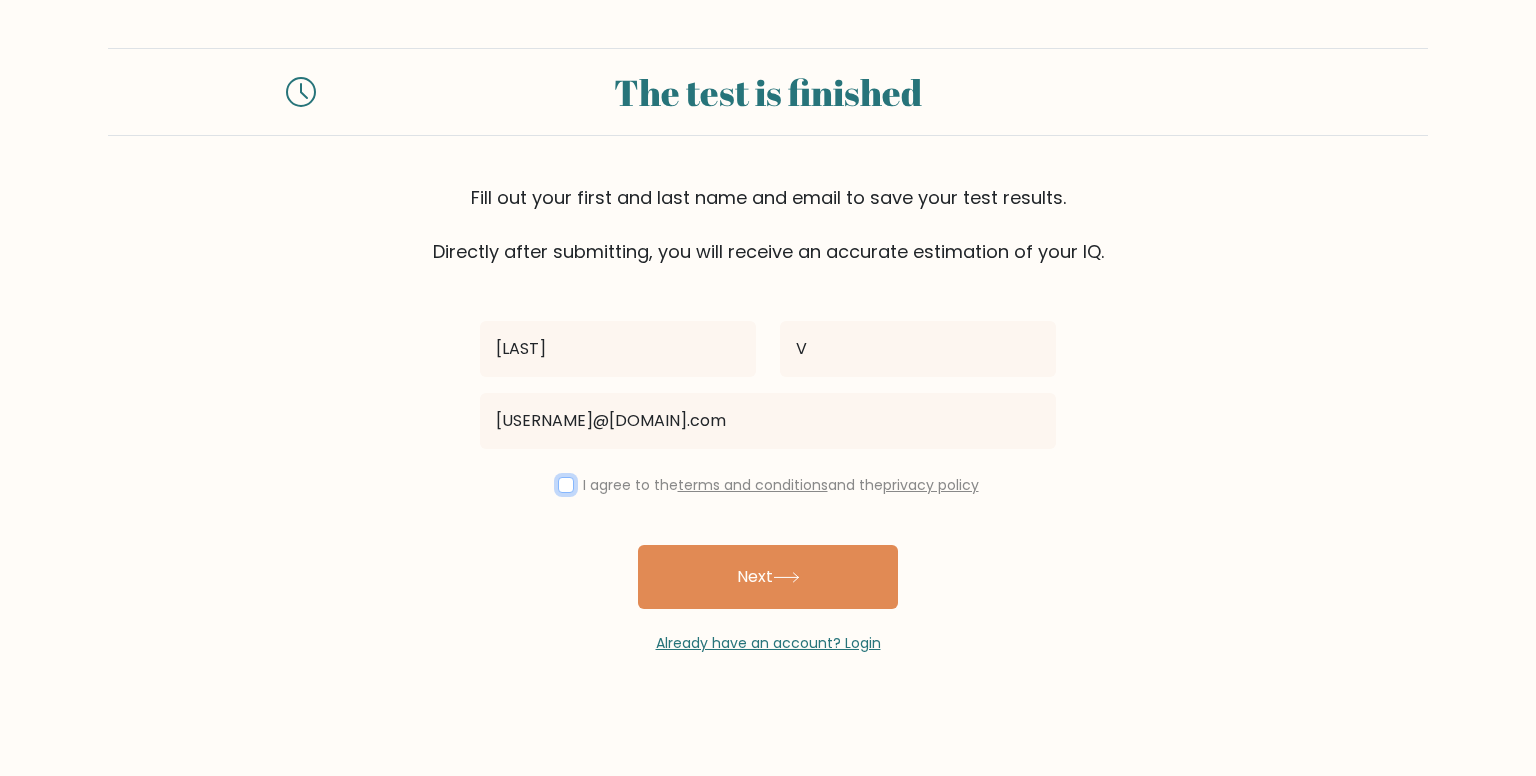 click at bounding box center (566, 485) 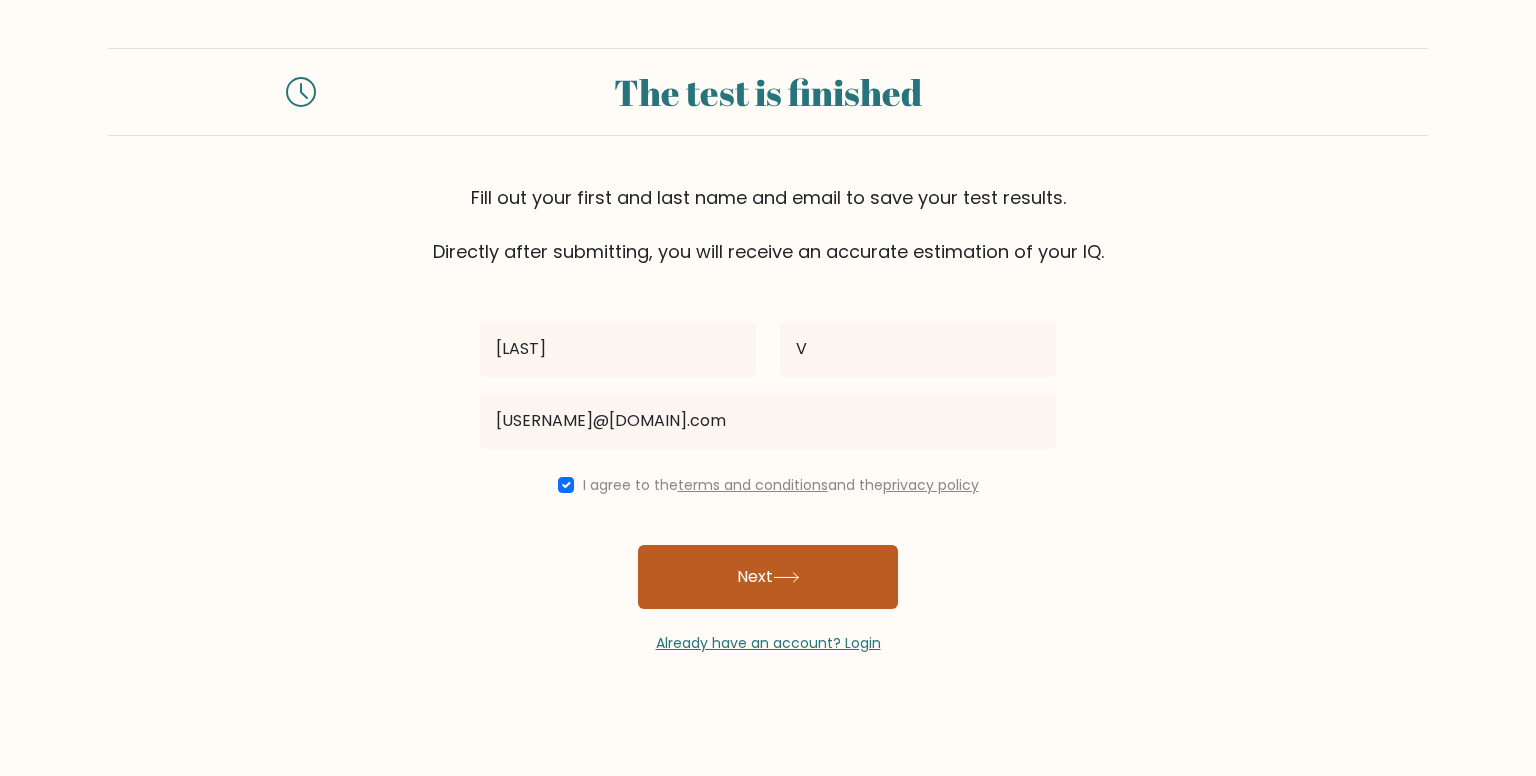 click at bounding box center [786, 577] 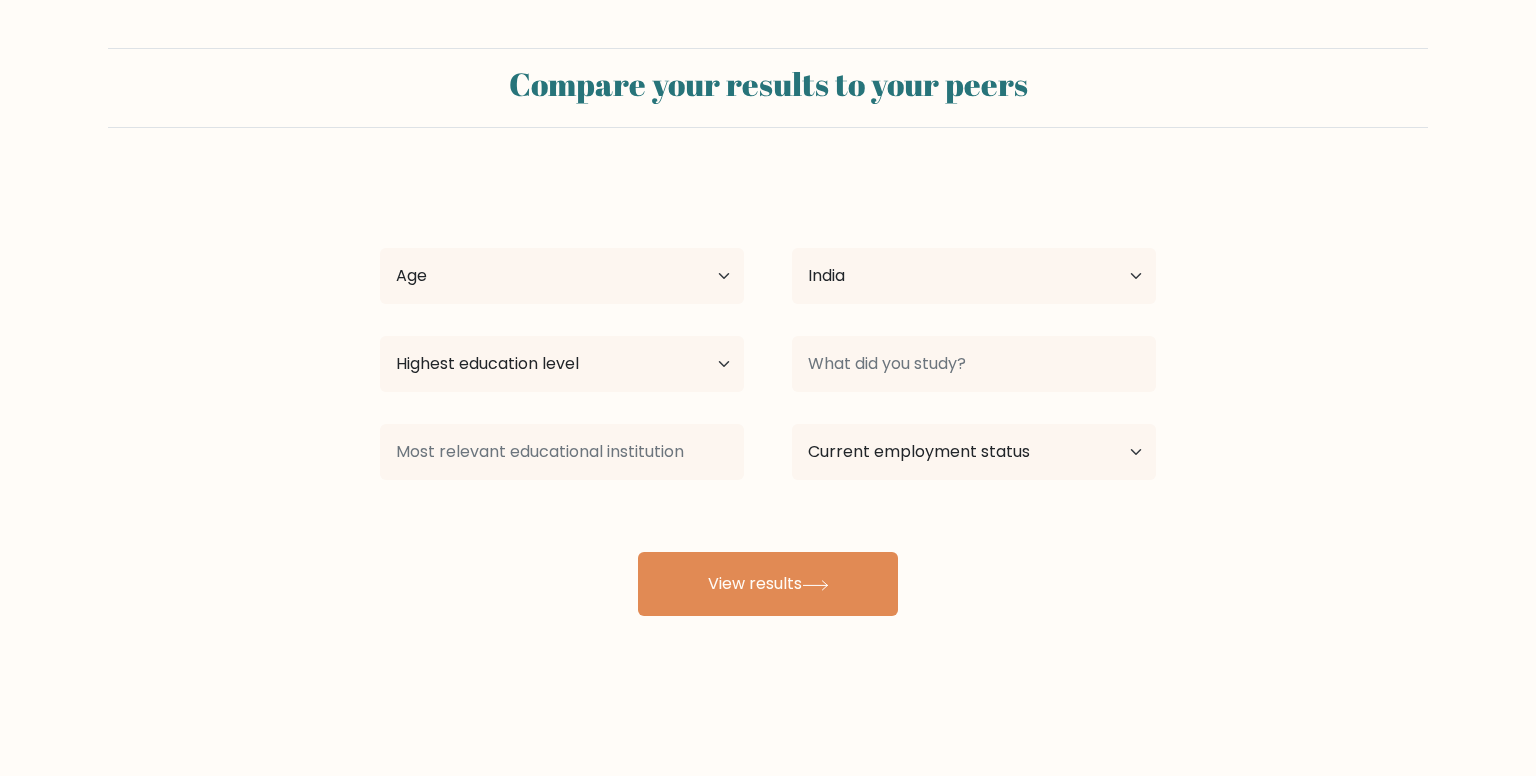 scroll, scrollTop: 0, scrollLeft: 0, axis: both 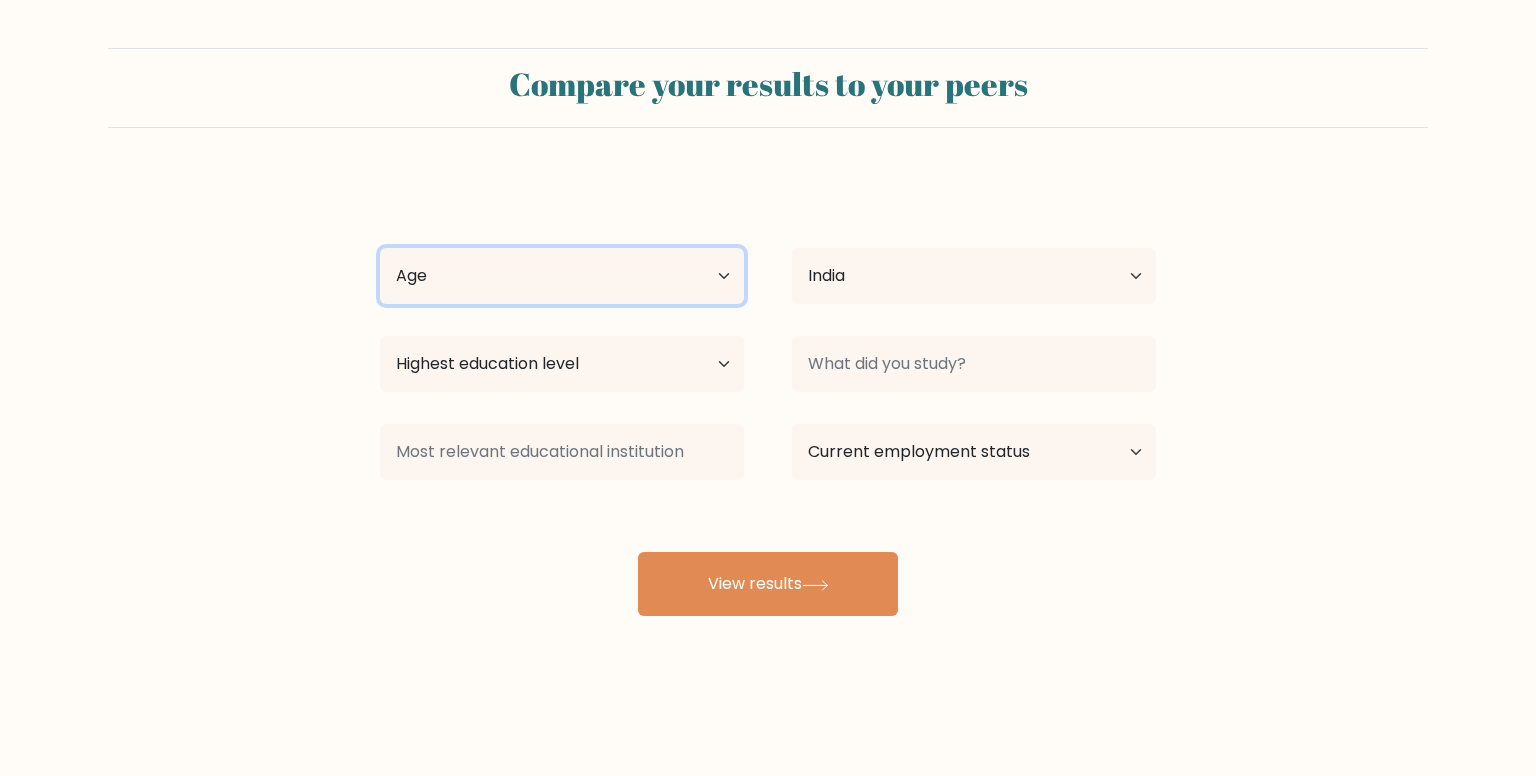 click on "Age
Under 18 years old
18-24 years old
25-34 years old
35-44 years old
45-54 years old
55-64 years old
65 years old and above" at bounding box center [562, 276] 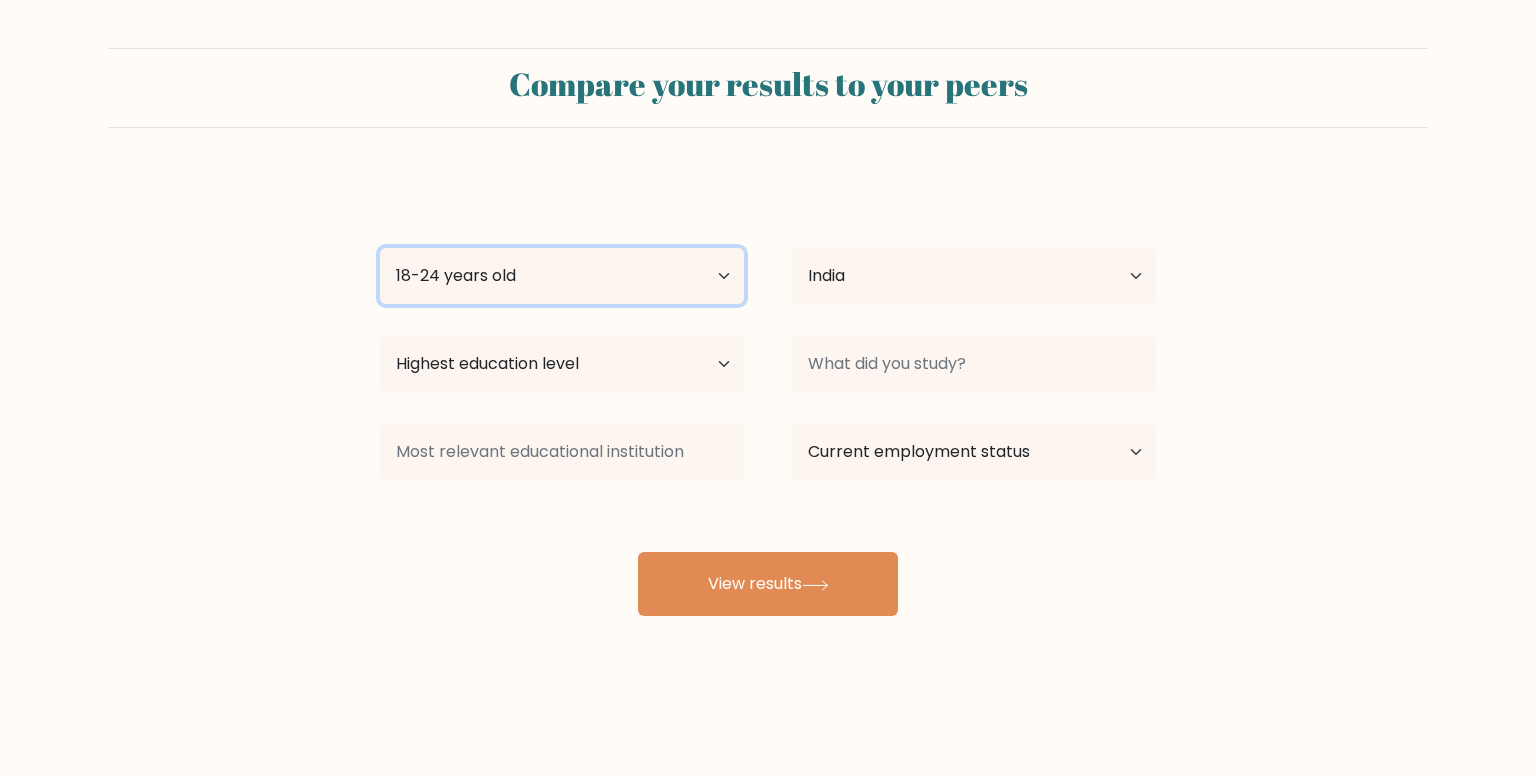 click on "Age
Under 18 years old
18-24 years old
25-34 years old
35-44 years old
45-54 years old
55-64 years old
65 years old and above" at bounding box center [562, 276] 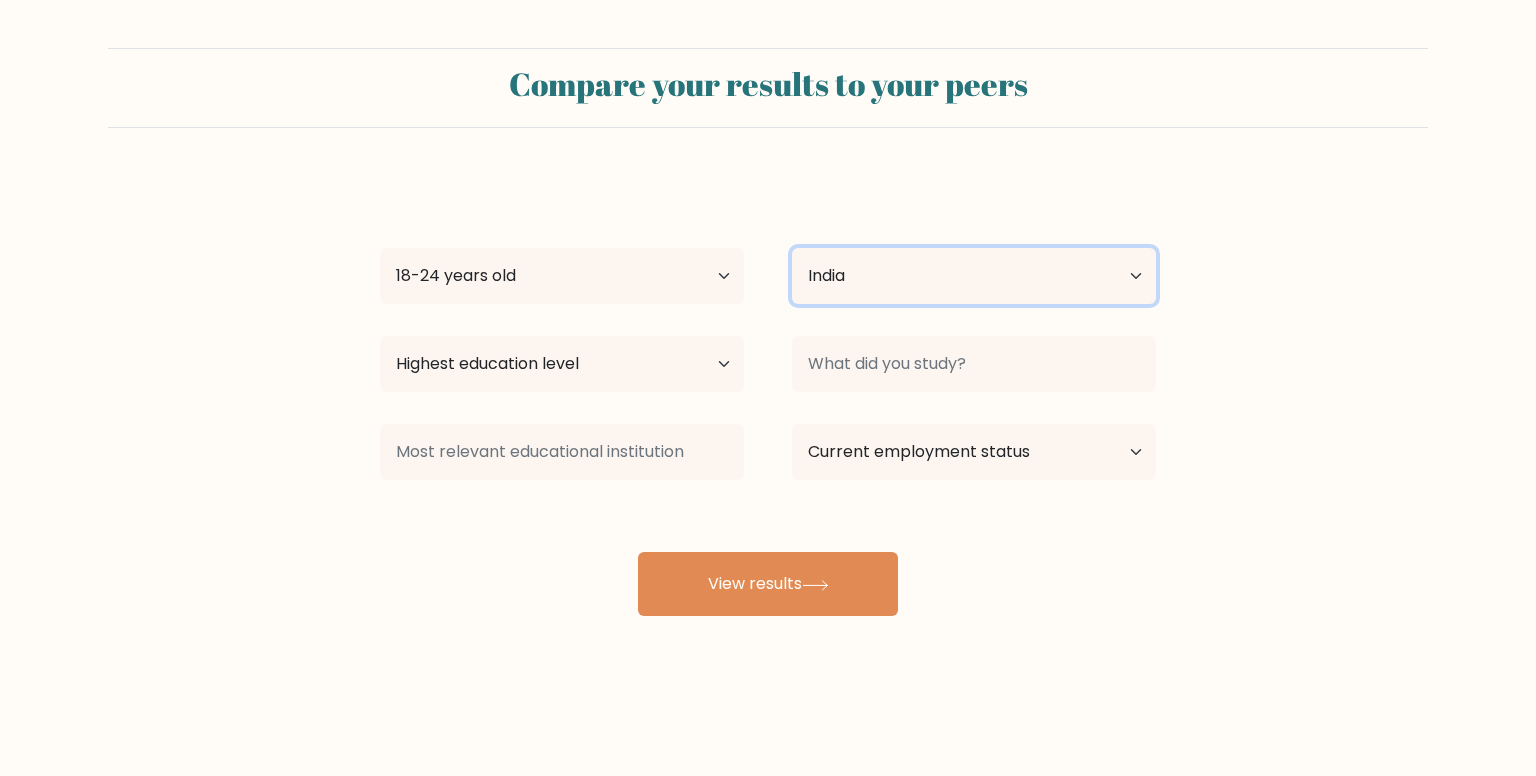 click on "Country
Afghanistan
Albania
Algeria
American Samoa
Andorra
Angola
Anguilla
Antarctica
Antigua and Barbuda
Argentina
Armenia
Aruba
Australia
Austria
Azerbaijan
Bahamas
Bahrain
Bangladesh
Barbados
Belarus
Belgium
Belize
Benin
Bermuda
Bhutan
Bolivia
Bonaire, Sint Eustatius and Saba
Bosnia and Herzegovina
Botswana
Bouvet Island
Brazil
British Indian Ocean Territory
Brunei
Bulgaria
Burkina Faso
Burundi
Cabo Verde
Cambodia
Cameroon
Canada
Cayman Islands
Central African Republic
Chad
Chile
China
Christmas Island
Cocos (Keeling) Islands
Colombia
Comoros
Congo
Congo (the Democratic Republic of the)
Cook Islands
Costa Rica
Côte d'Ivoire
Croatia
Cuba" at bounding box center (974, 276) 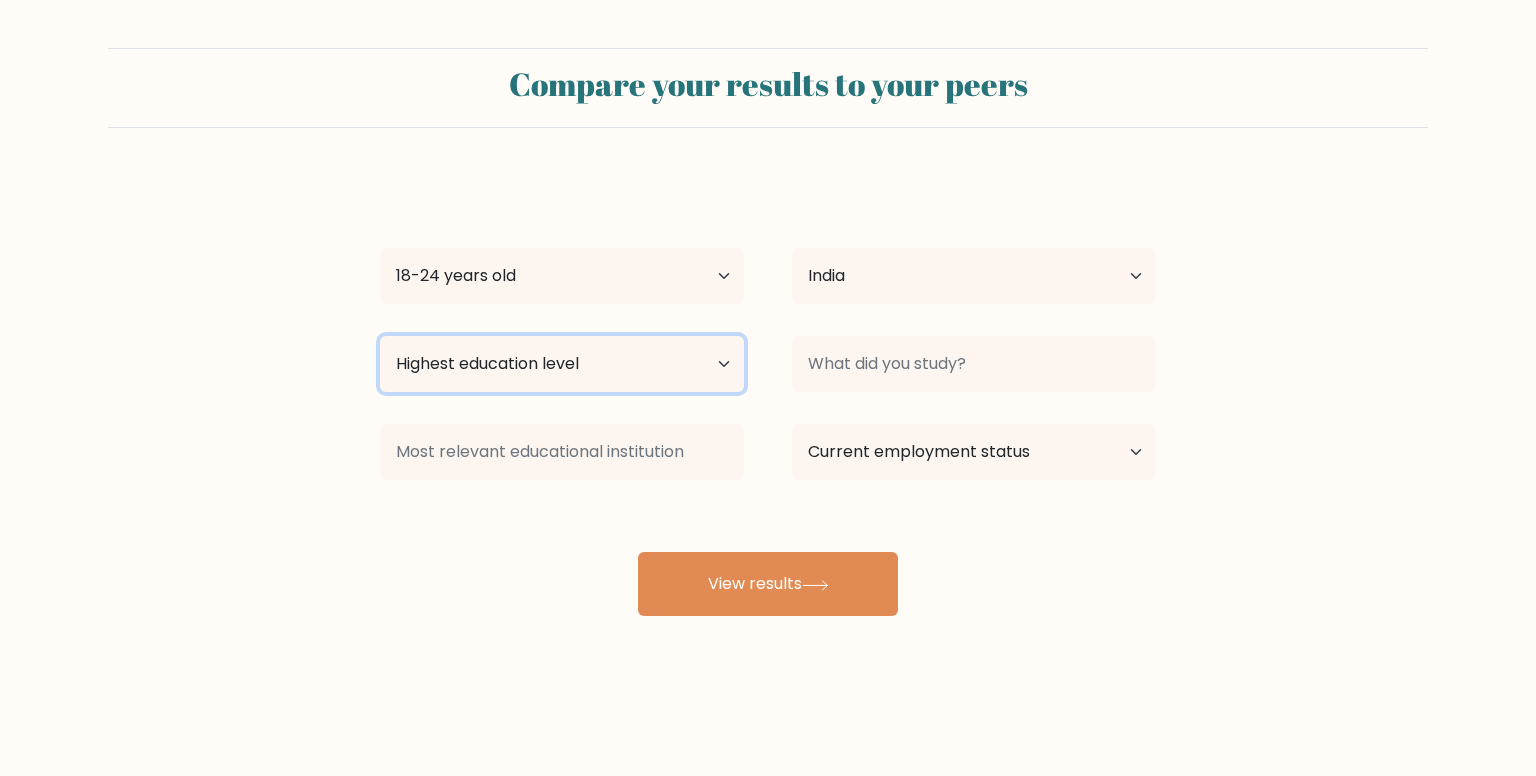 click on "Highest education level
No schooling
Primary
Lower Secondary
Upper Secondary
Occupation Specific
Bachelor's degree
Master's degree
Doctoral degree" at bounding box center [562, 364] 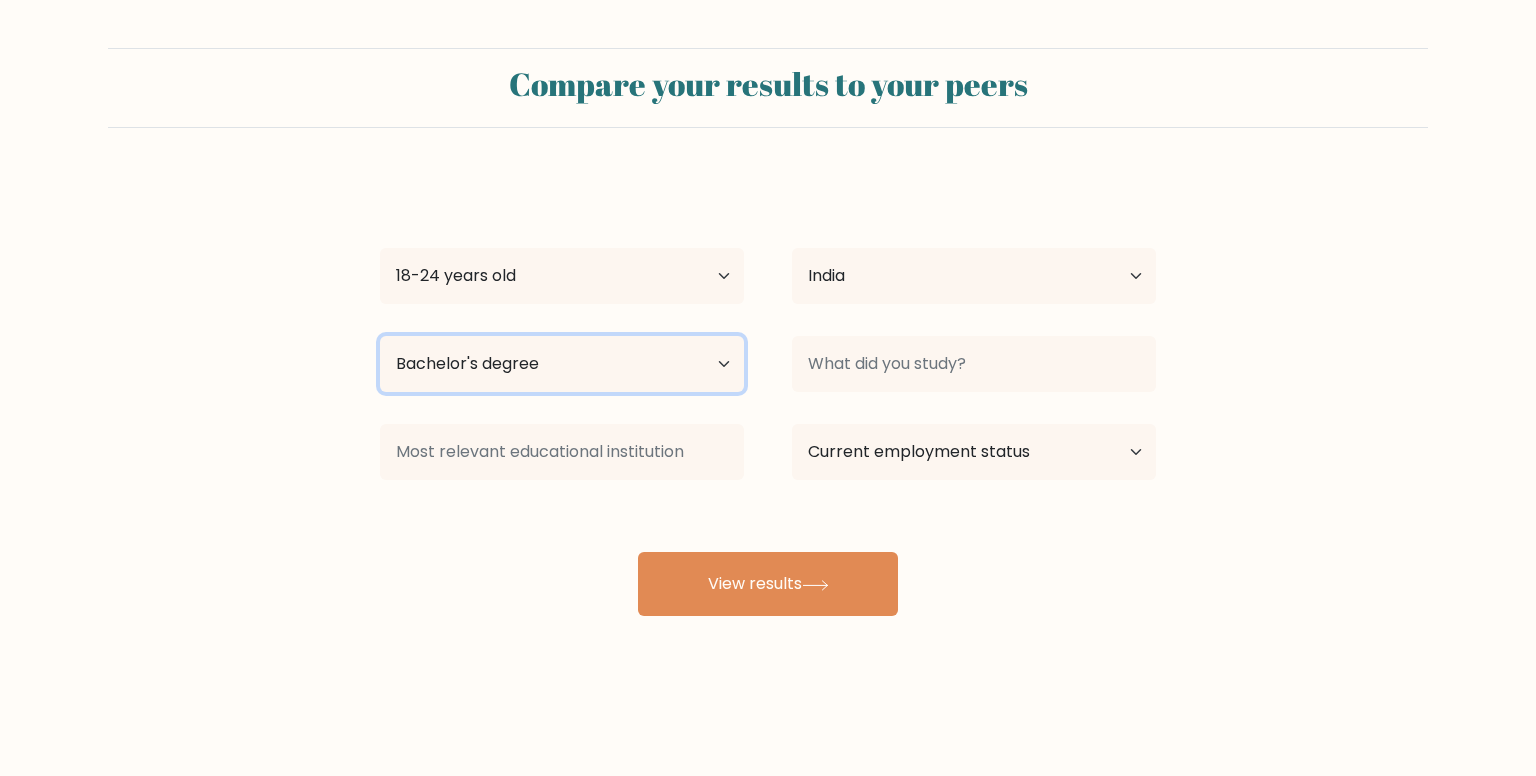 click on "Highest education level
No schooling
Primary
Lower Secondary
Upper Secondary
Occupation Specific
Bachelor's degree
Master's degree
Doctoral degree" at bounding box center [562, 364] 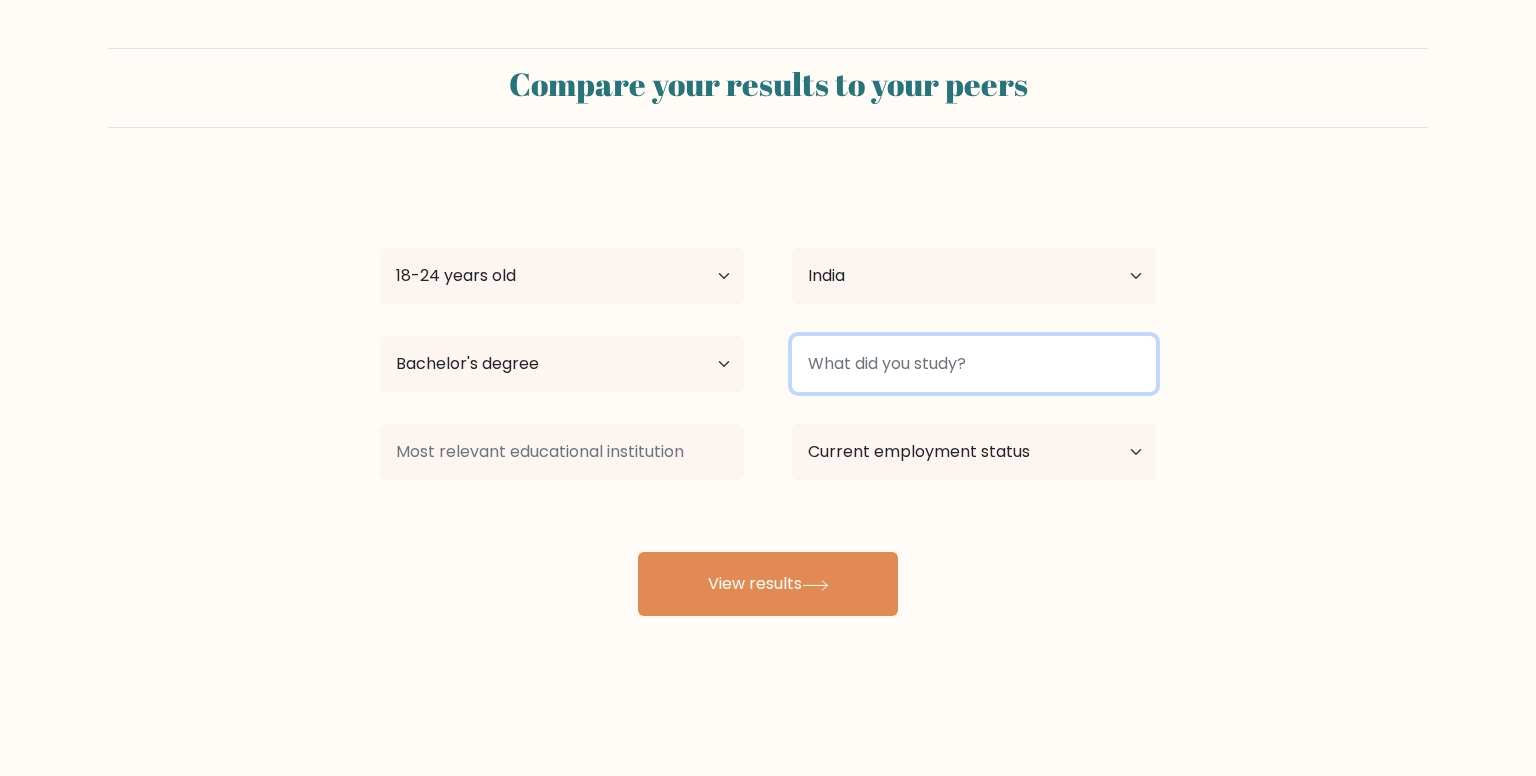 click at bounding box center (974, 364) 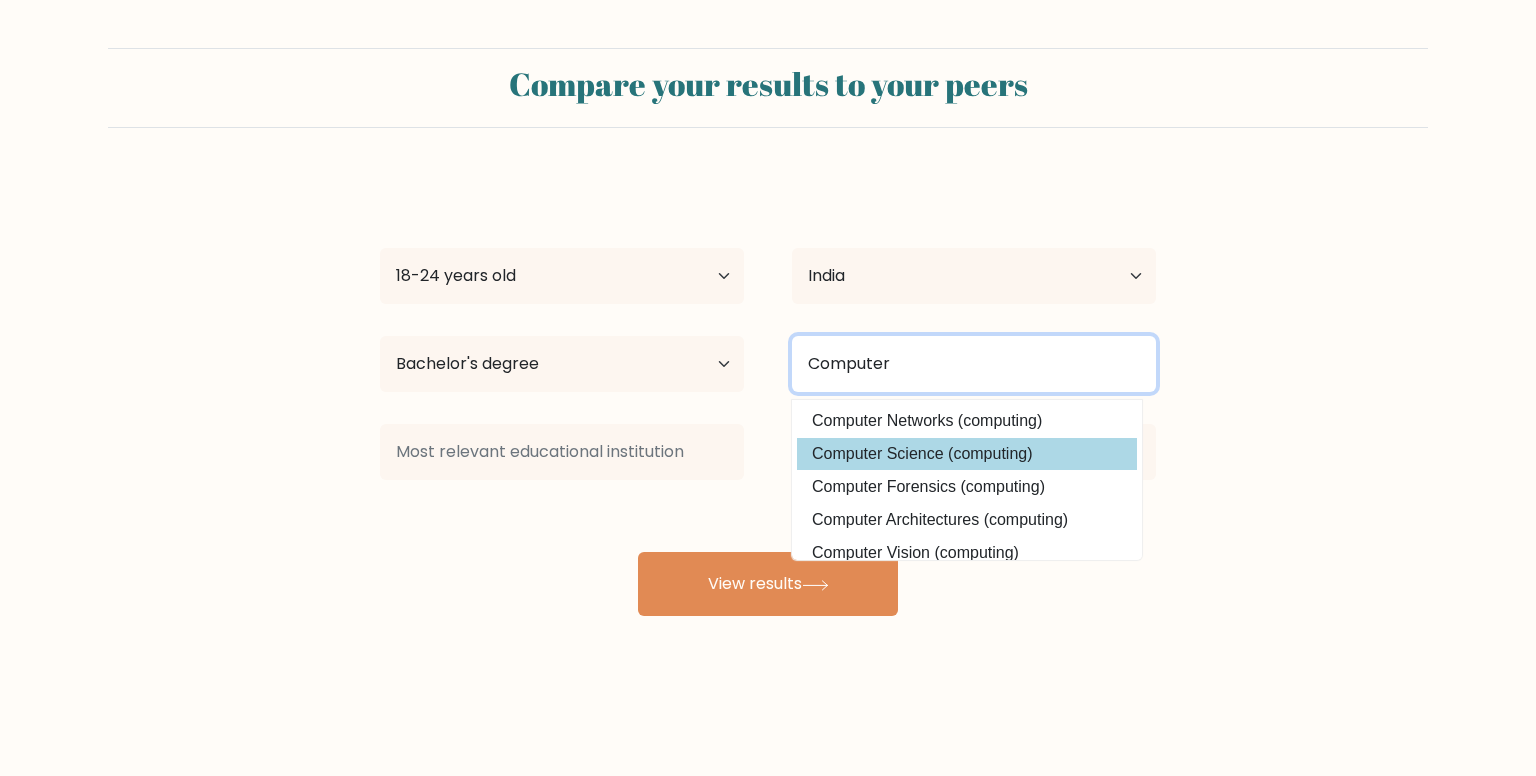 type on "Computer" 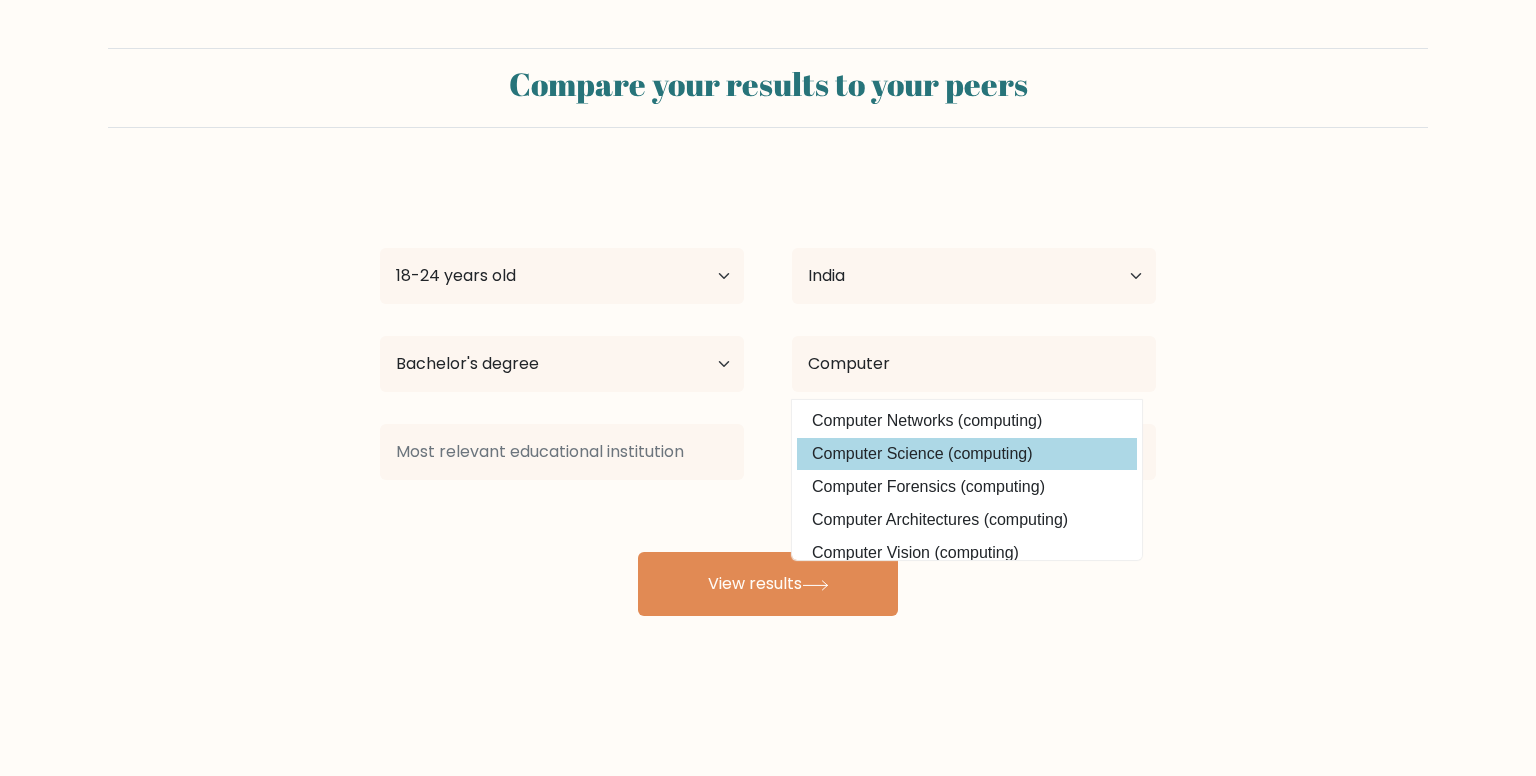 click on "[NAME]
[INITIAL]
Age
Under 18 years old
18-24 years old
25-34 years old
35-44 years old
45-54 years old
55-64 years old
65 years old and above
Country
Afghanistan
Albania
Algeria
American Samoa
Andorra
Angola
Anguilla
Antarctica
Antigua and Barbuda
Argentina
Armenia
Aruba
Australia
Austria
Azerbaijan
Bahamas
Bahrain
Bangladesh
Barbados
Belarus
Belgium
Belize
Benin
Bermuda
Bhutan
Bolivia
Bonaire, Sint Eustatius and Saba
Bosnia and Herzegovina
Botswana
Bouvet Island
Brazil
Brunei" at bounding box center [768, 396] 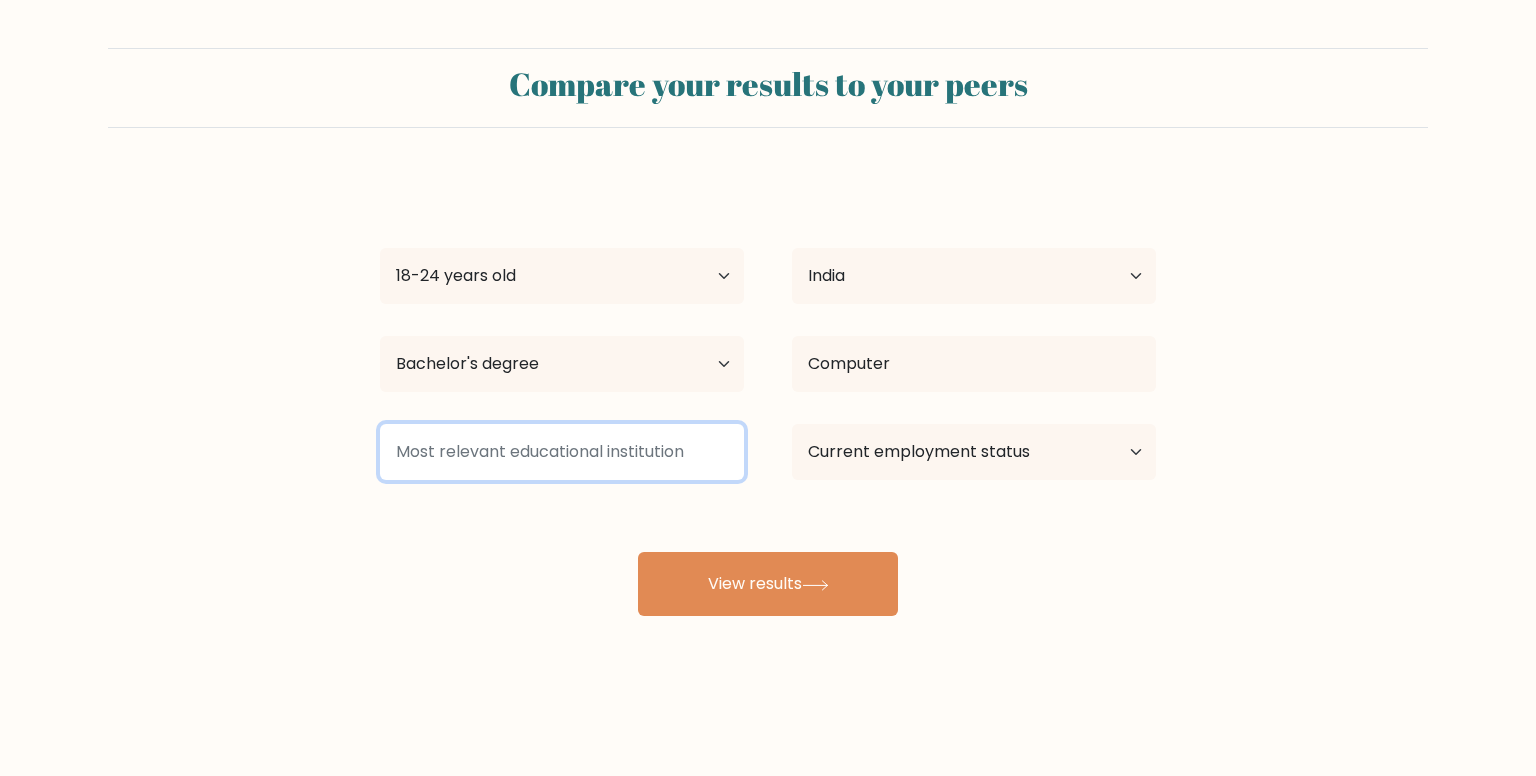 click at bounding box center [562, 452] 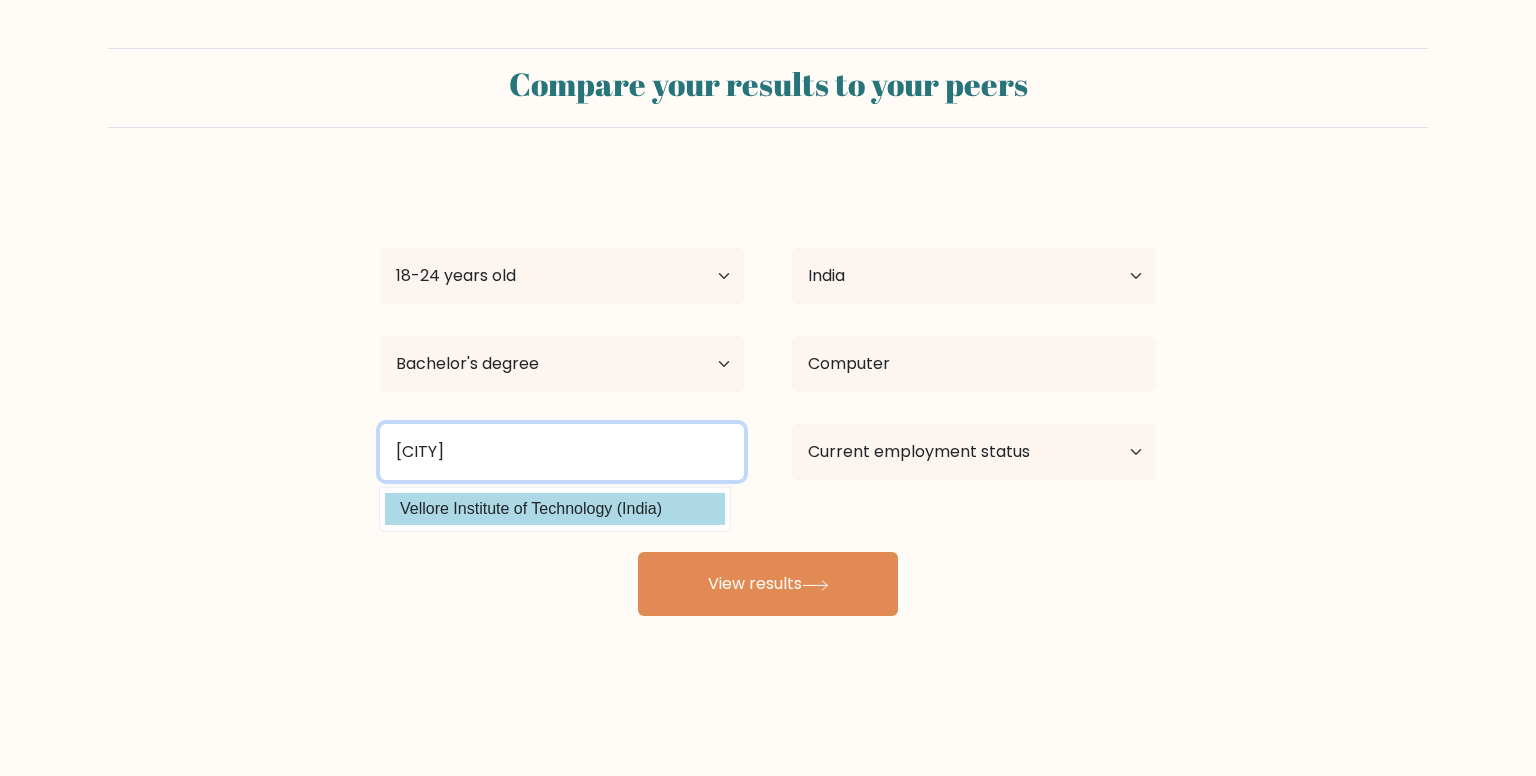 type on "Vellore" 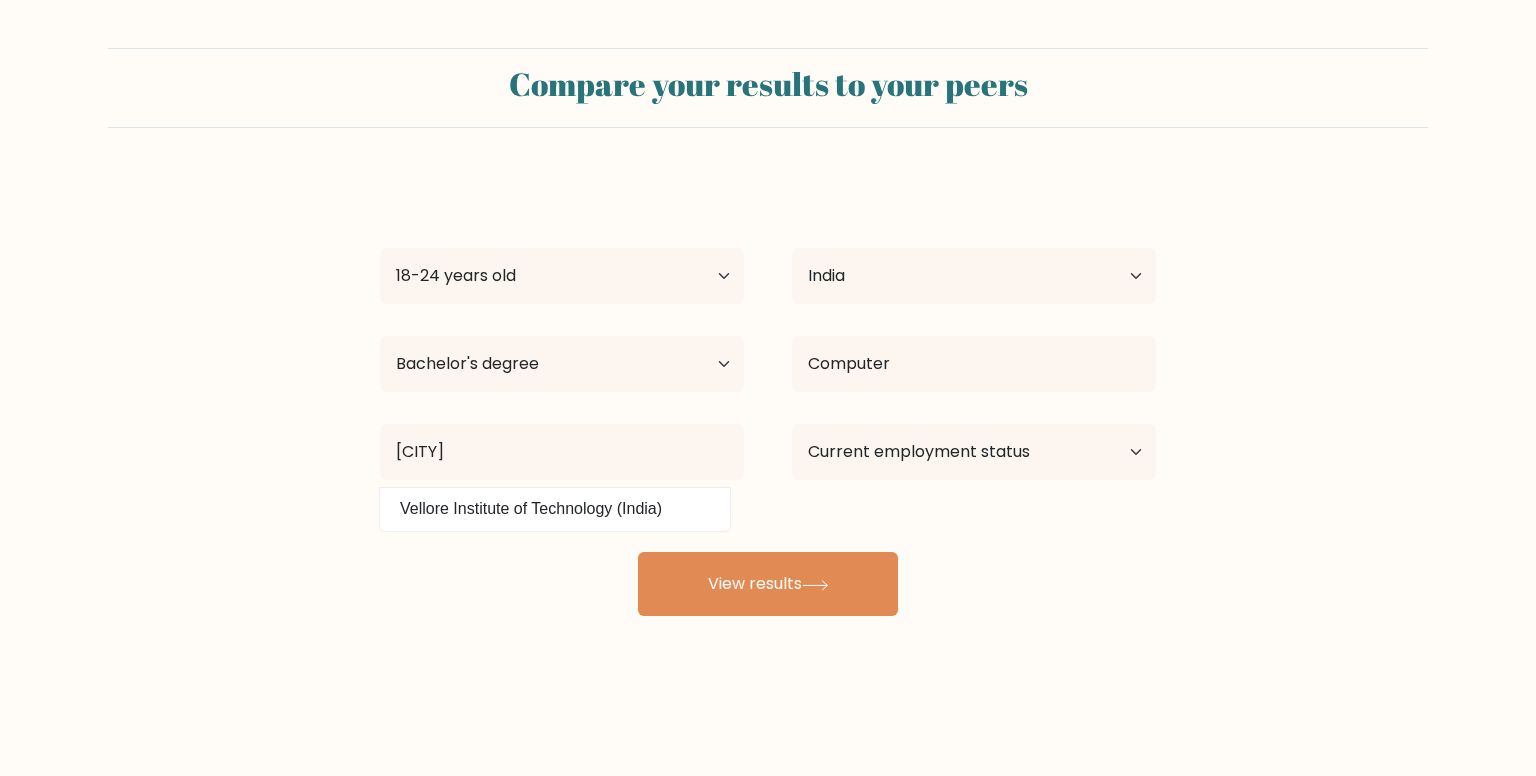 click on "vigneshkumar
V
Age
Under 18 years old
18-24 years old
25-34 years old
35-44 years old
45-54 years old
55-64 years old
65 years old and above
Country
Afghanistan
Albania
Algeria
American Samoa
Andorra
Angola
Anguilla
Antarctica
Antigua and Barbuda
Argentina
Armenia
Aruba
Australia
Austria
Azerbaijan
Bahamas
Bahrain
Bangladesh
Barbados
Belarus
Belgium
Belize
Benin
Bermuda
Bhutan
Bolivia
Bonaire, Sint Eustatius and Saba
Bosnia and Herzegovina
Botswana
Bouvet Island
Brazil
Brunei" at bounding box center [768, 396] 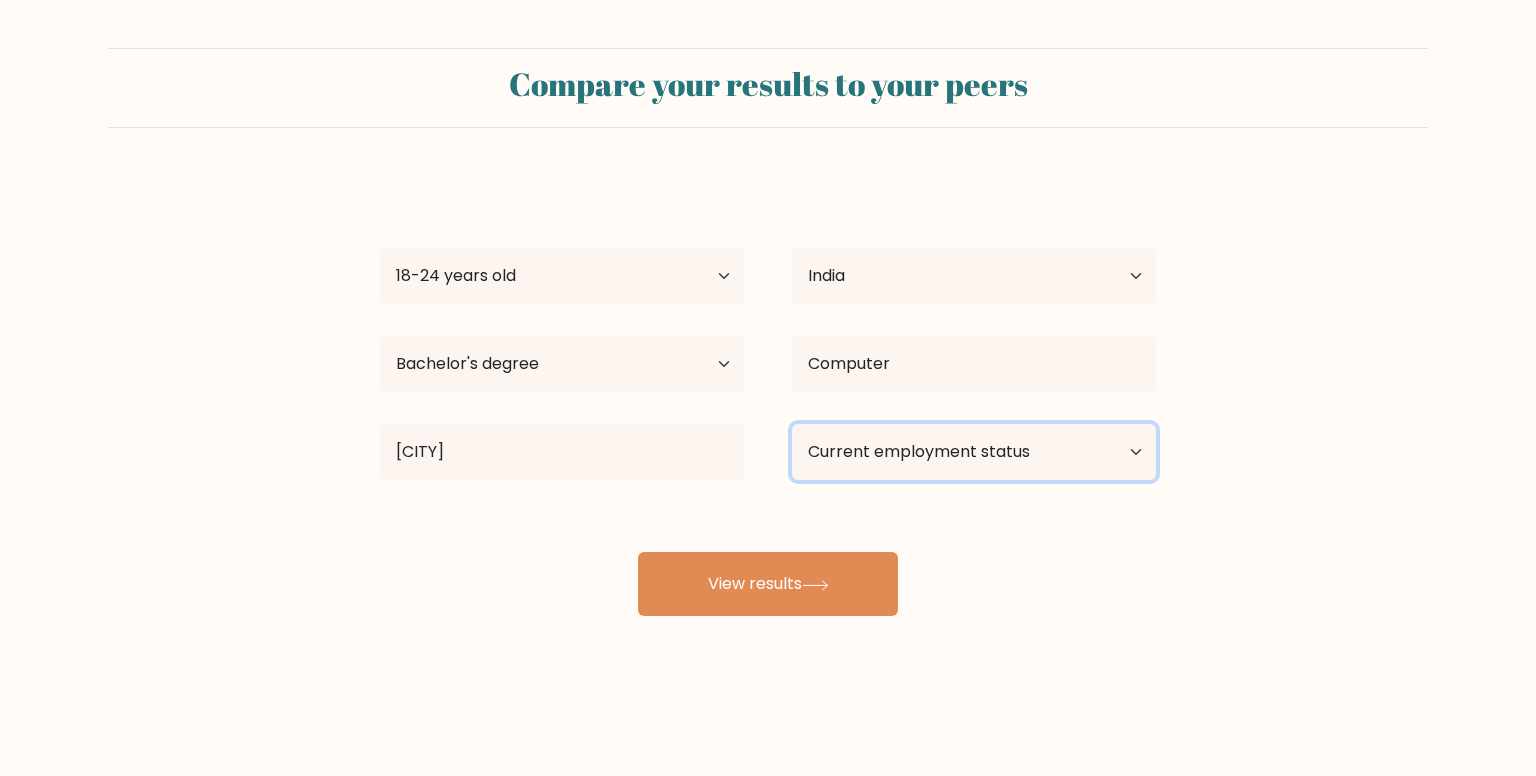 click on "Current employment status
Employed
Student
Retired
Other / prefer not to answer" at bounding box center [974, 452] 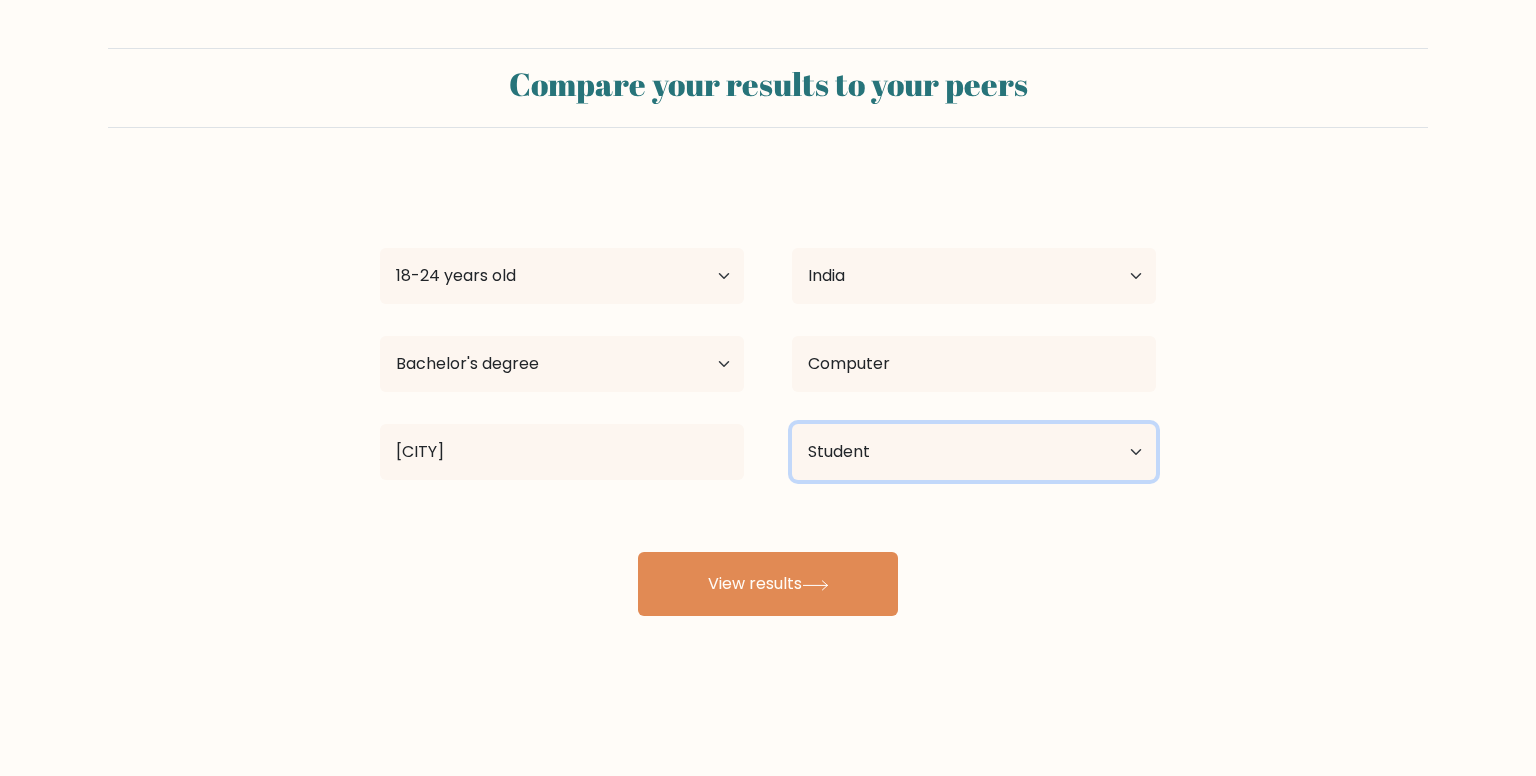 click on "Current employment status
Employed
Student
Retired
Other / prefer not to answer" at bounding box center (974, 452) 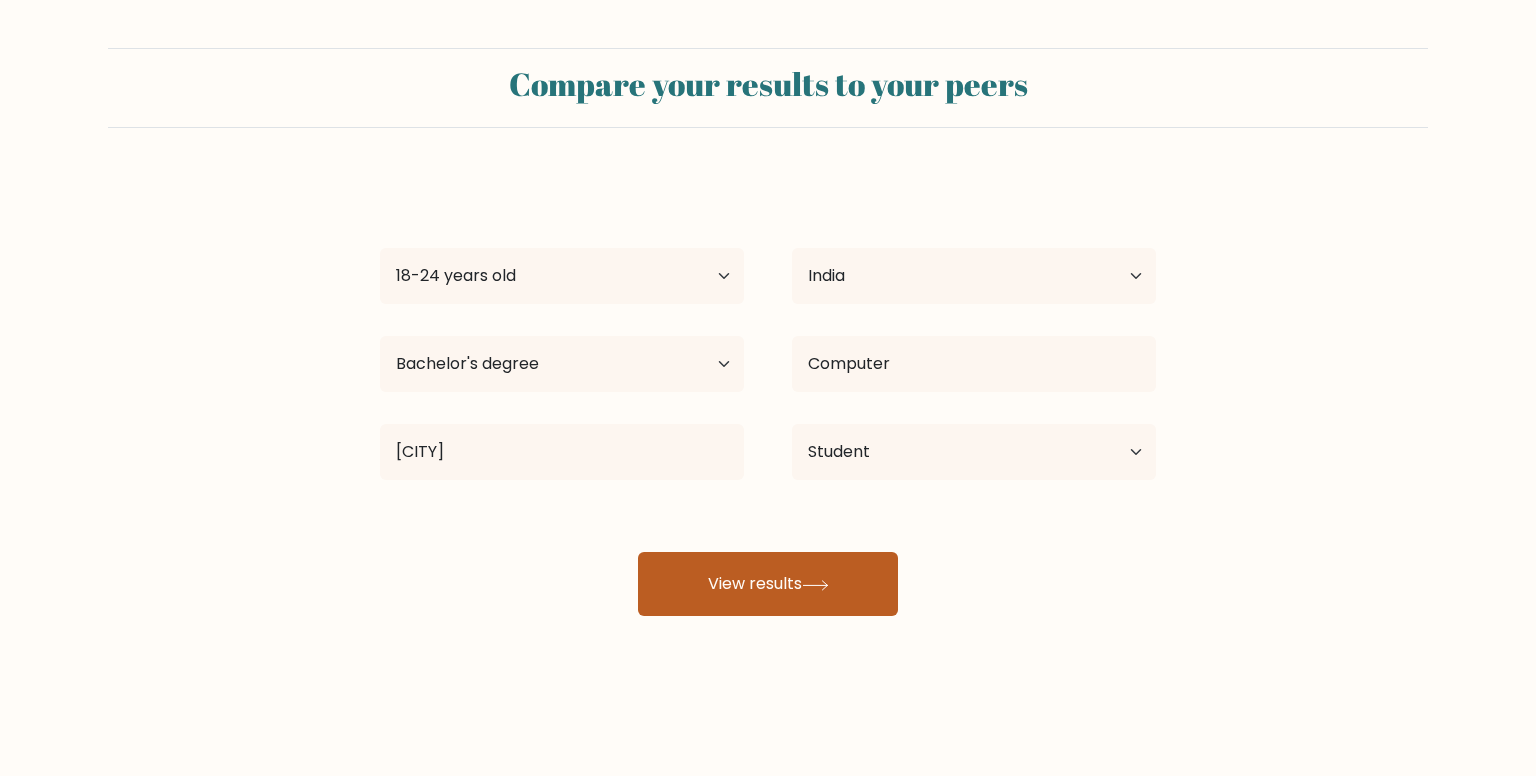 click on "View results" at bounding box center (768, 584) 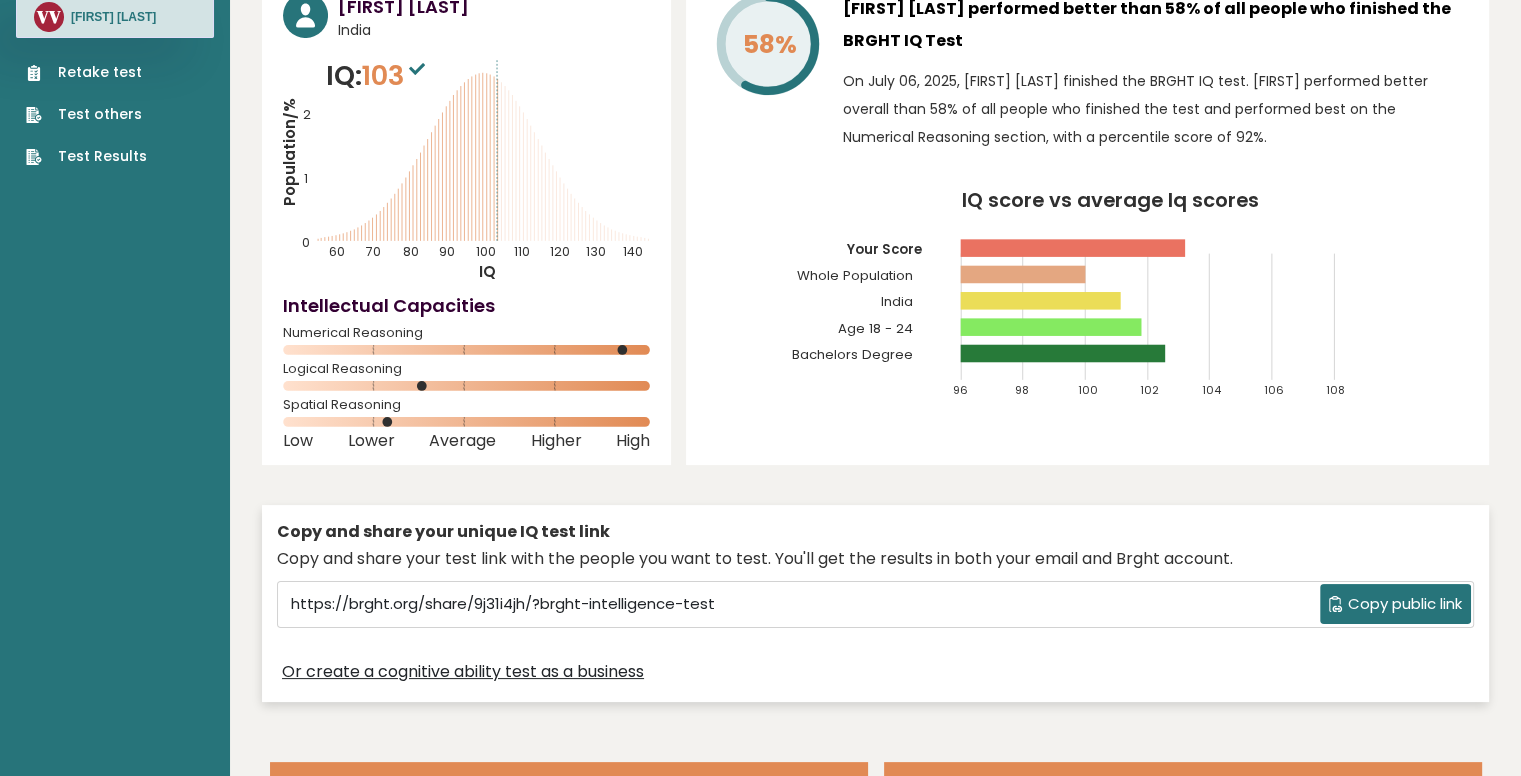 scroll, scrollTop: 0, scrollLeft: 0, axis: both 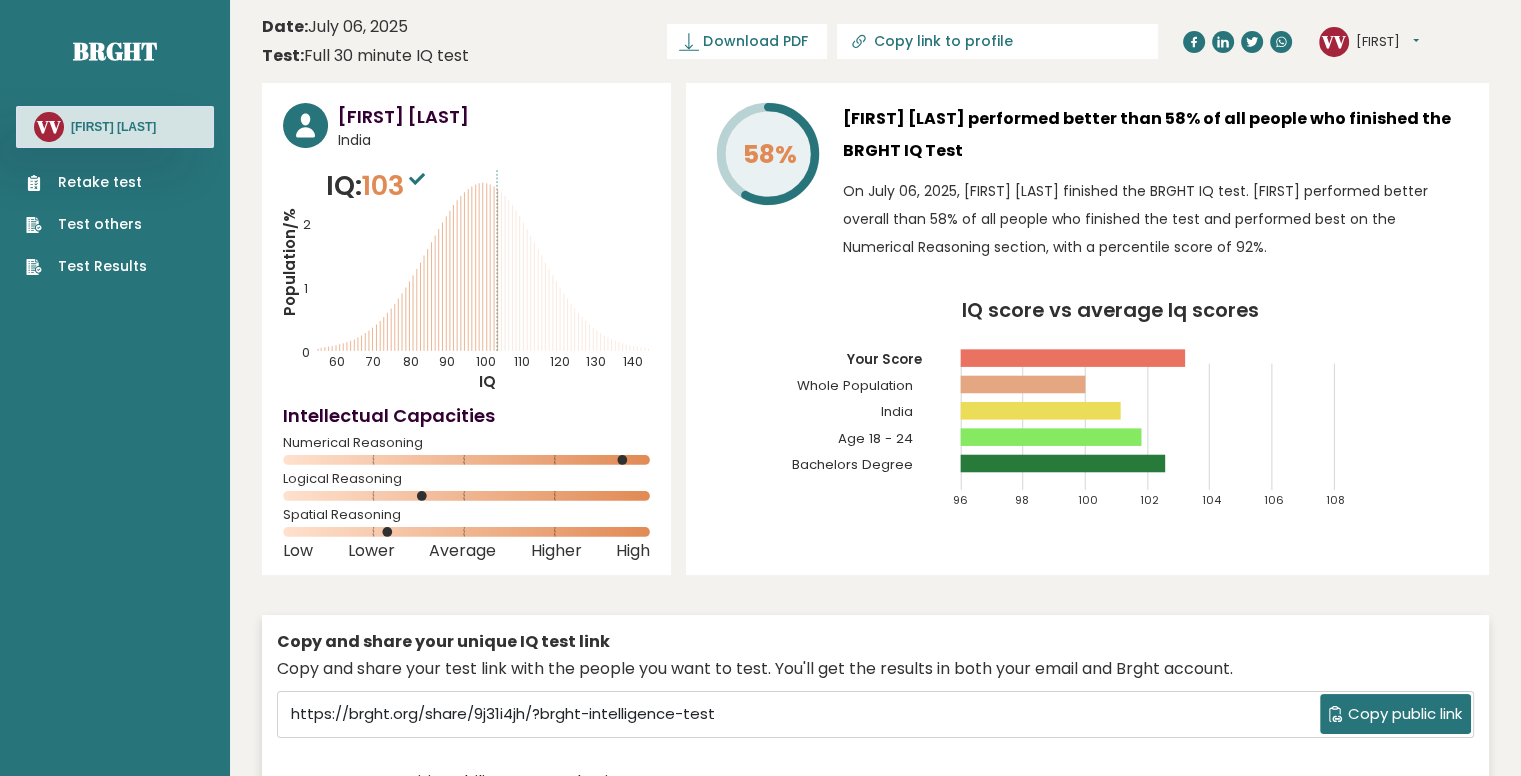 click on "Population/%
IQ
0
1
2
60
70
80
90
100
110
120
130
140" at bounding box center [466, 279] 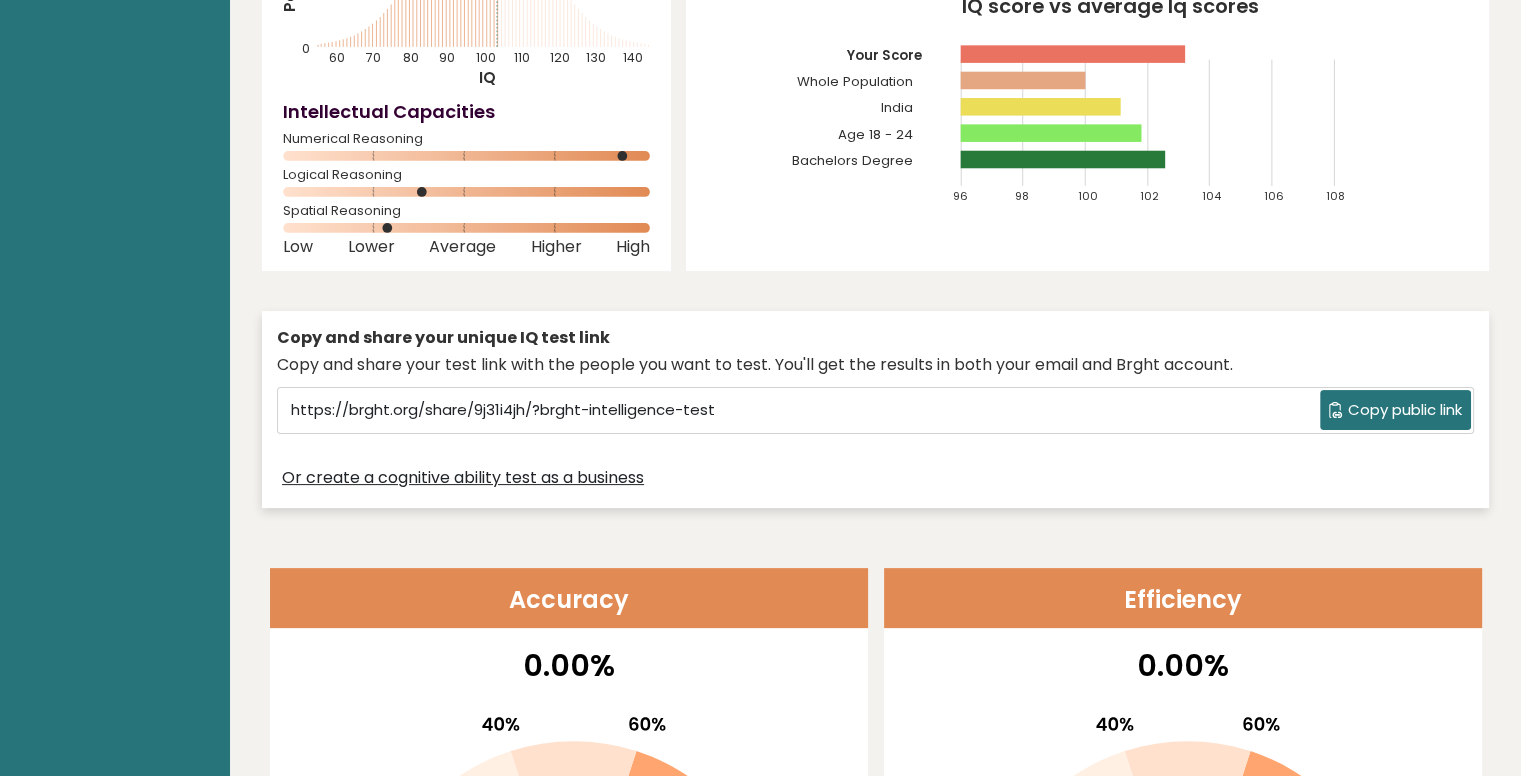 scroll, scrollTop: 300, scrollLeft: 0, axis: vertical 